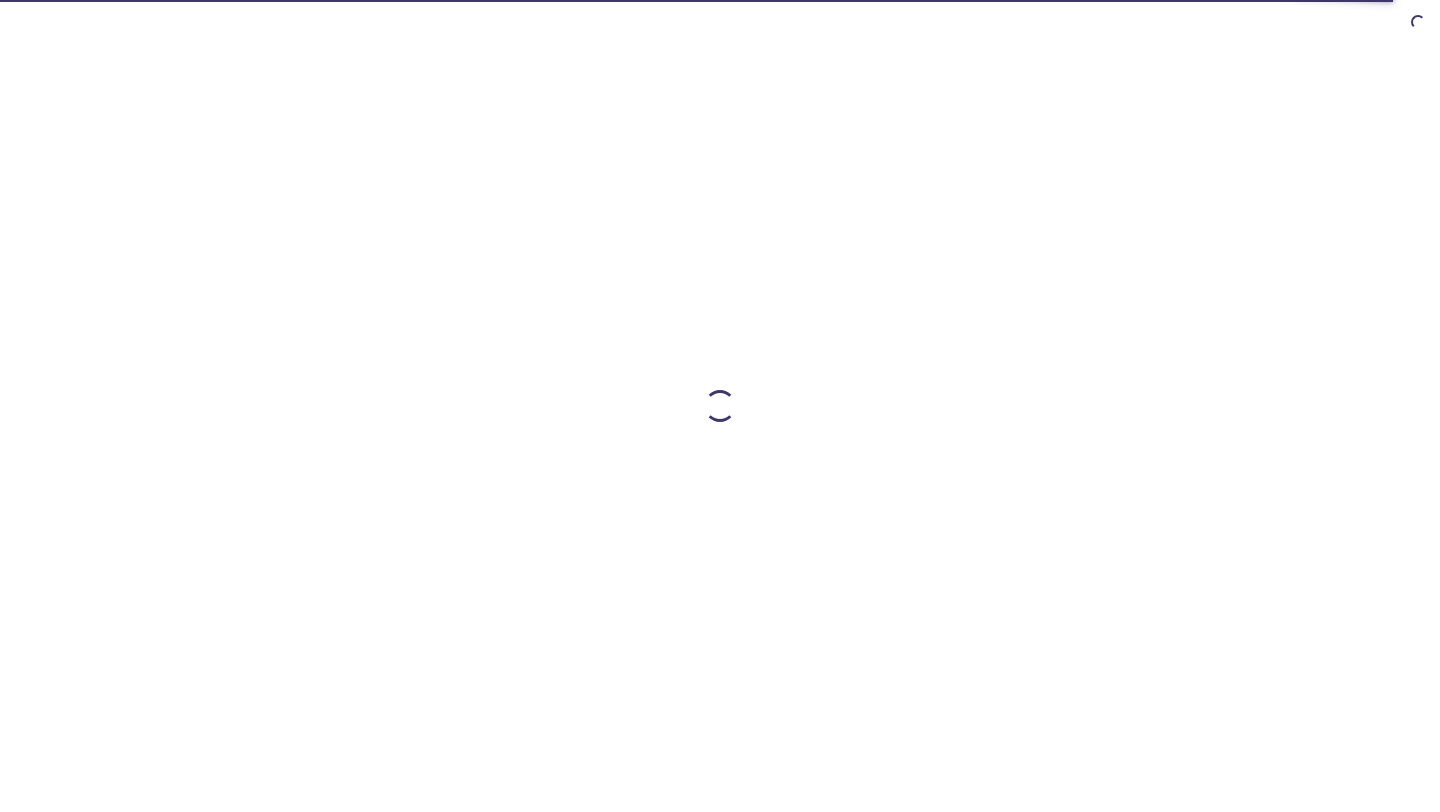 scroll, scrollTop: 0, scrollLeft: 0, axis: both 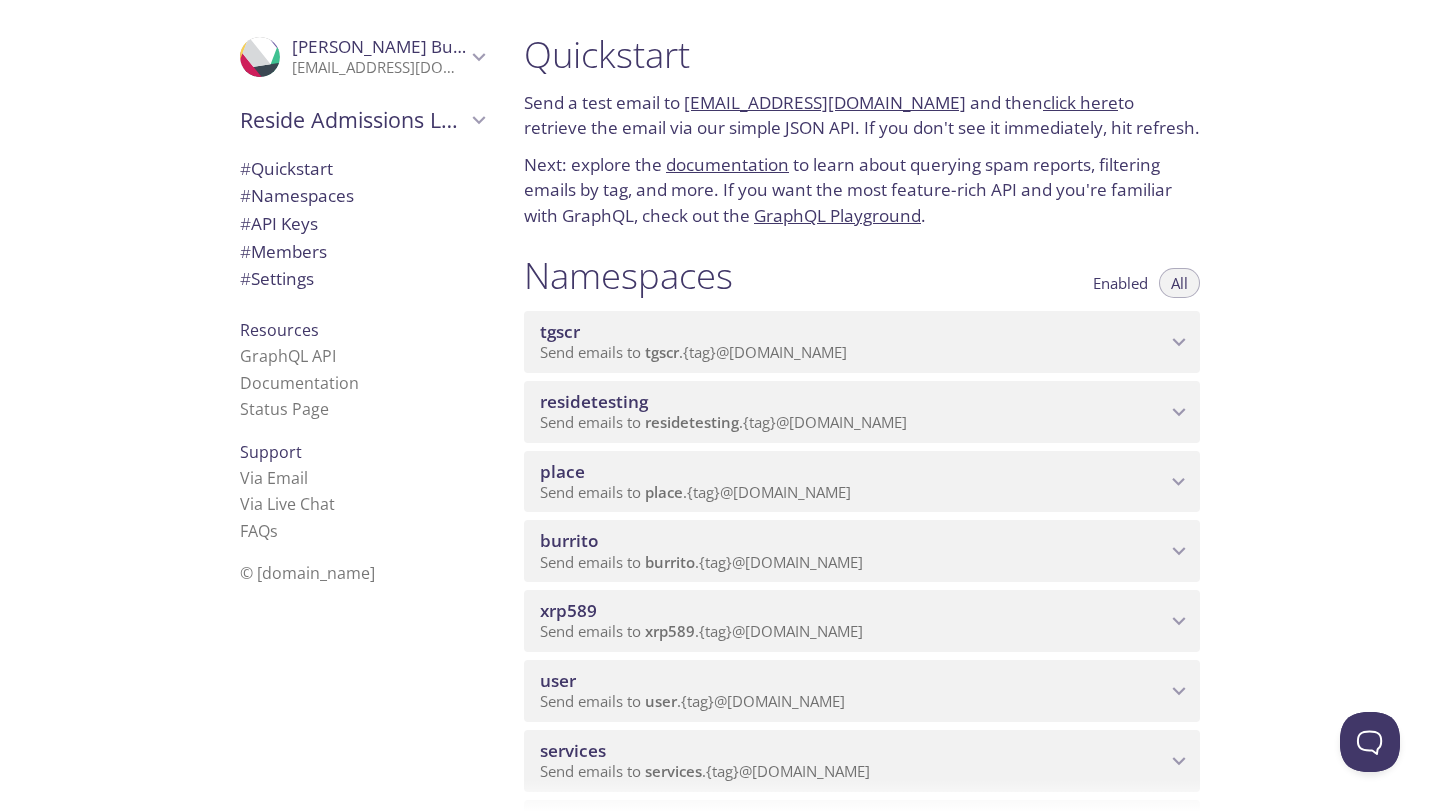 click on "xrp589" at bounding box center [853, 611] 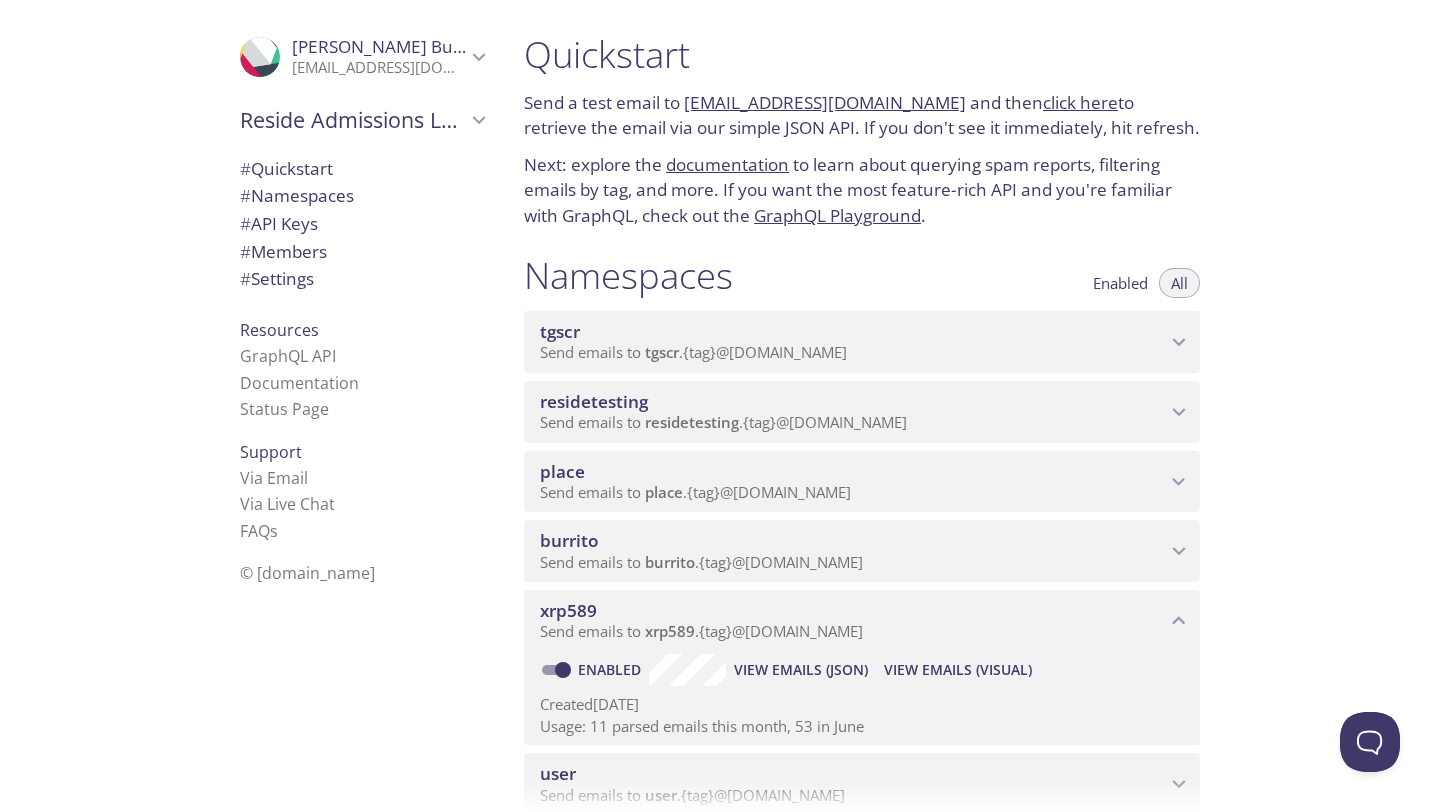click on "View Emails (Visual)" at bounding box center [958, 670] 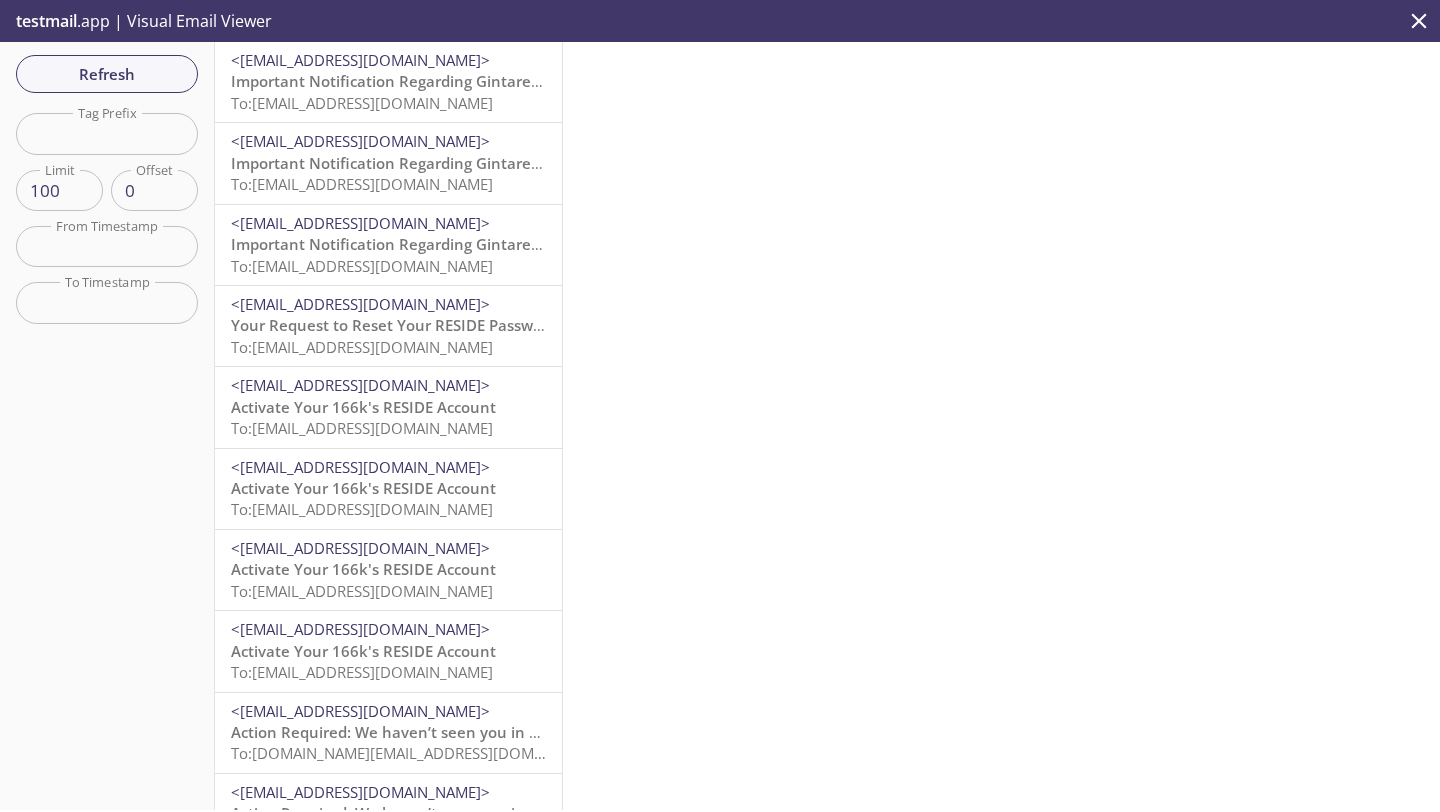 click on "To:  [EMAIL_ADDRESS][DOMAIN_NAME]" at bounding box center (362, 103) 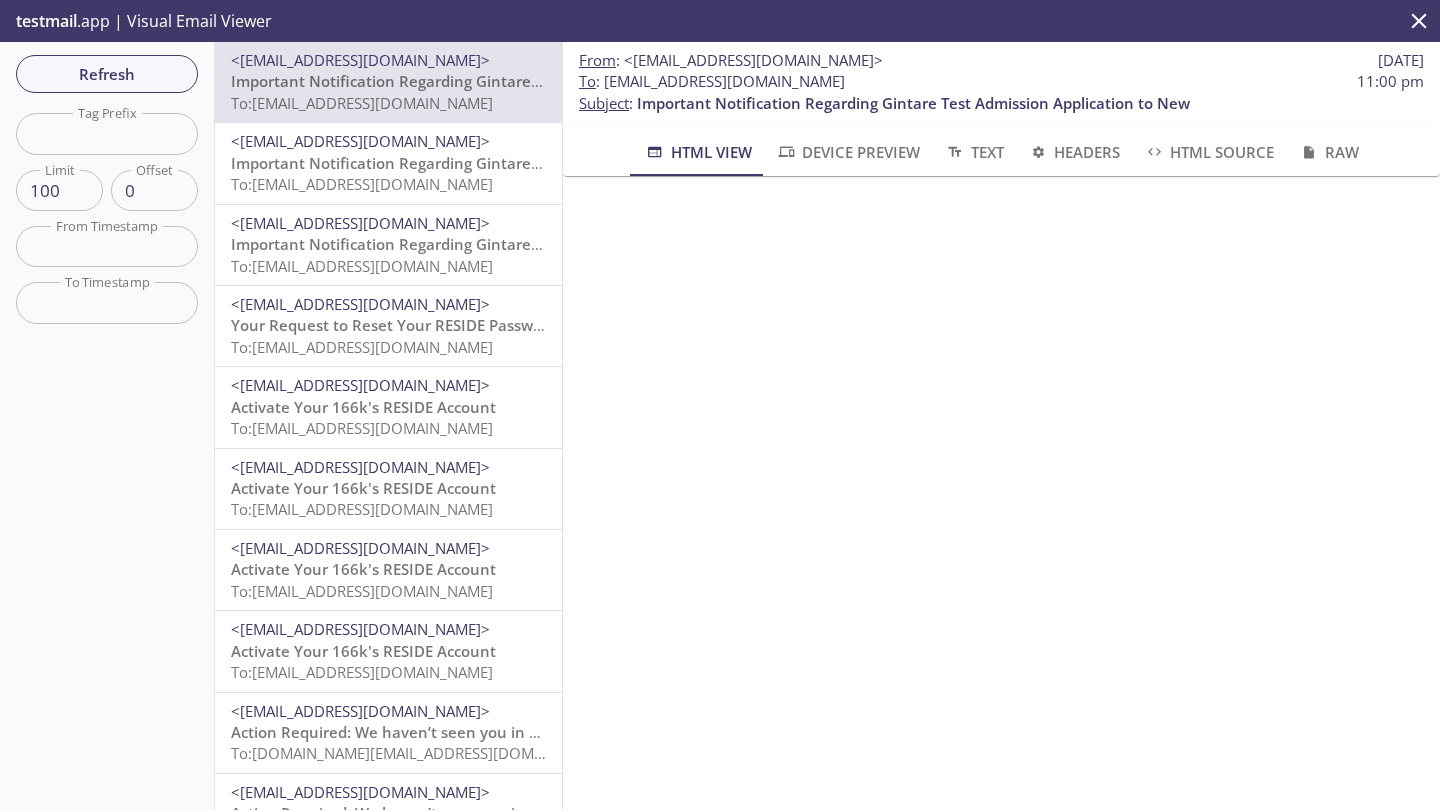 drag, startPoint x: 971, startPoint y: 84, endPoint x: 606, endPoint y: 80, distance: 365.0219 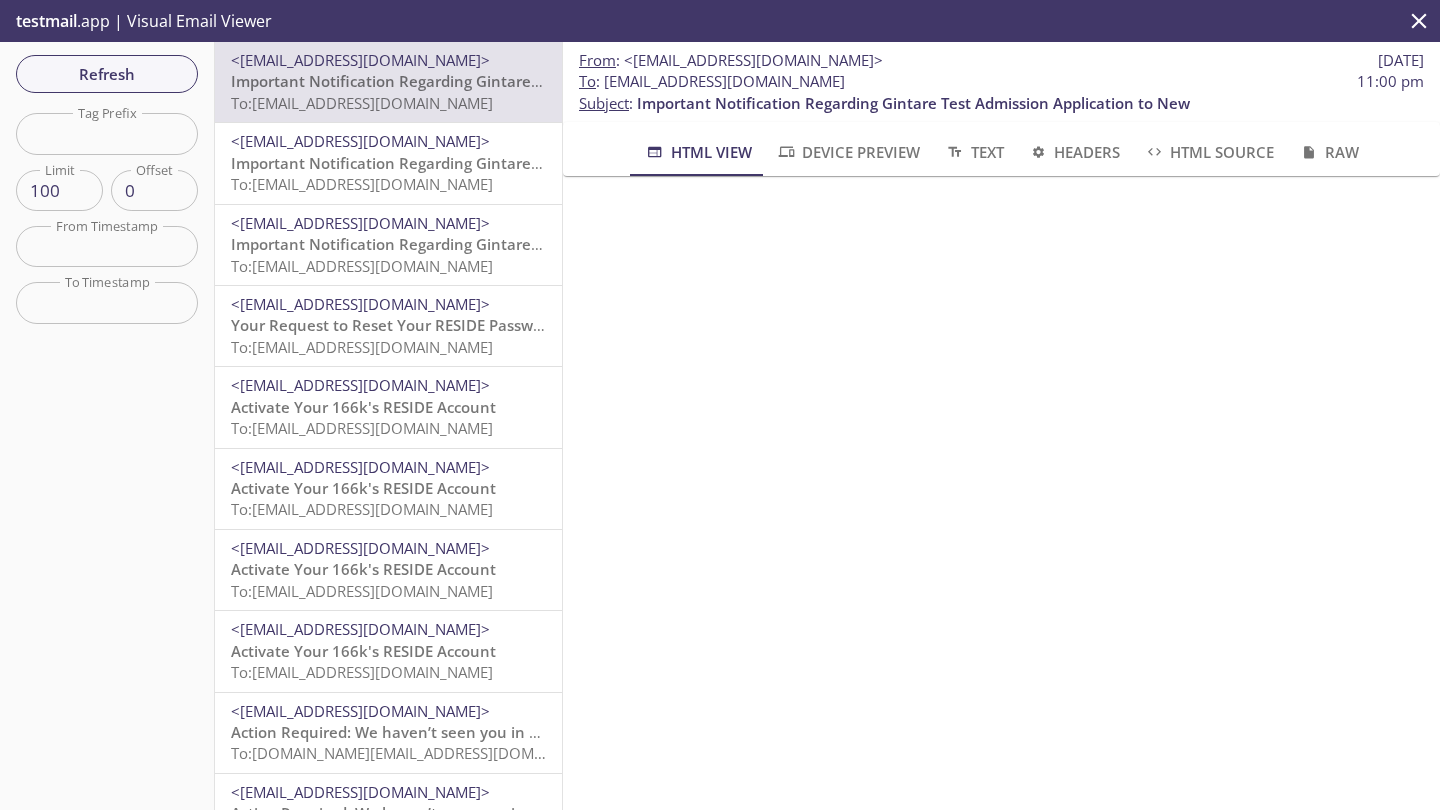 click on "To :   [EMAIL_ADDRESS][DOMAIN_NAME] 11:00 pm" at bounding box center (1001, 81) 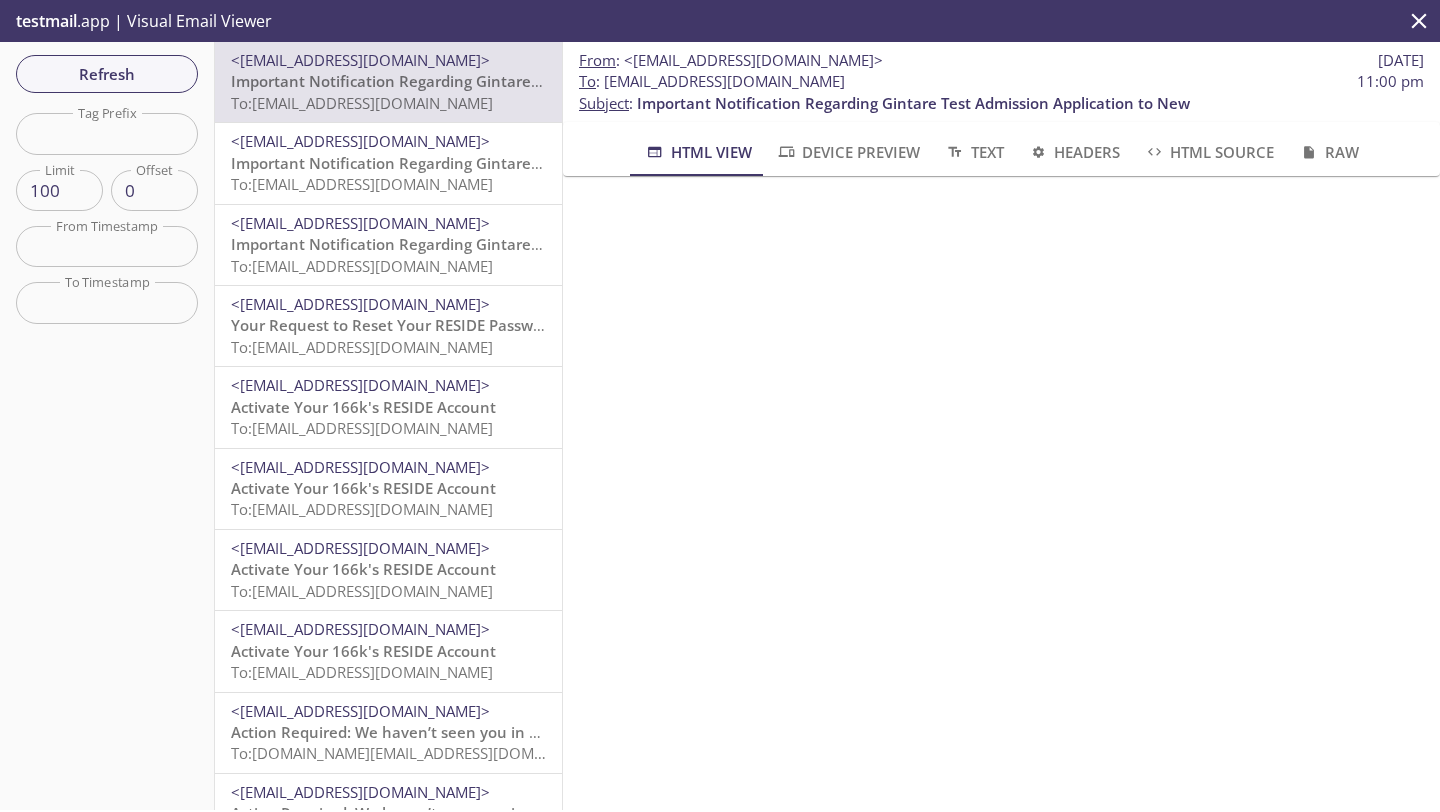 copy on "[EMAIL_ADDRESS][DOMAIN_NAME]" 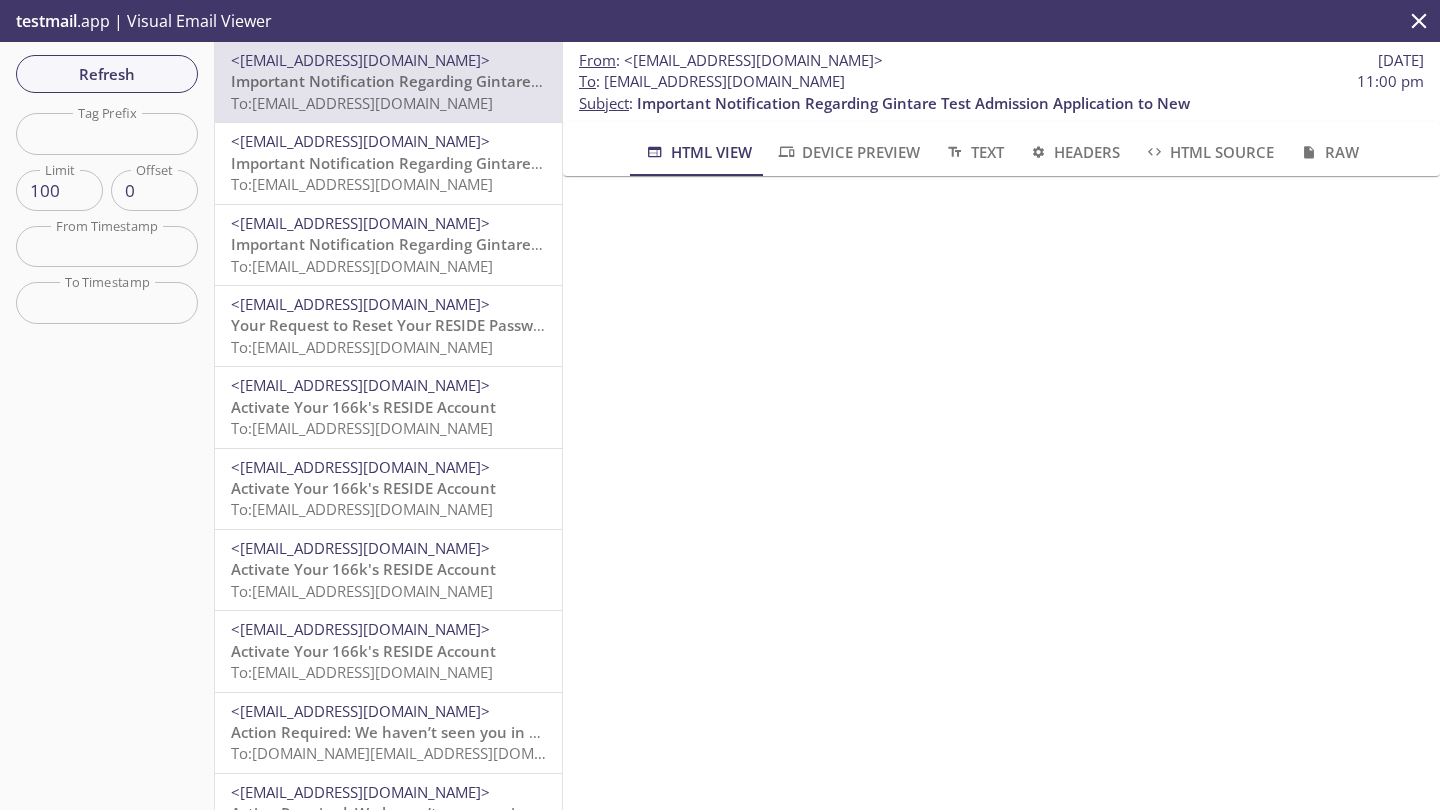 click on "Refresh" at bounding box center (107, 74) 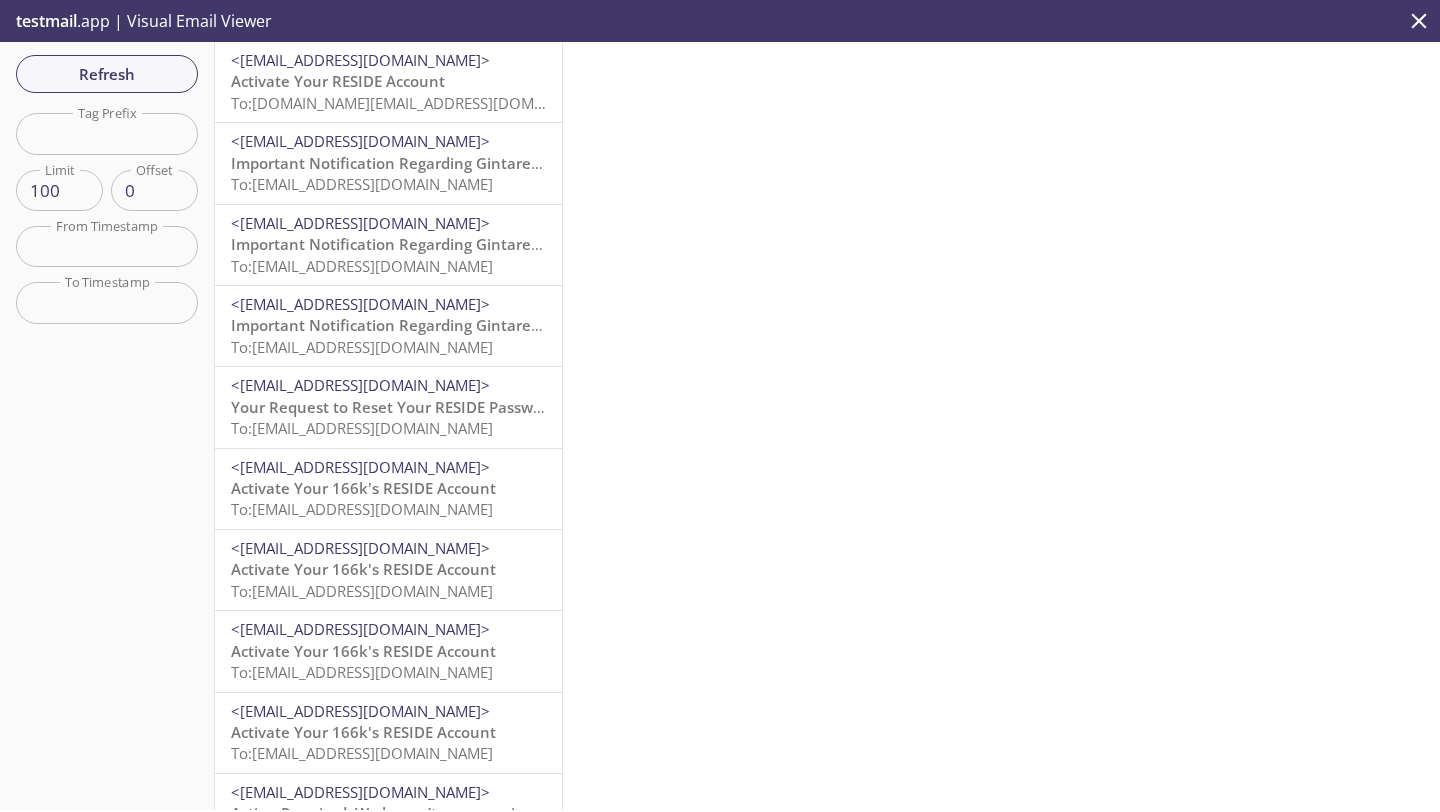 click on "<[EMAIL_ADDRESS][DOMAIN_NAME]>" at bounding box center (360, 60) 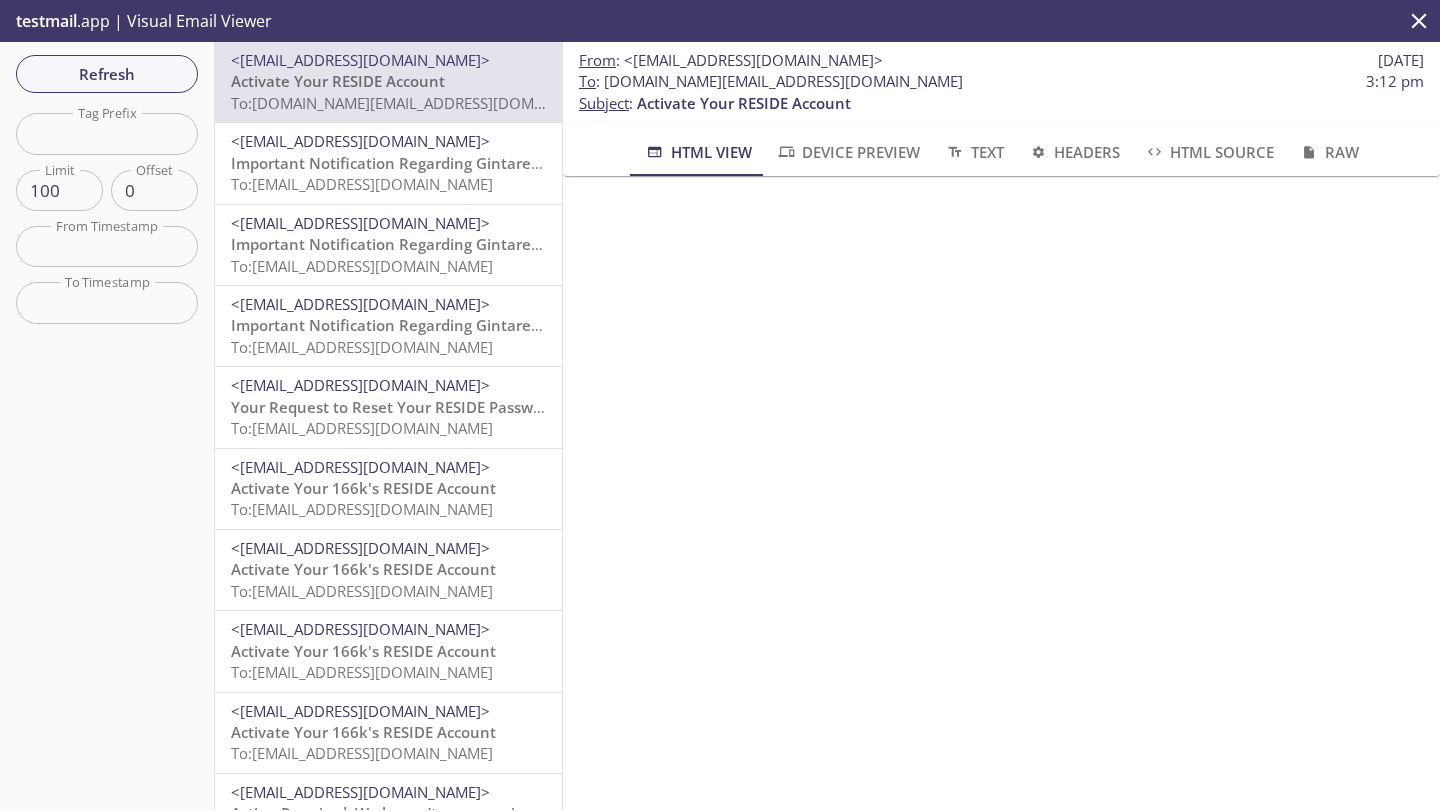 click on "Important Notification Regarding Gintare Test Admission Application to New" at bounding box center (507, 163) 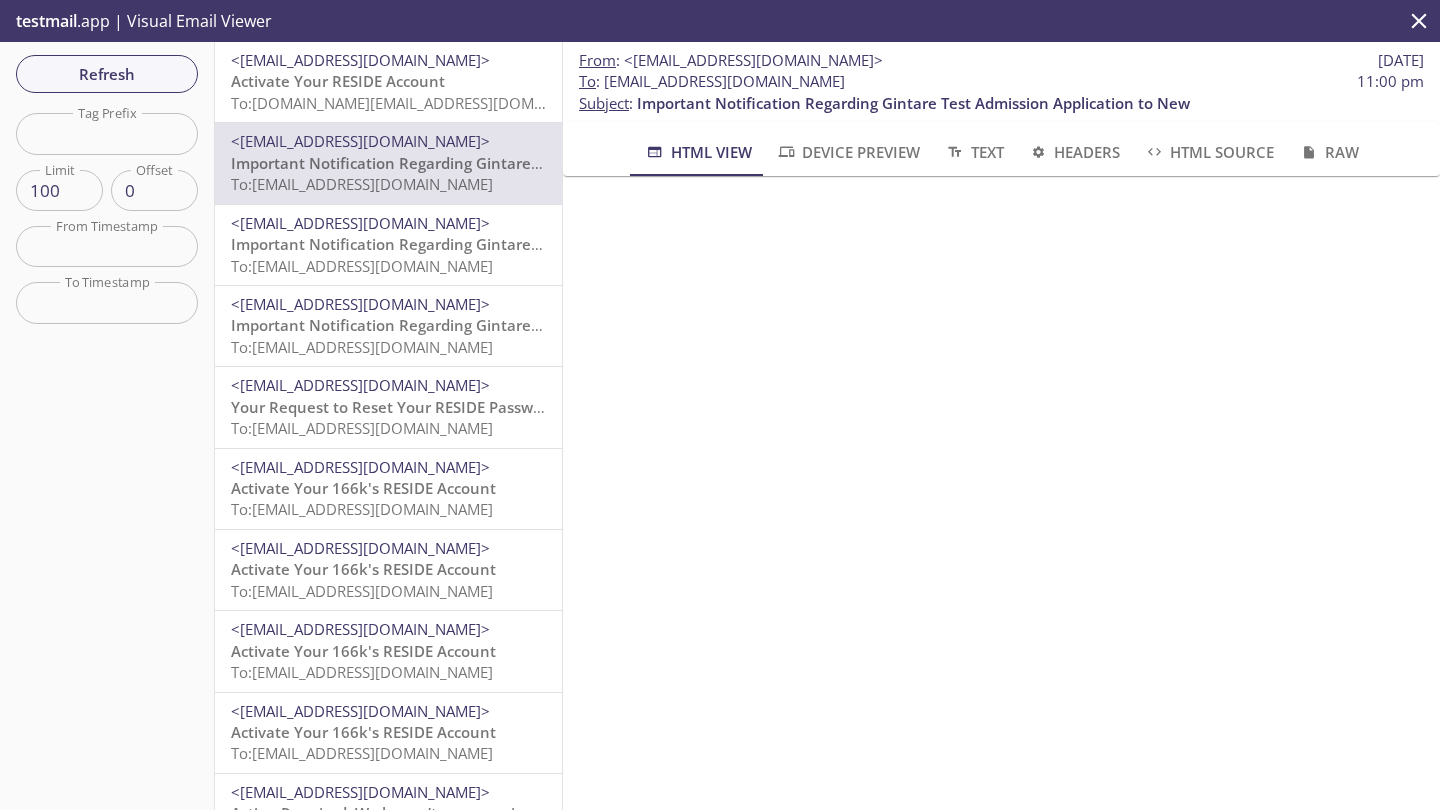 click on "Activate Your RESIDE Account" at bounding box center (338, 81) 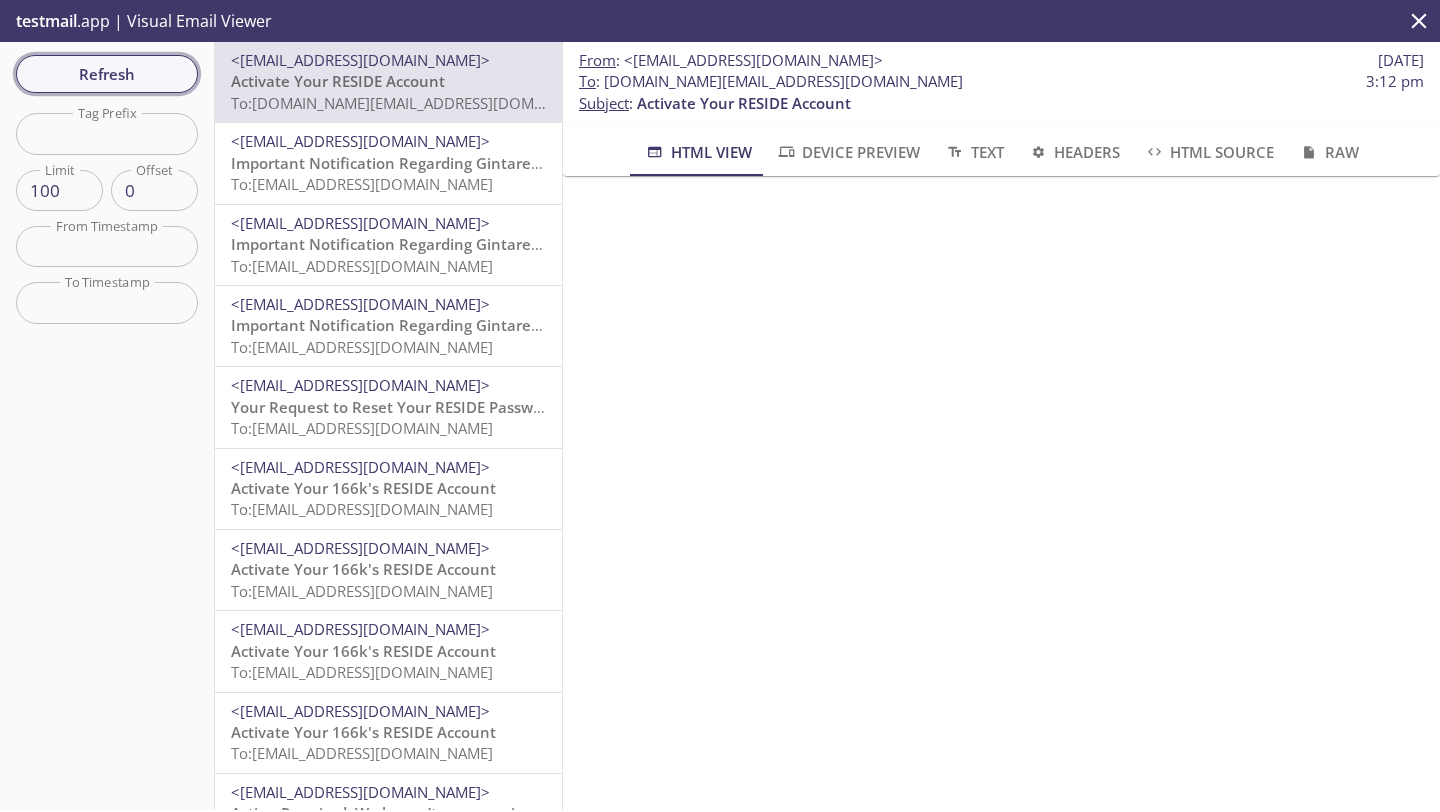 click on "Refresh" at bounding box center (107, 74) 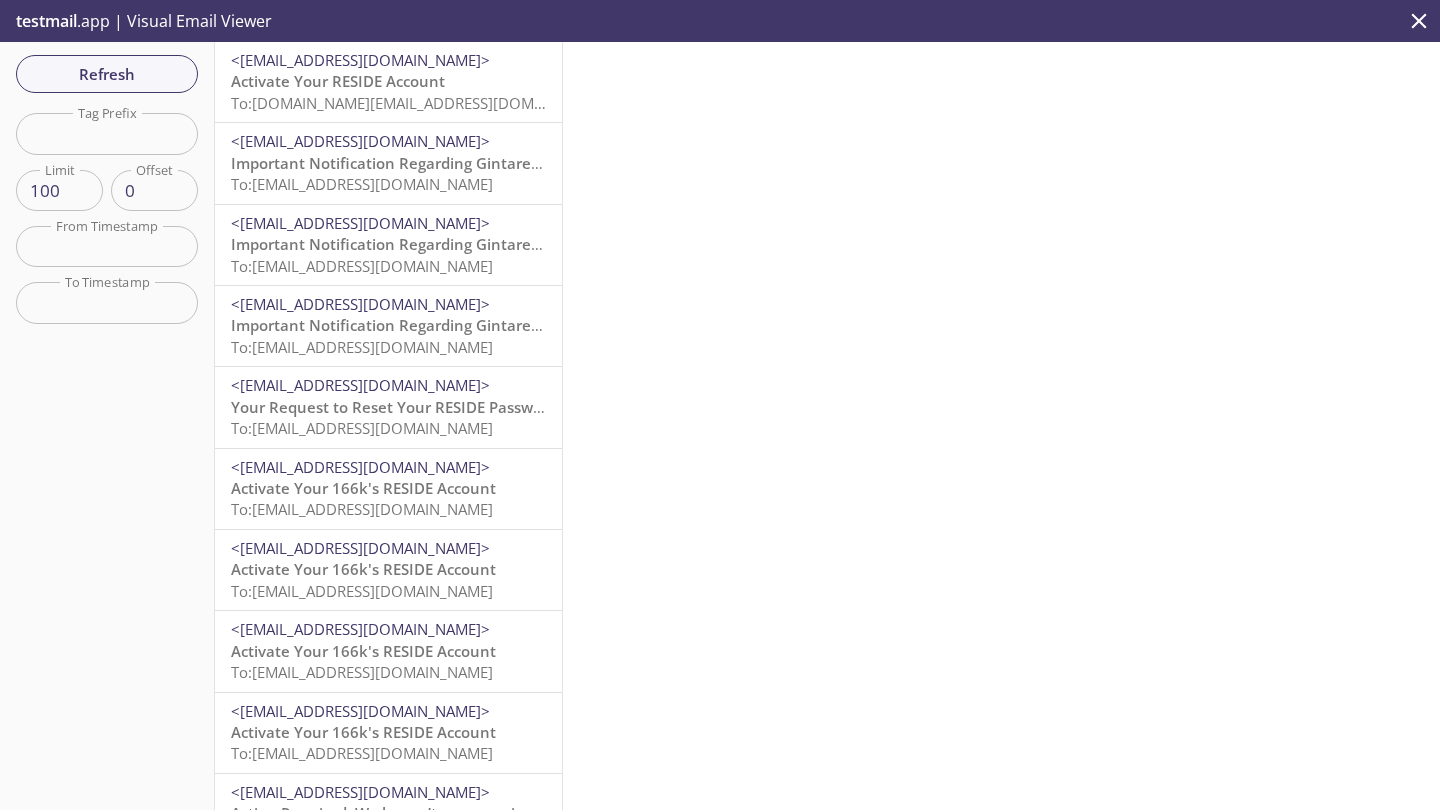click on "Activate Your RESIDE Account" at bounding box center (338, 81) 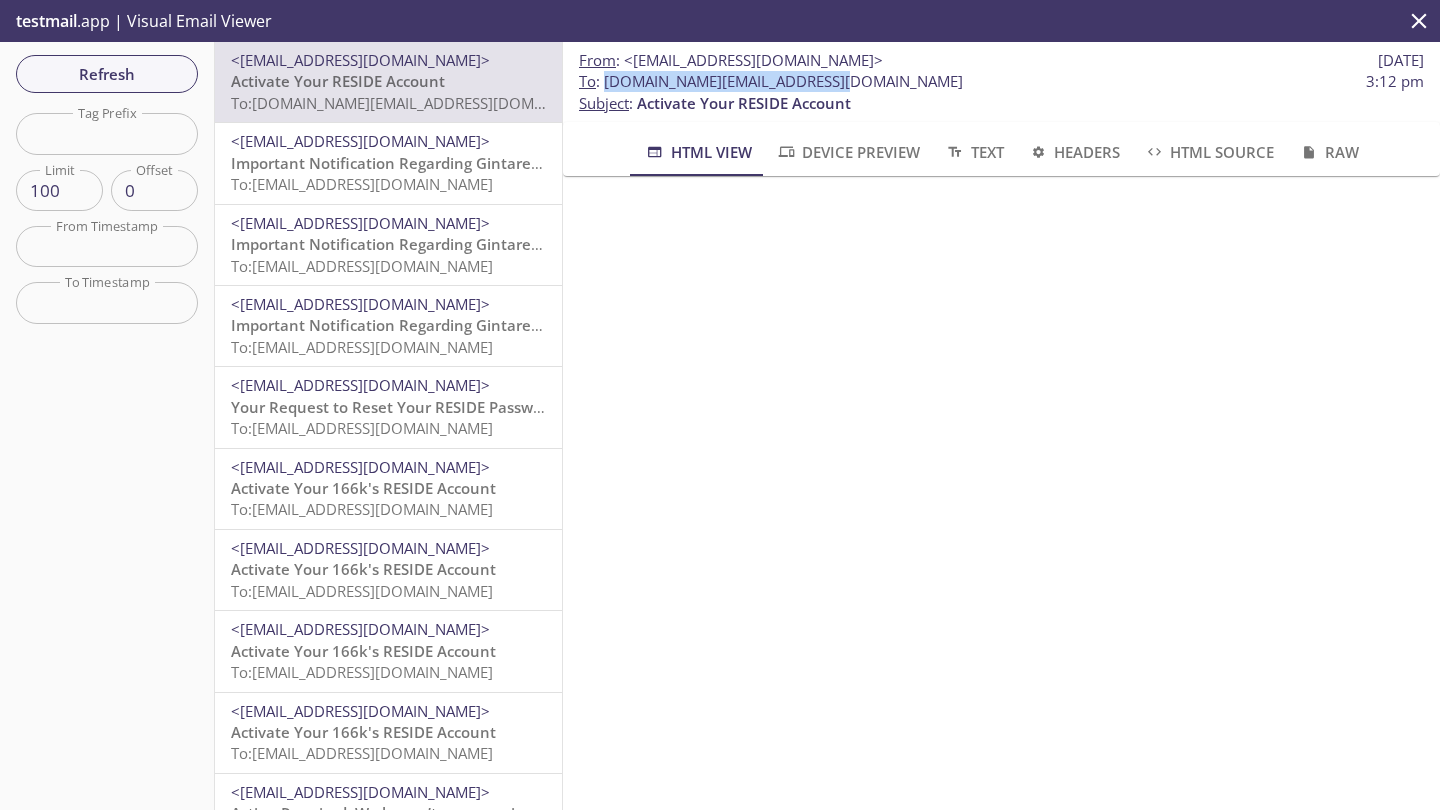 drag, startPoint x: 836, startPoint y: 81, endPoint x: 606, endPoint y: 80, distance: 230.00217 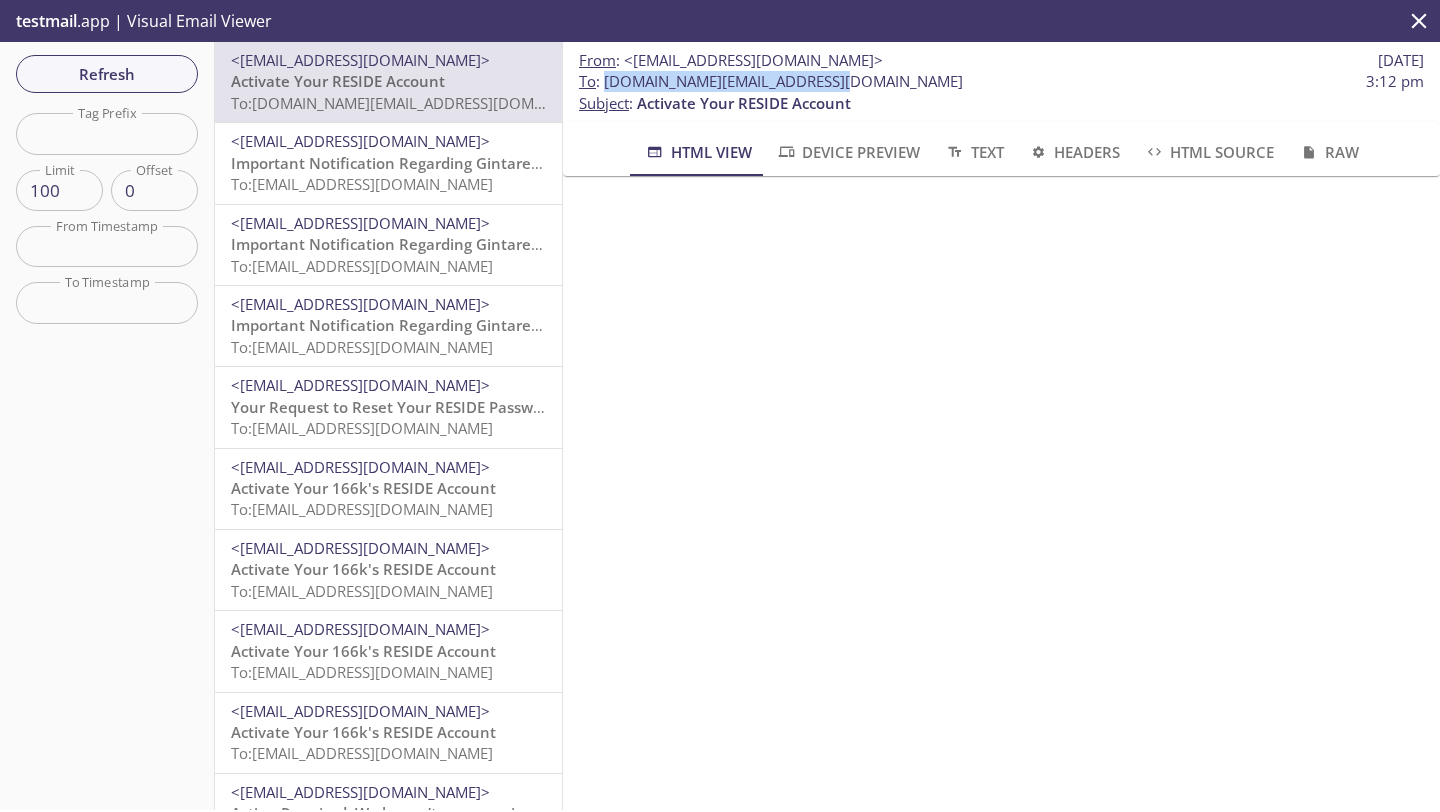 click on "To :   [DOMAIN_NAME][EMAIL_ADDRESS][DOMAIN_NAME] 3:12 pm" at bounding box center (1001, 81) 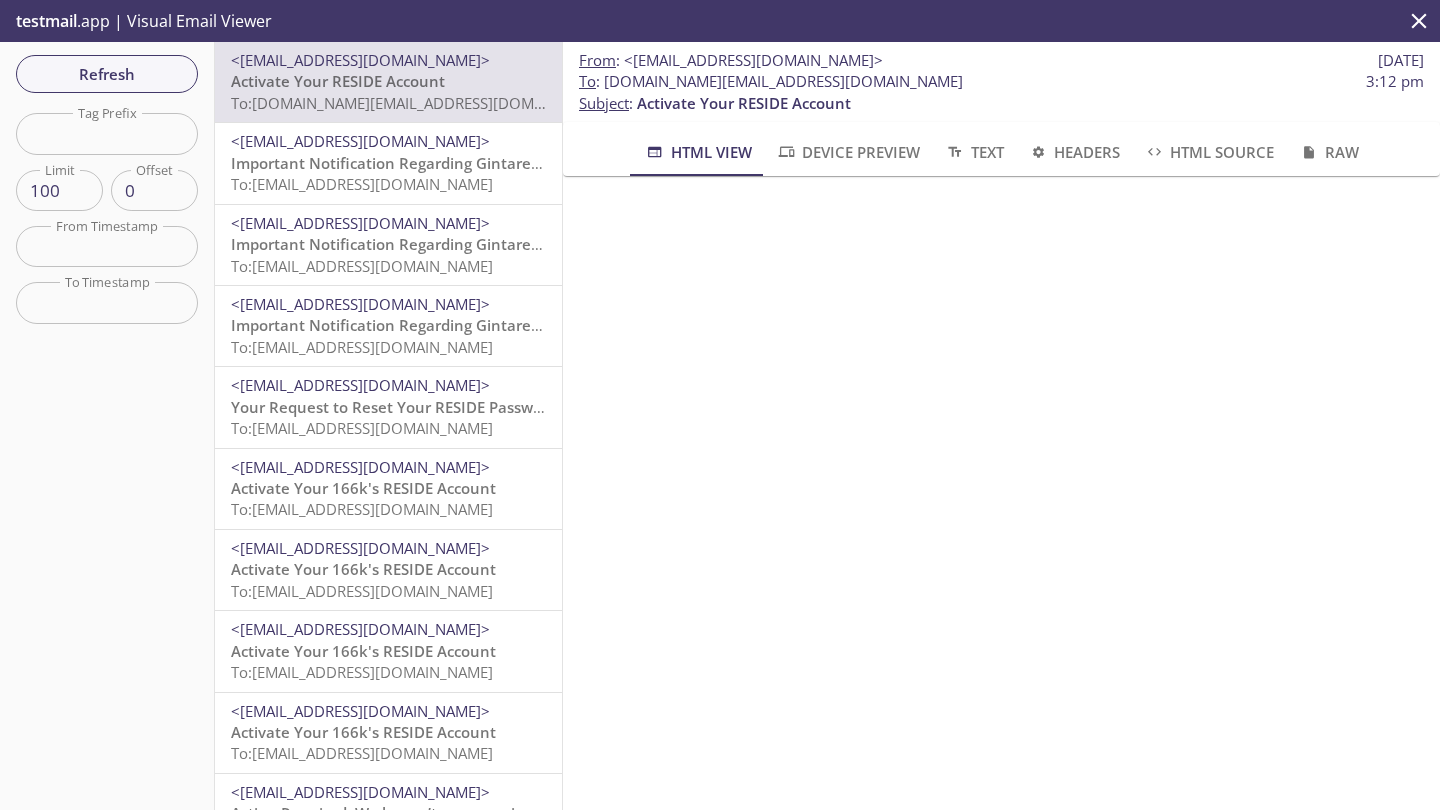click on "To :   [DOMAIN_NAME][EMAIL_ADDRESS][DOMAIN_NAME]" at bounding box center [771, 81] 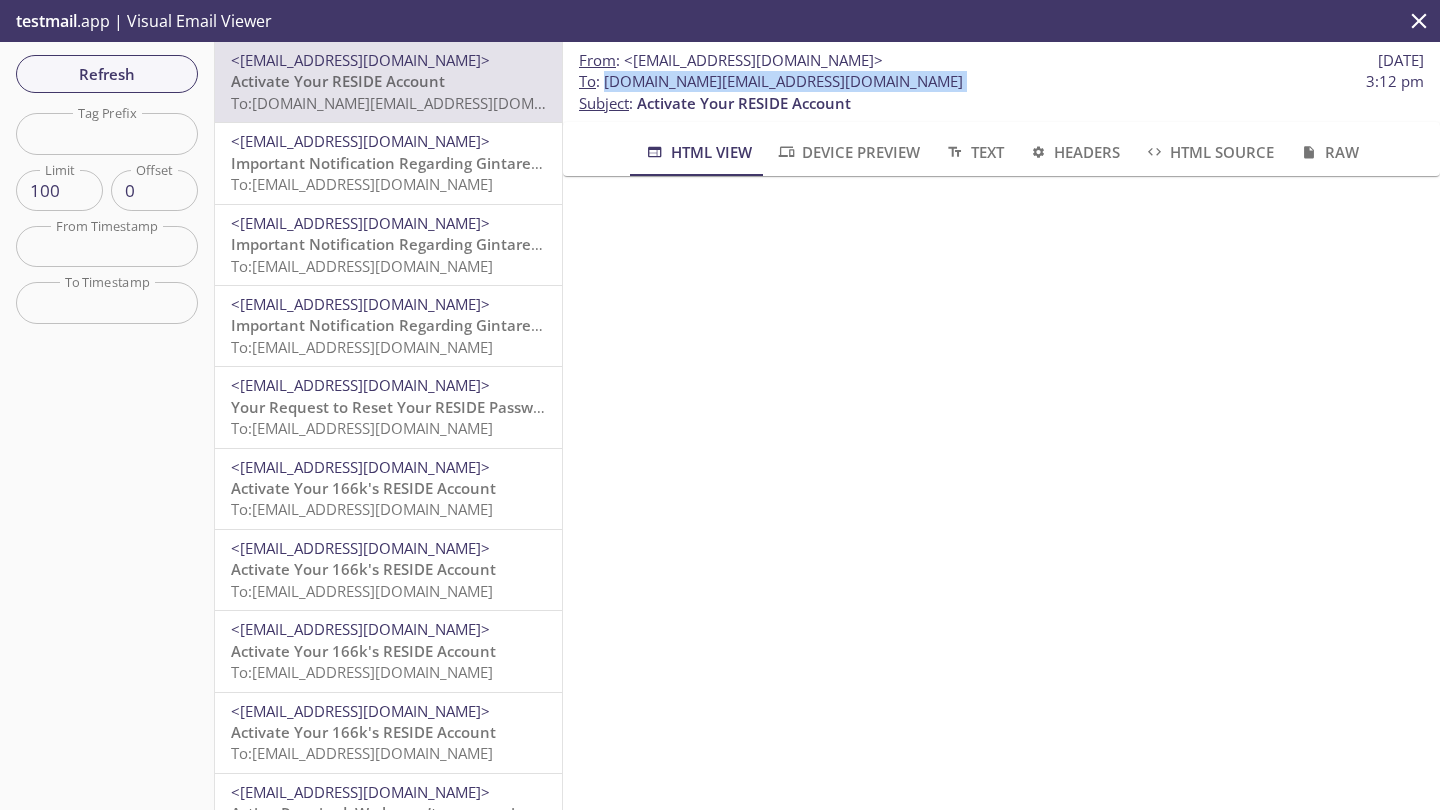 drag, startPoint x: 844, startPoint y: 81, endPoint x: 607, endPoint y: 83, distance: 237.00844 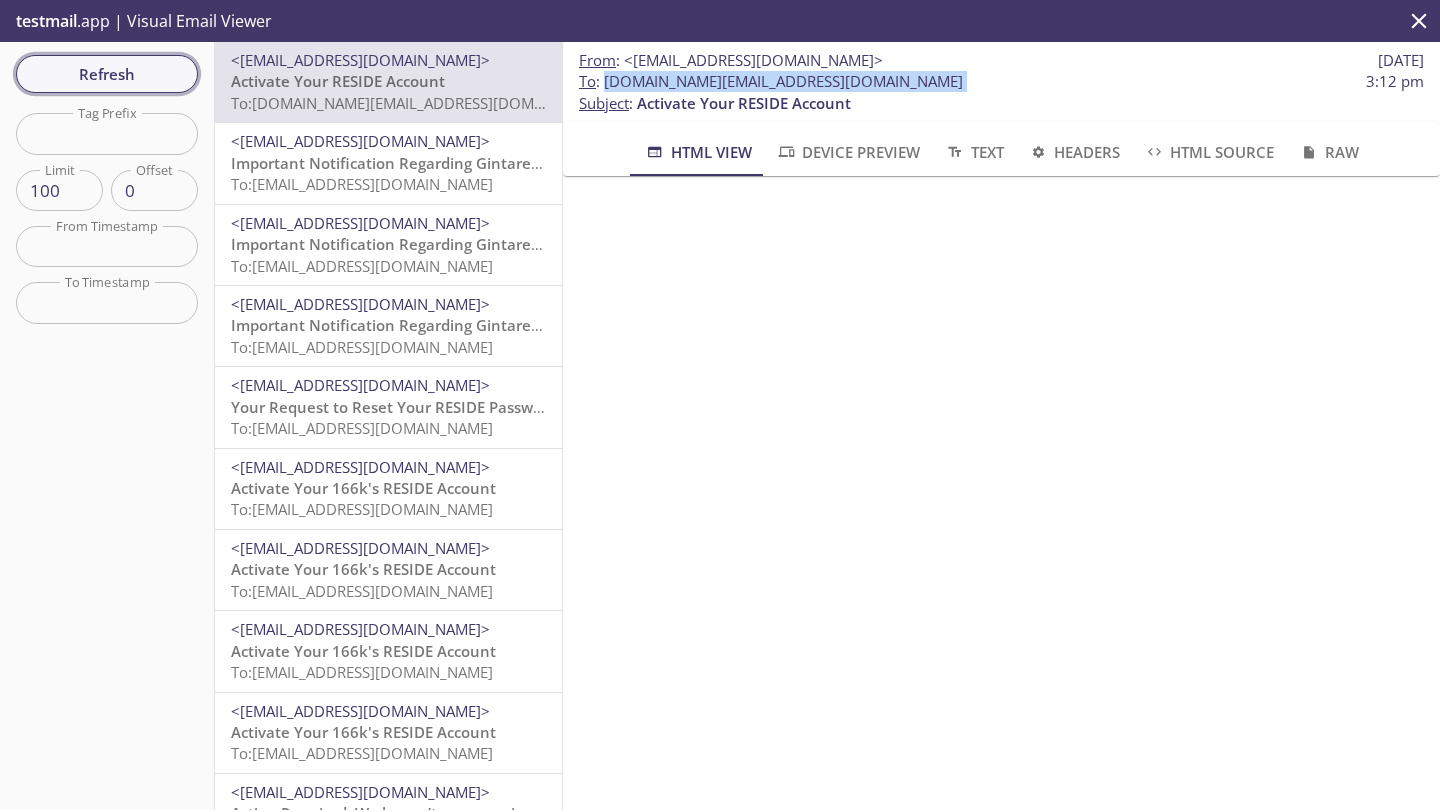 click on "Refresh" at bounding box center [107, 74] 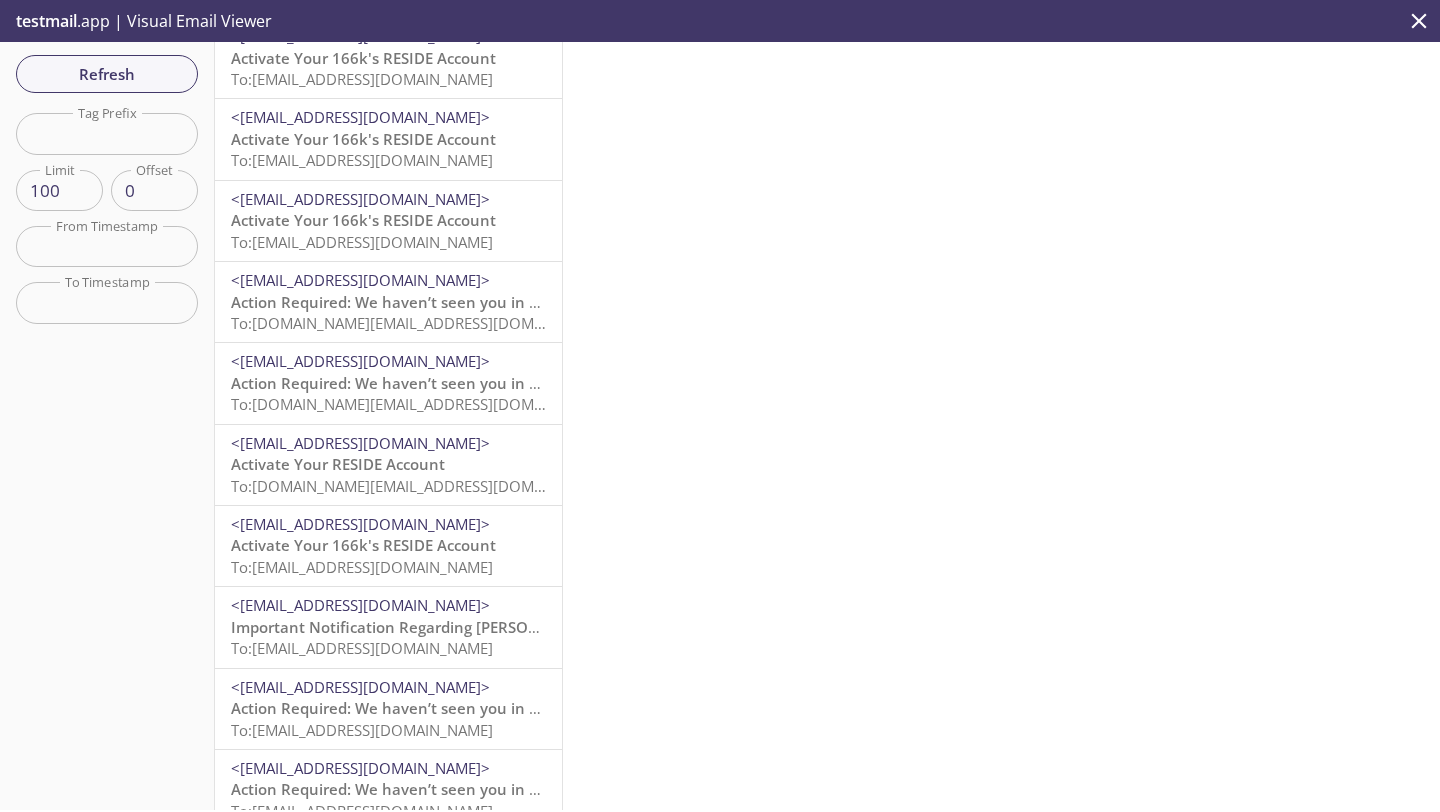 scroll, scrollTop: 2088, scrollLeft: 0, axis: vertical 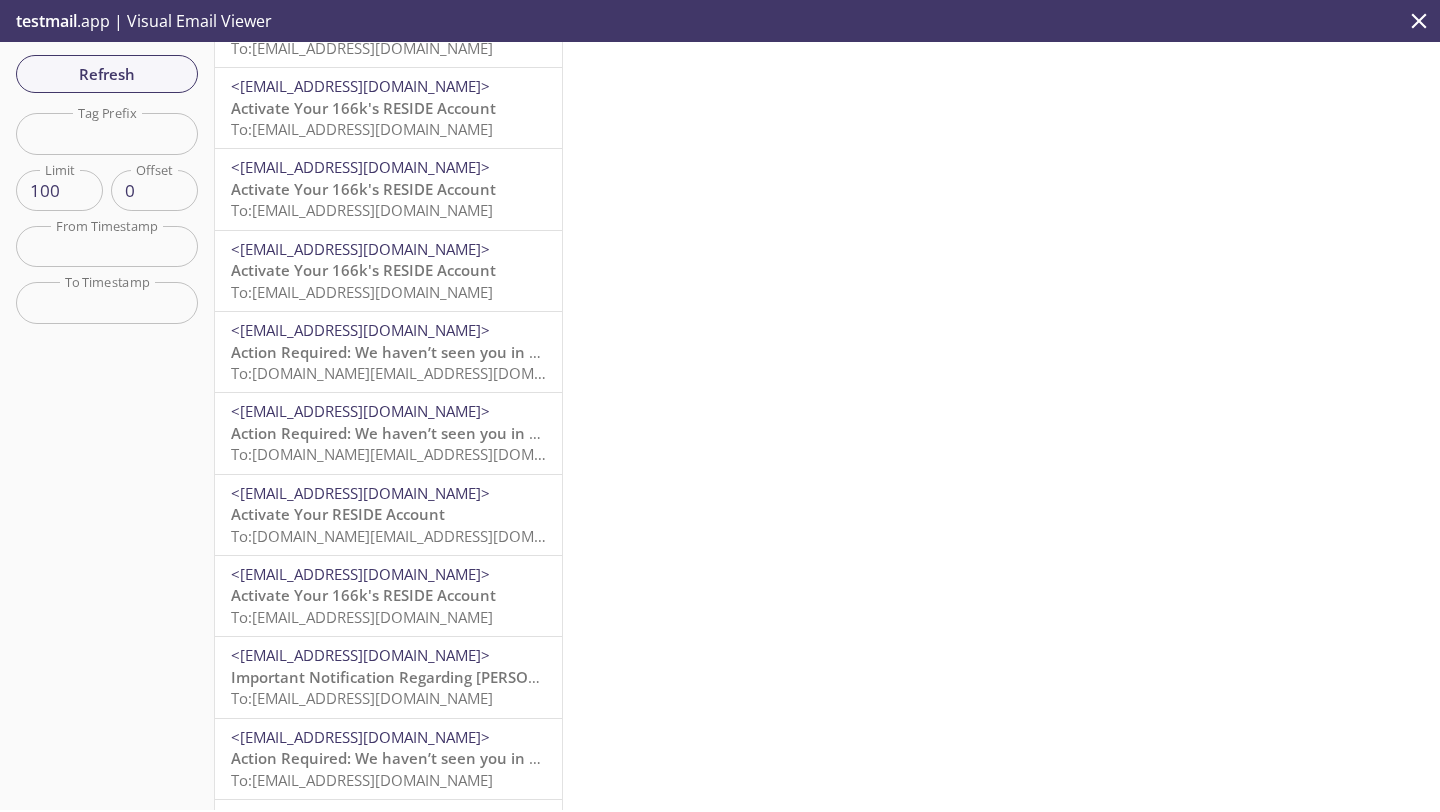 click on "Action Required: We haven’t seen you in your Reside account lately!" at bounding box center [477, 352] 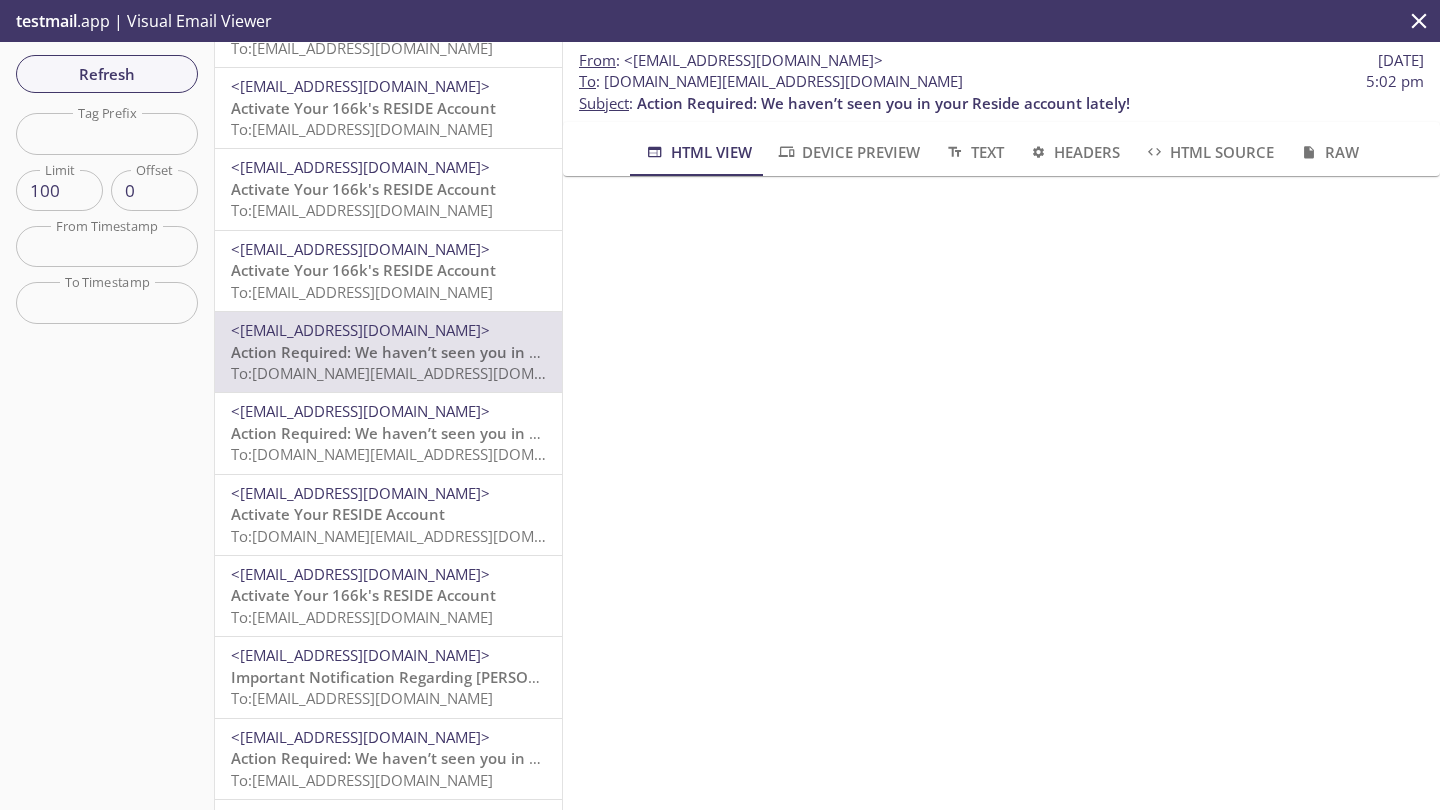 click on "Action Required: We haven’t seen you in your Reside account lately!" at bounding box center (477, 433) 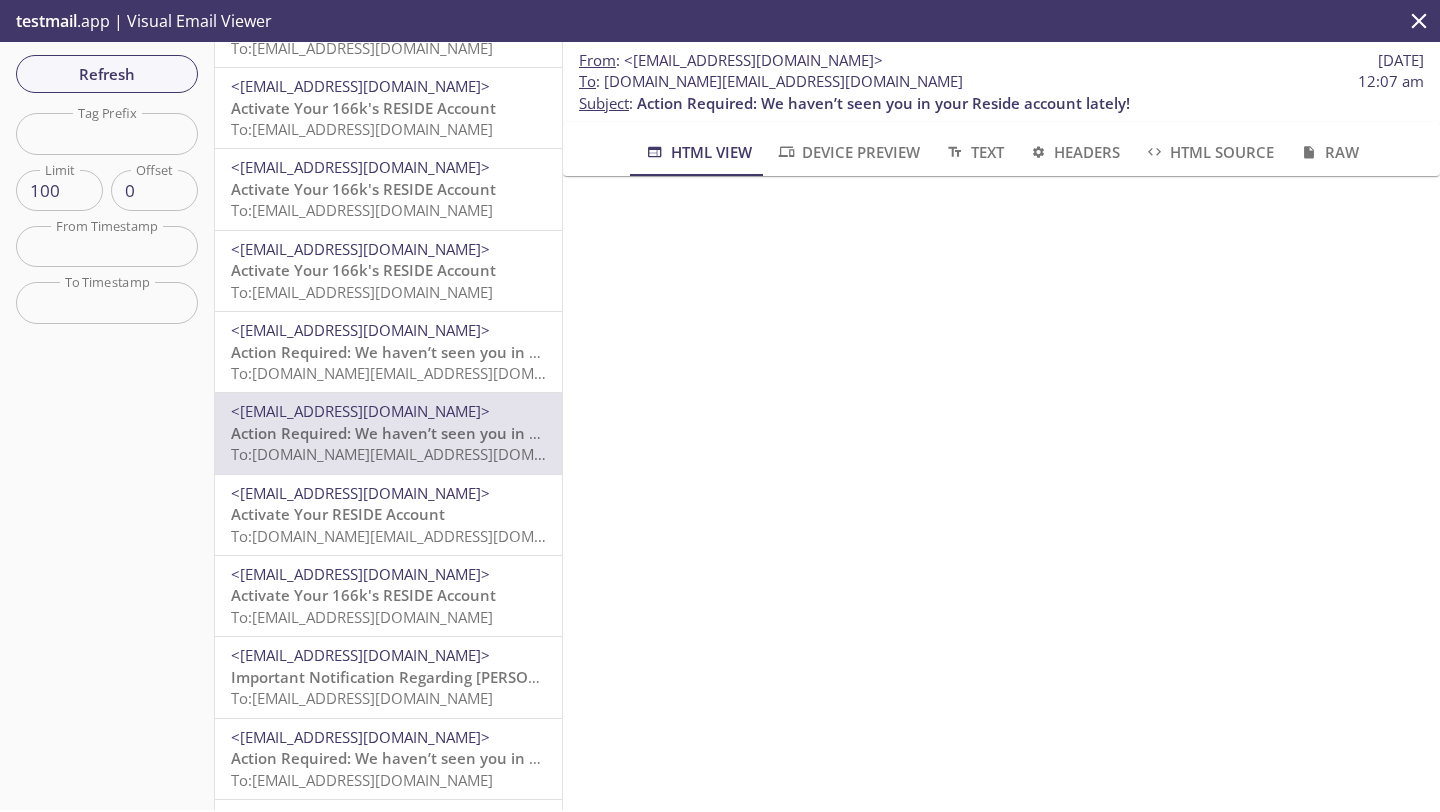 click on "<[EMAIL_ADDRESS][DOMAIN_NAME]>" at bounding box center [360, 249] 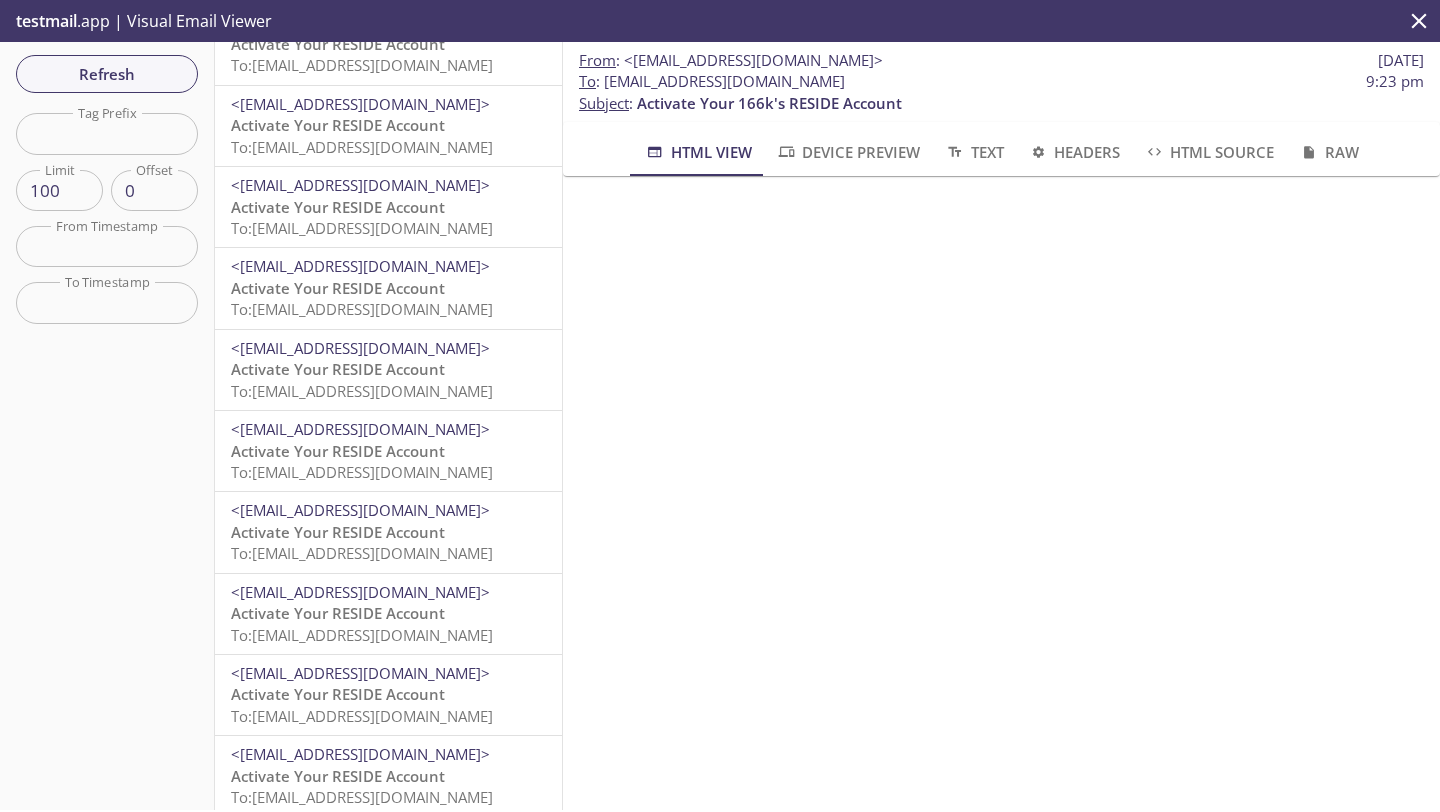scroll, scrollTop: 0, scrollLeft: 0, axis: both 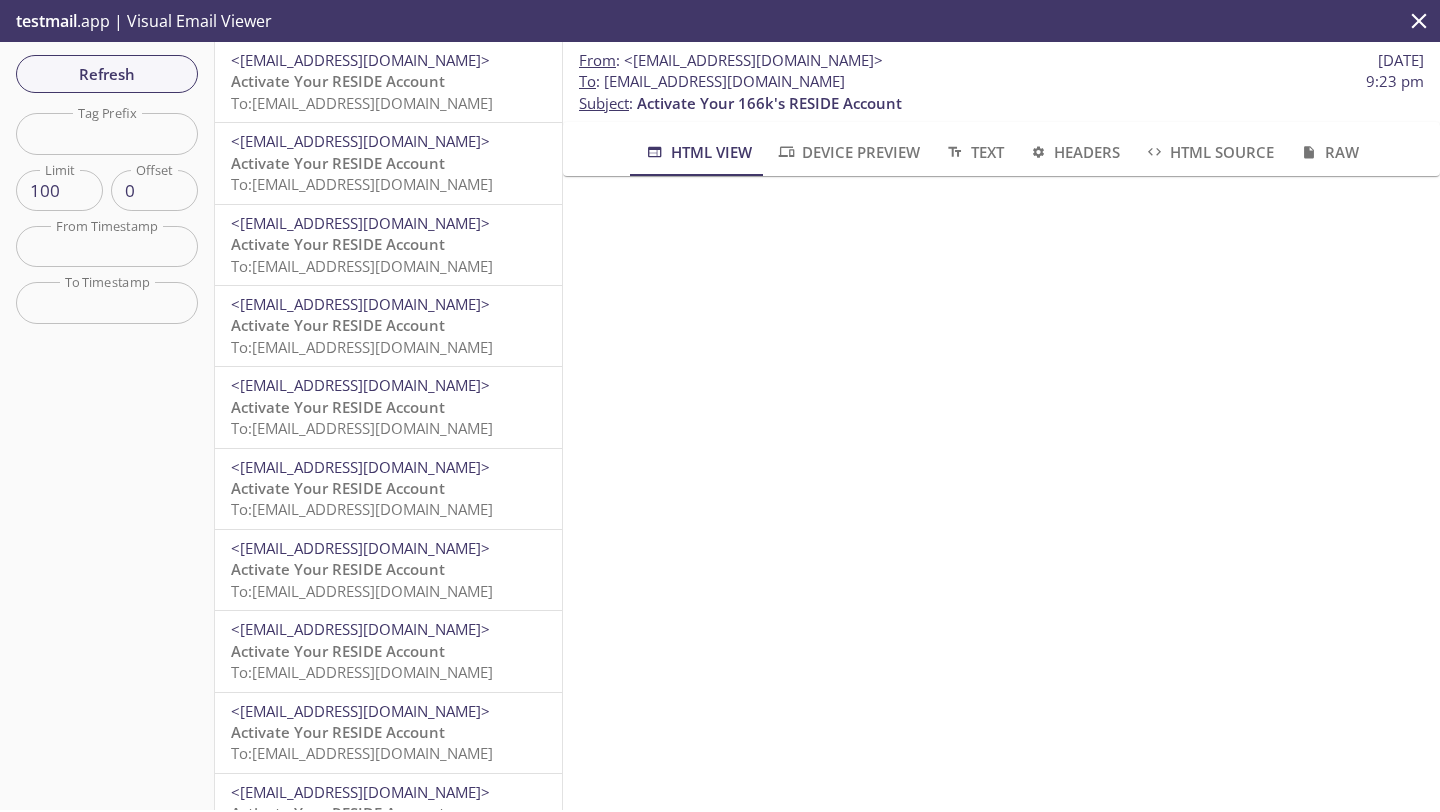 click on "To:  [EMAIL_ADDRESS][DOMAIN_NAME]" at bounding box center (362, 103) 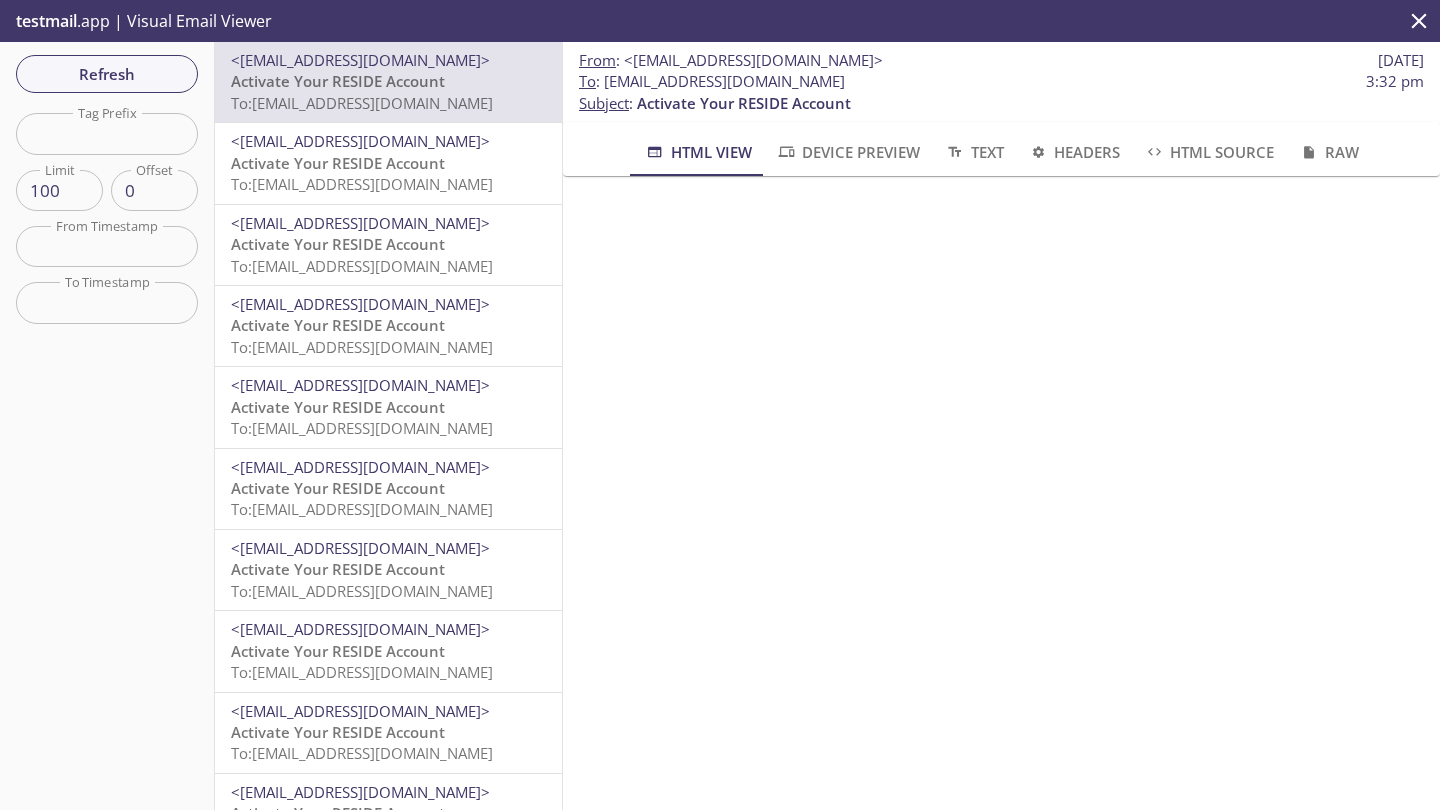 scroll, scrollTop: 137, scrollLeft: 0, axis: vertical 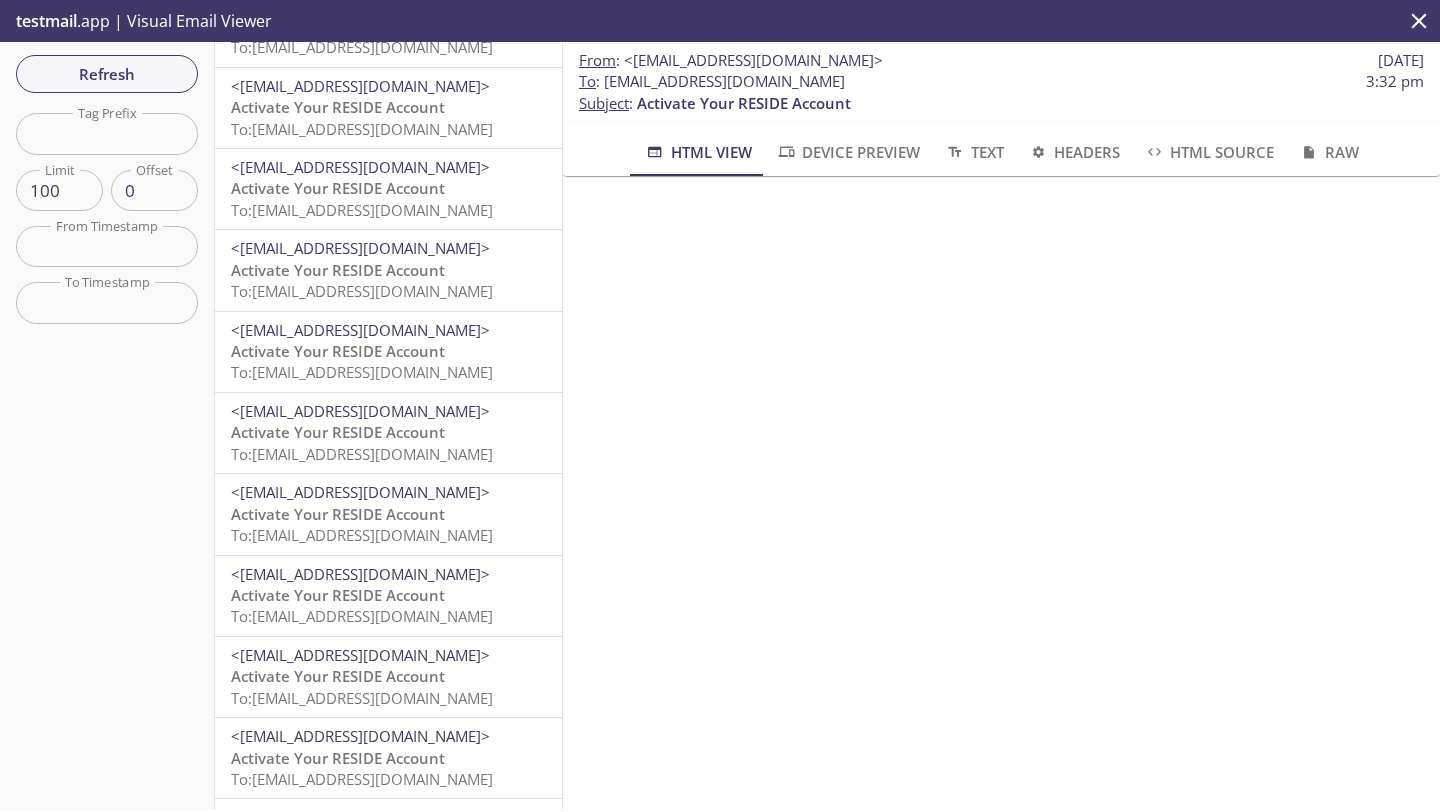 click on "Activate Your RESIDE Account" at bounding box center [338, 595] 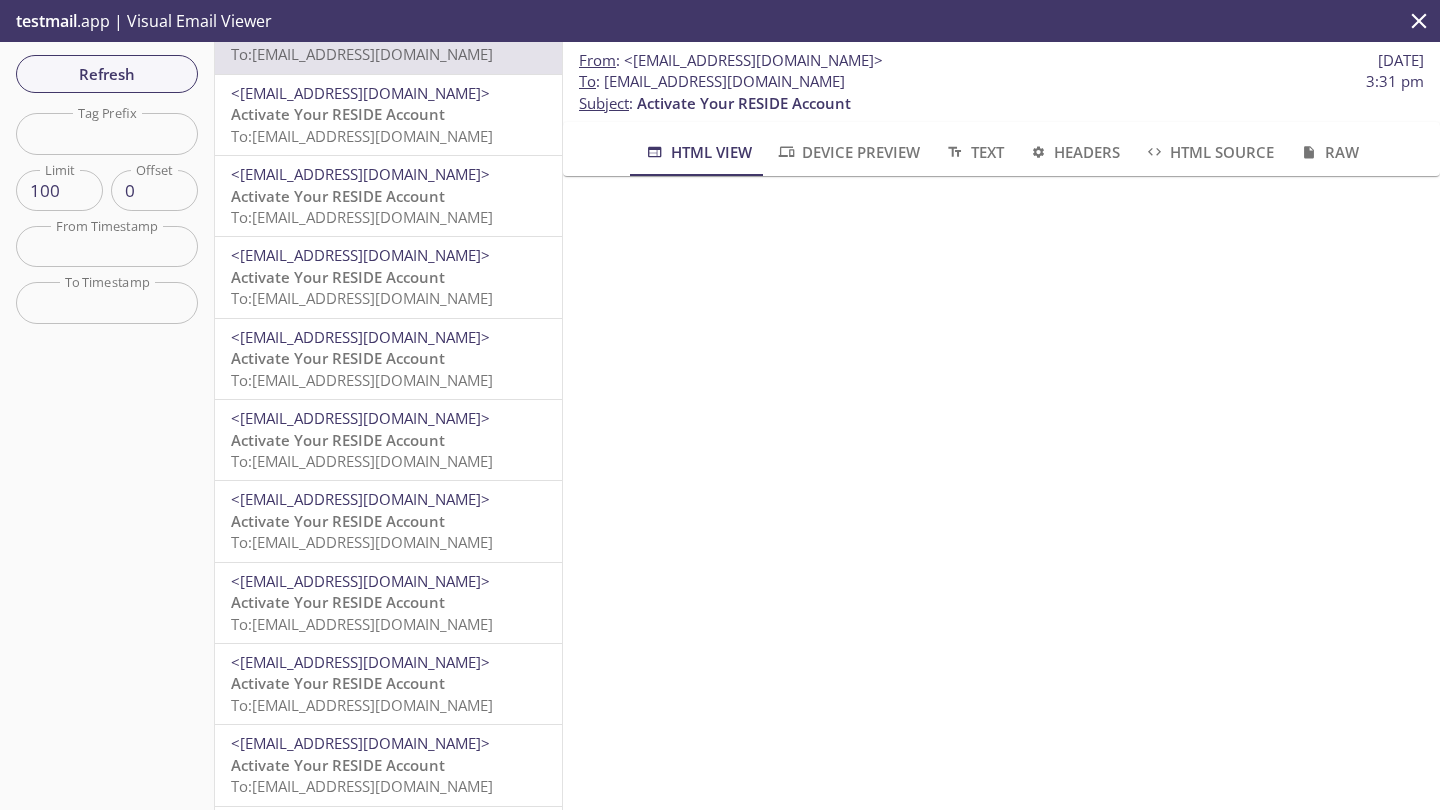 scroll, scrollTop: 719, scrollLeft: 0, axis: vertical 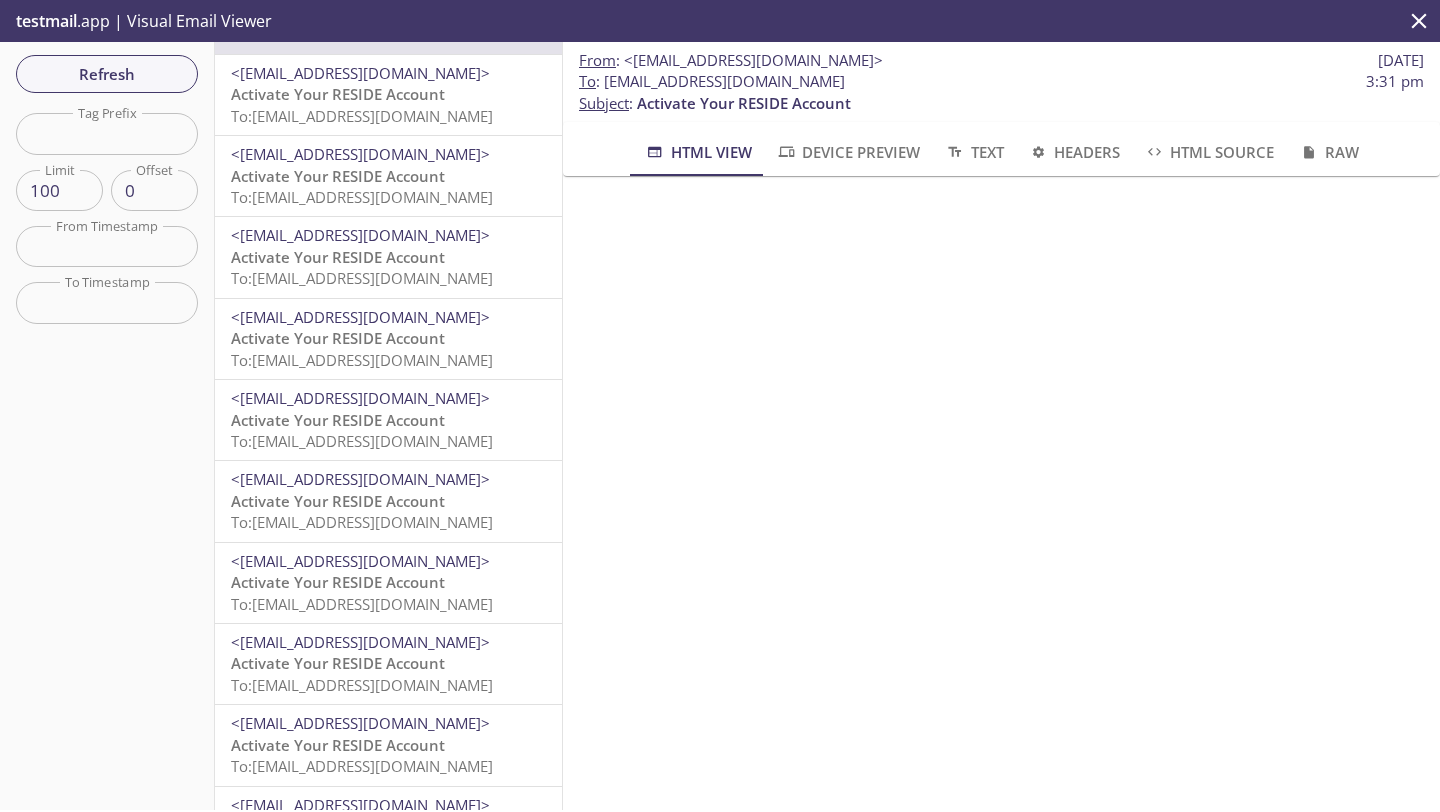 click on "To:  [EMAIL_ADDRESS][DOMAIN_NAME]" at bounding box center [362, 604] 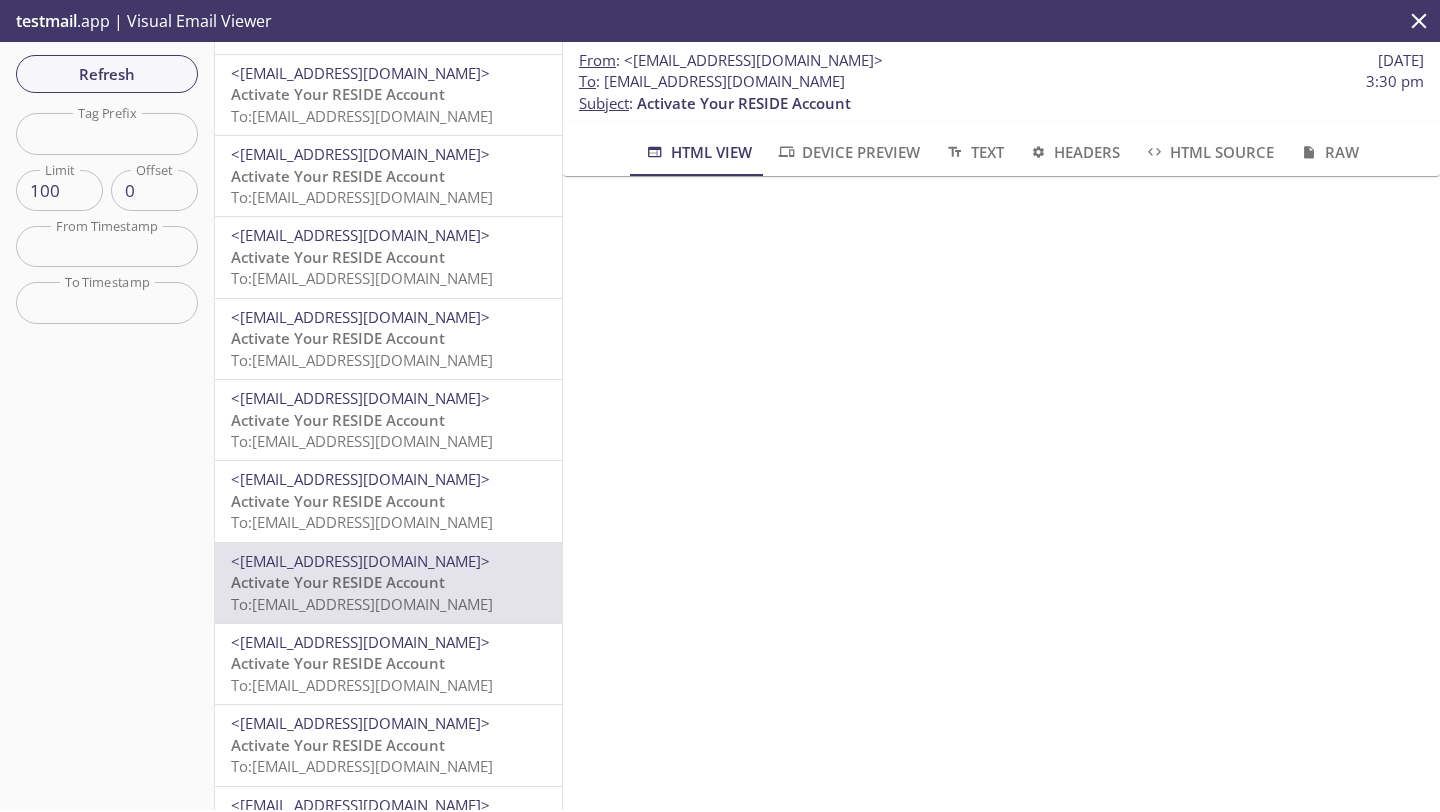 scroll, scrollTop: 1036, scrollLeft: 0, axis: vertical 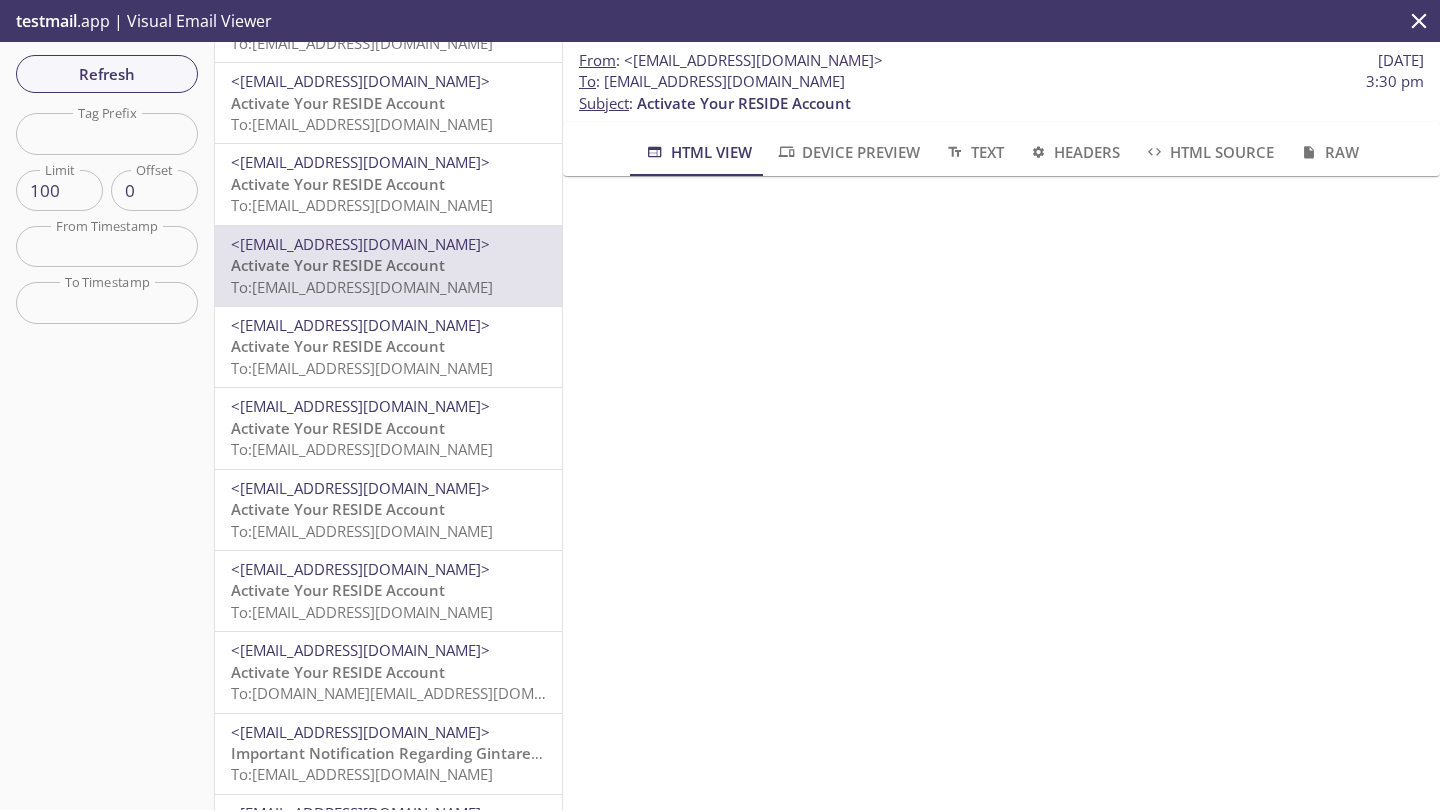 click on "Activate Your RESIDE Account" at bounding box center (338, 428) 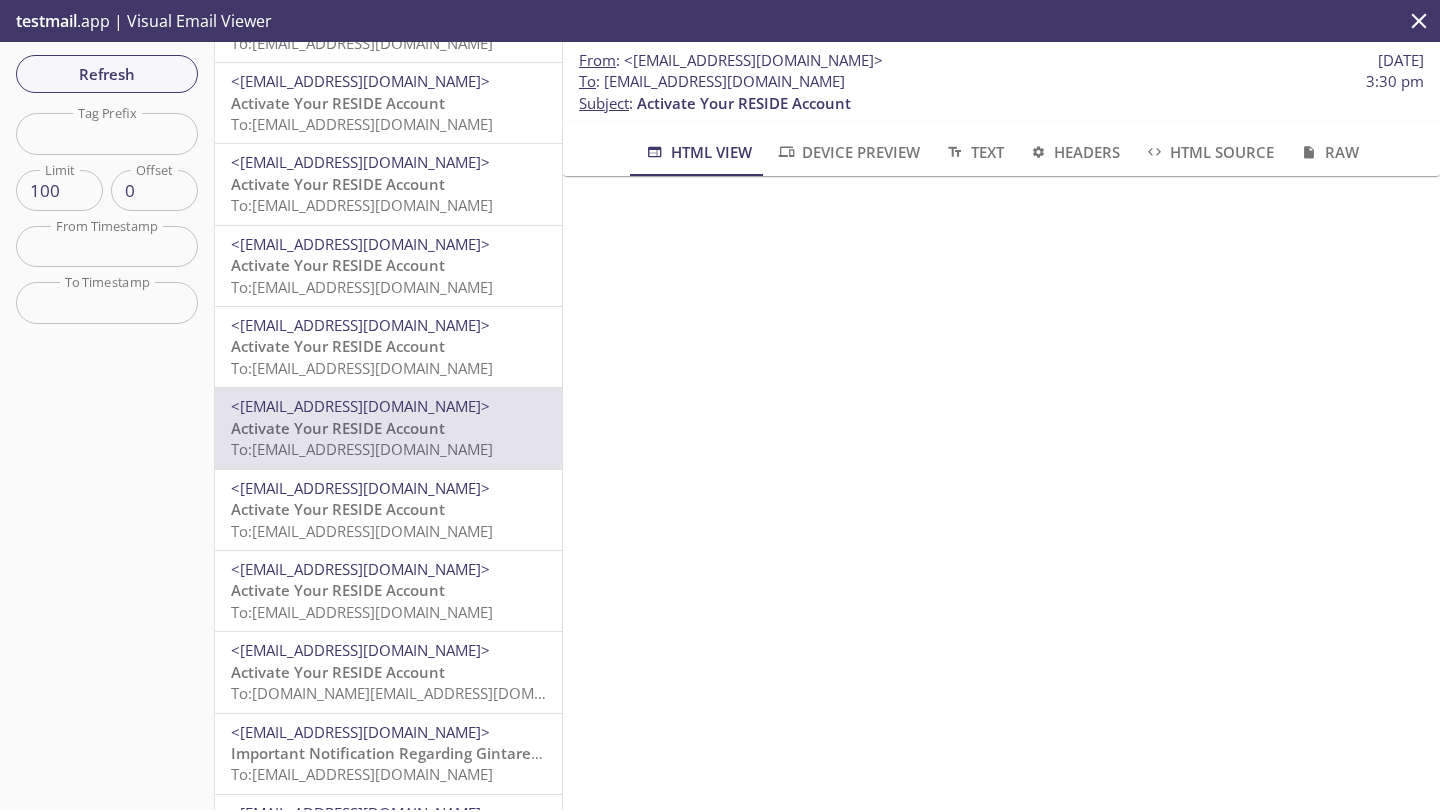 click on "Activate Your RESIDE Account" at bounding box center [338, 590] 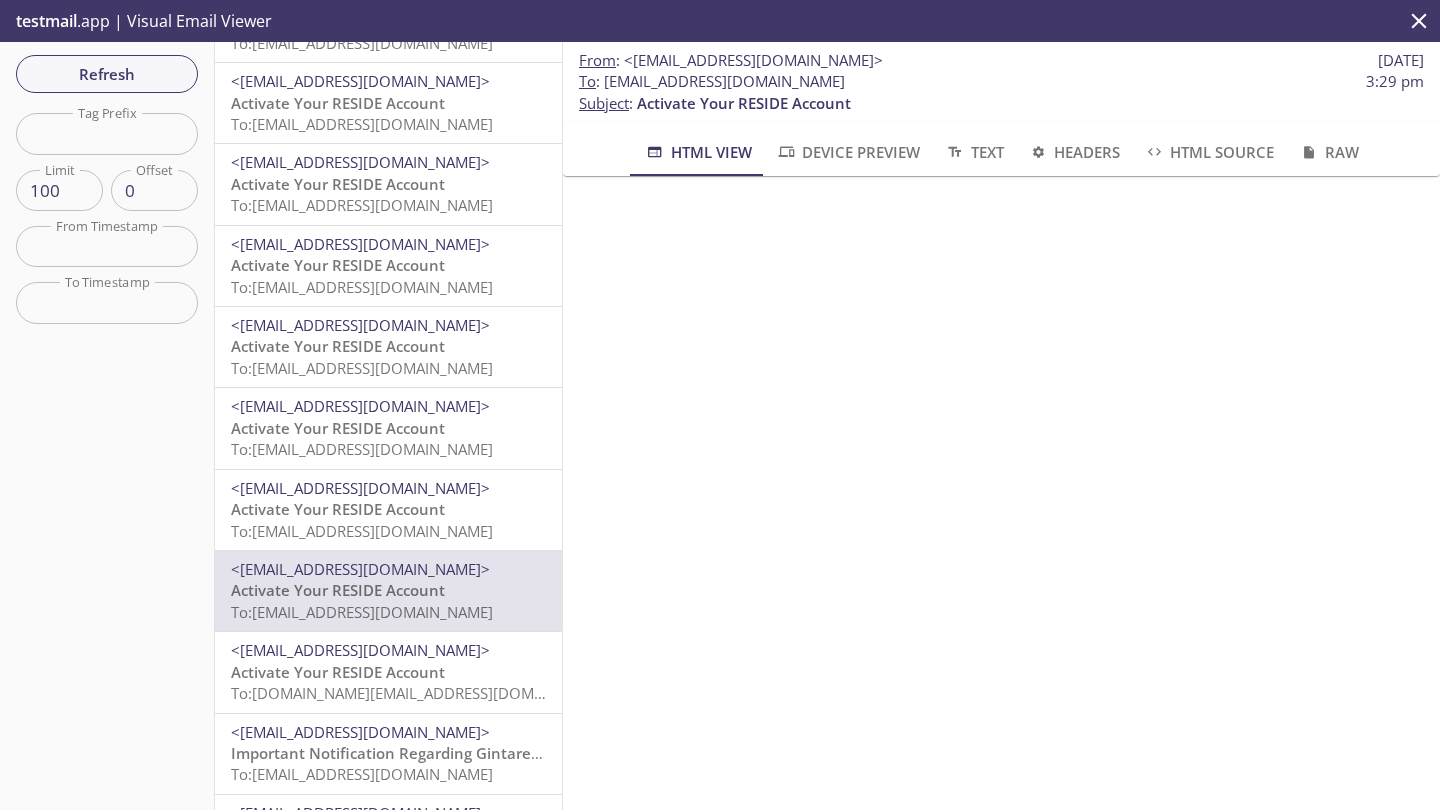 click on "Activate Your RESIDE Account To:  [DOMAIN_NAME][EMAIL_ADDRESS][DOMAIN_NAME]" at bounding box center [388, 683] 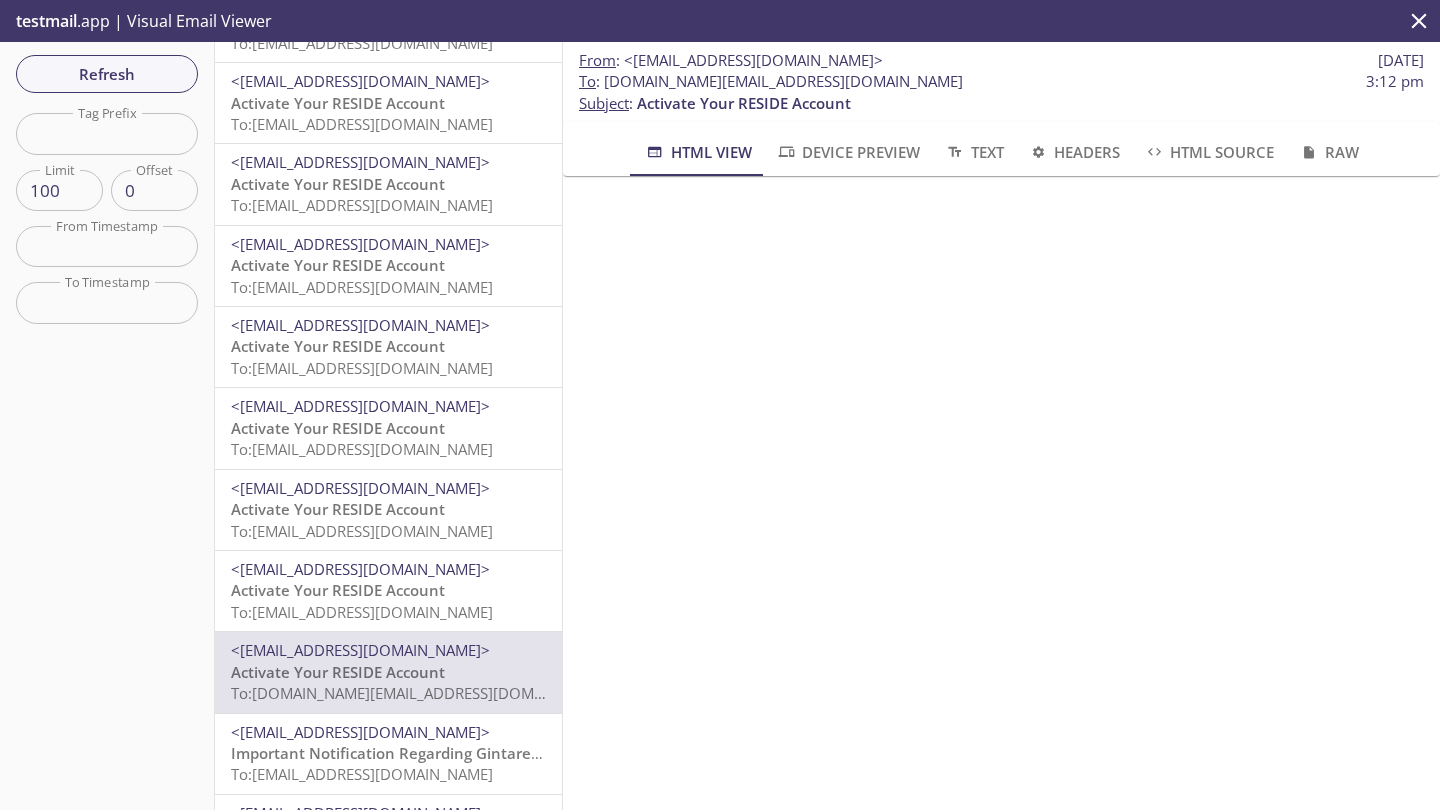 click on "Important Notification Regarding Gintare Test Admission Application to New" at bounding box center [507, 753] 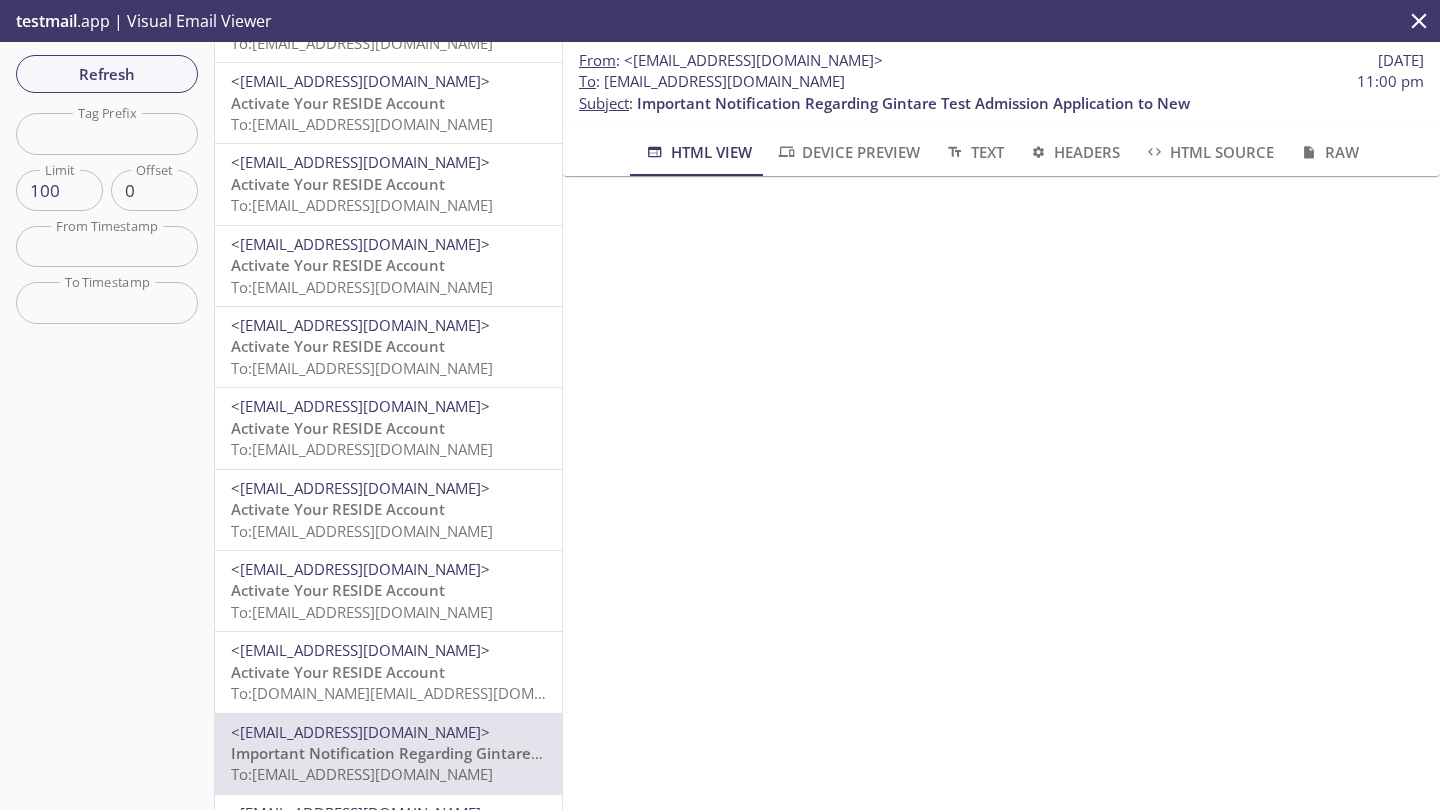 click on "Activate Your RESIDE Account" at bounding box center (338, 672) 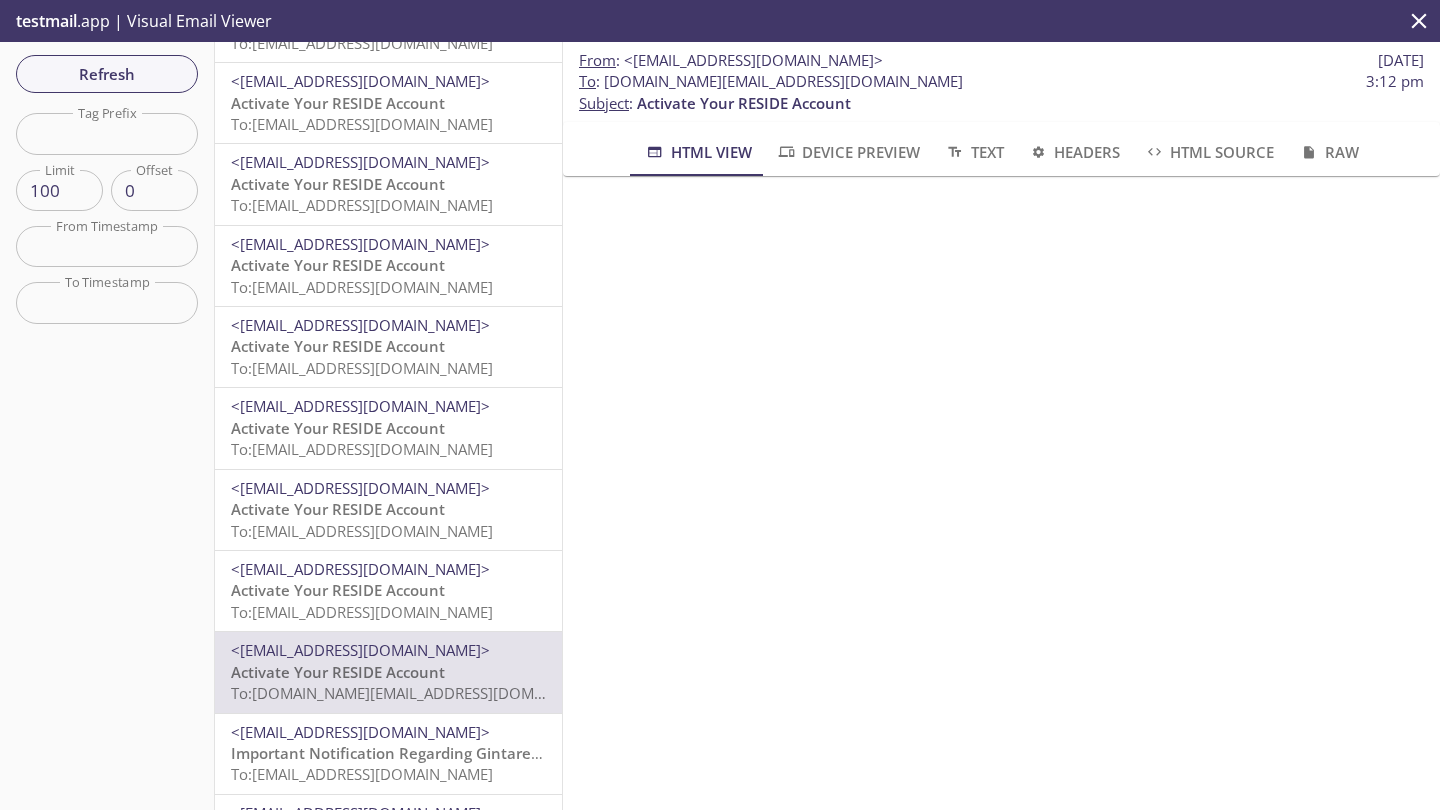 click on "Activate Your RESIDE Account" at bounding box center [338, 590] 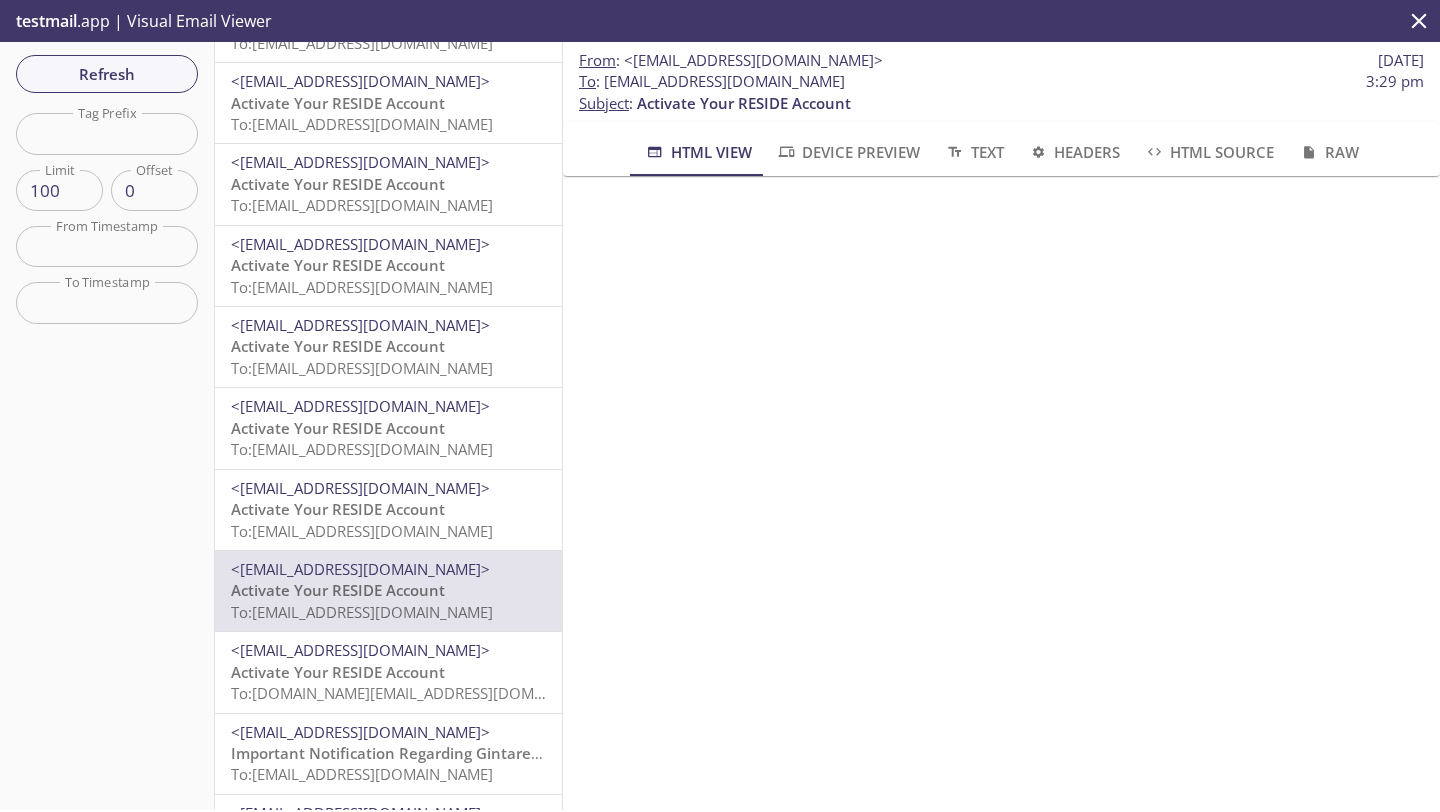 click on "To:  [EMAIL_ADDRESS][DOMAIN_NAME]" at bounding box center [362, 205] 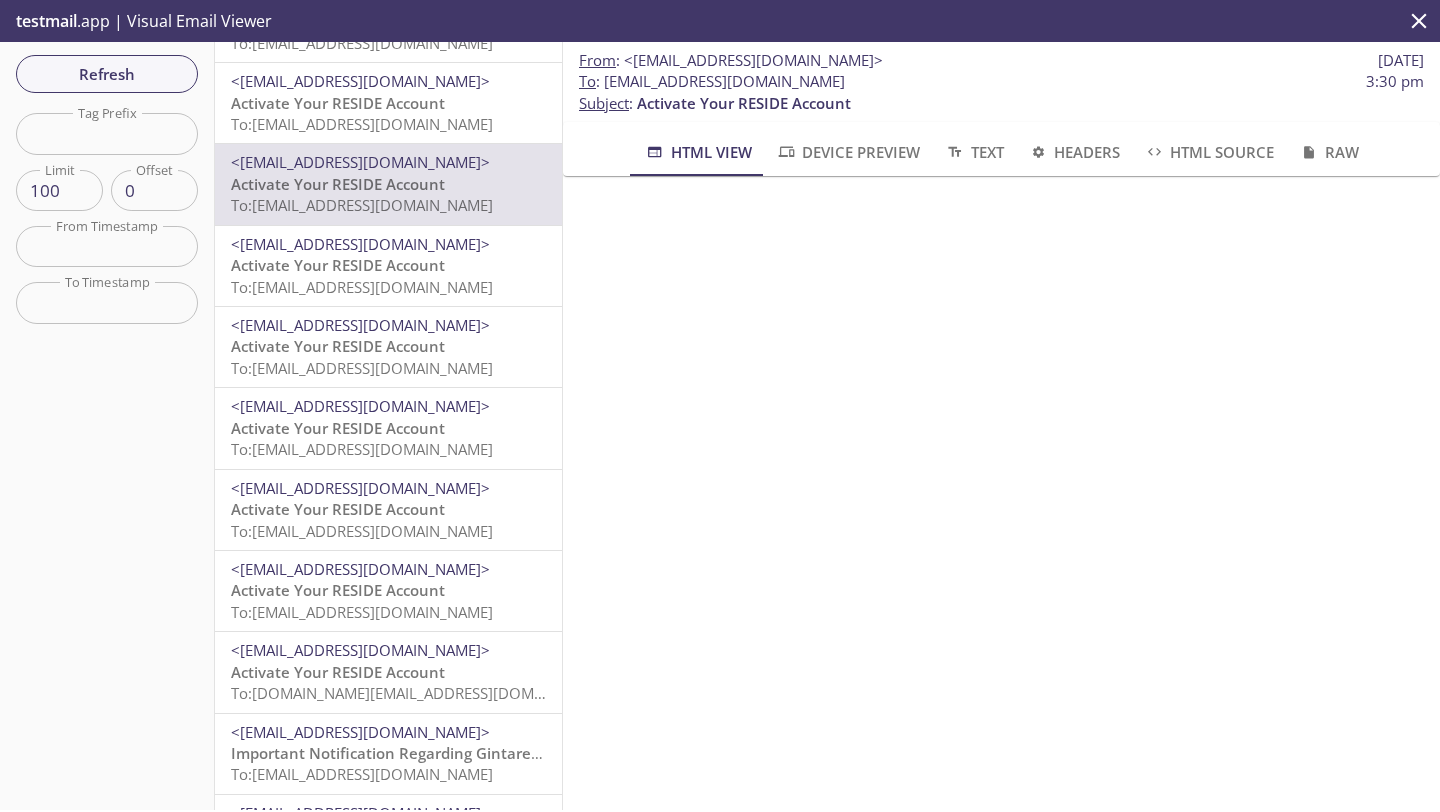 click on "To:  [EMAIL_ADDRESS][DOMAIN_NAME]" at bounding box center (362, 612) 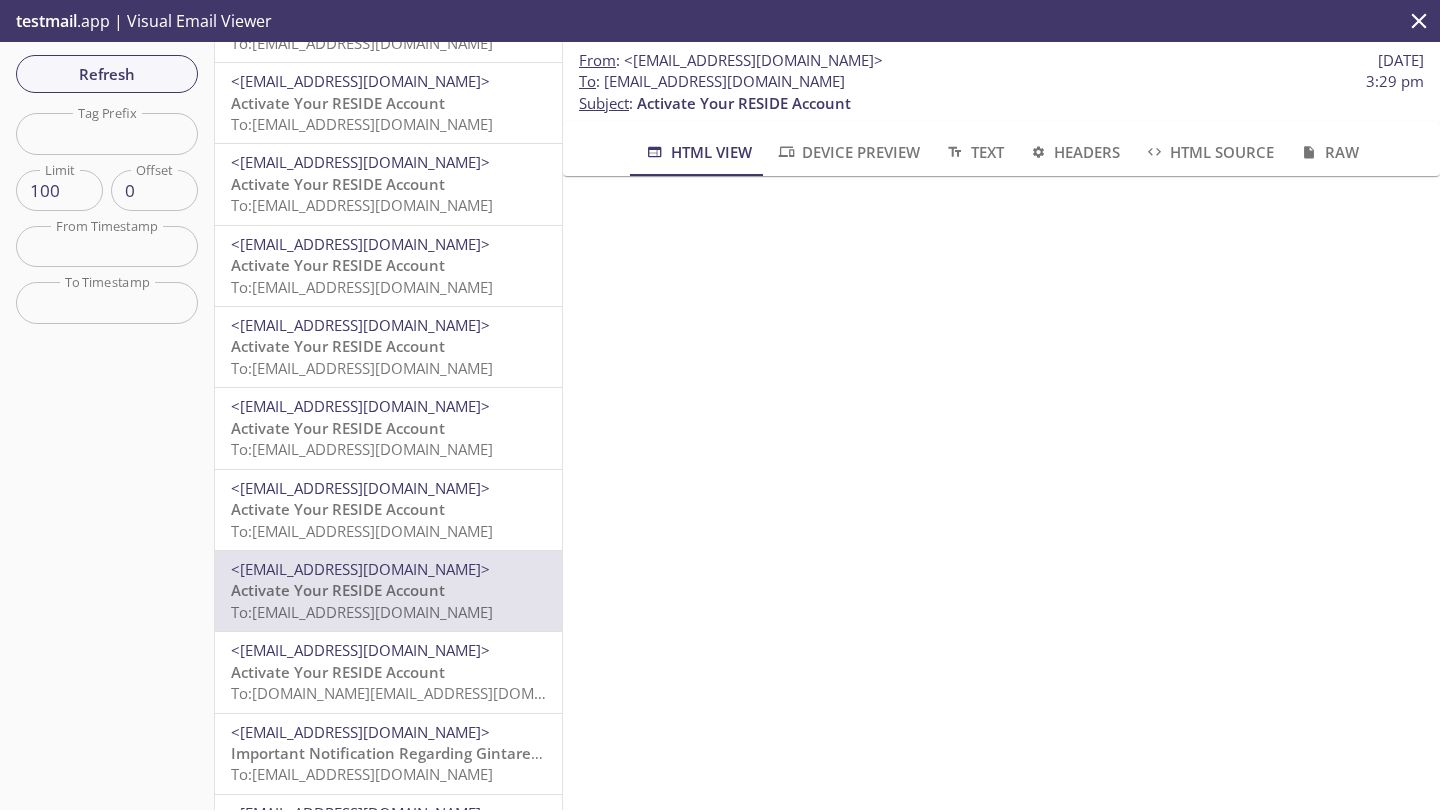 click on "Activate Your RESIDE Account" at bounding box center (338, 184) 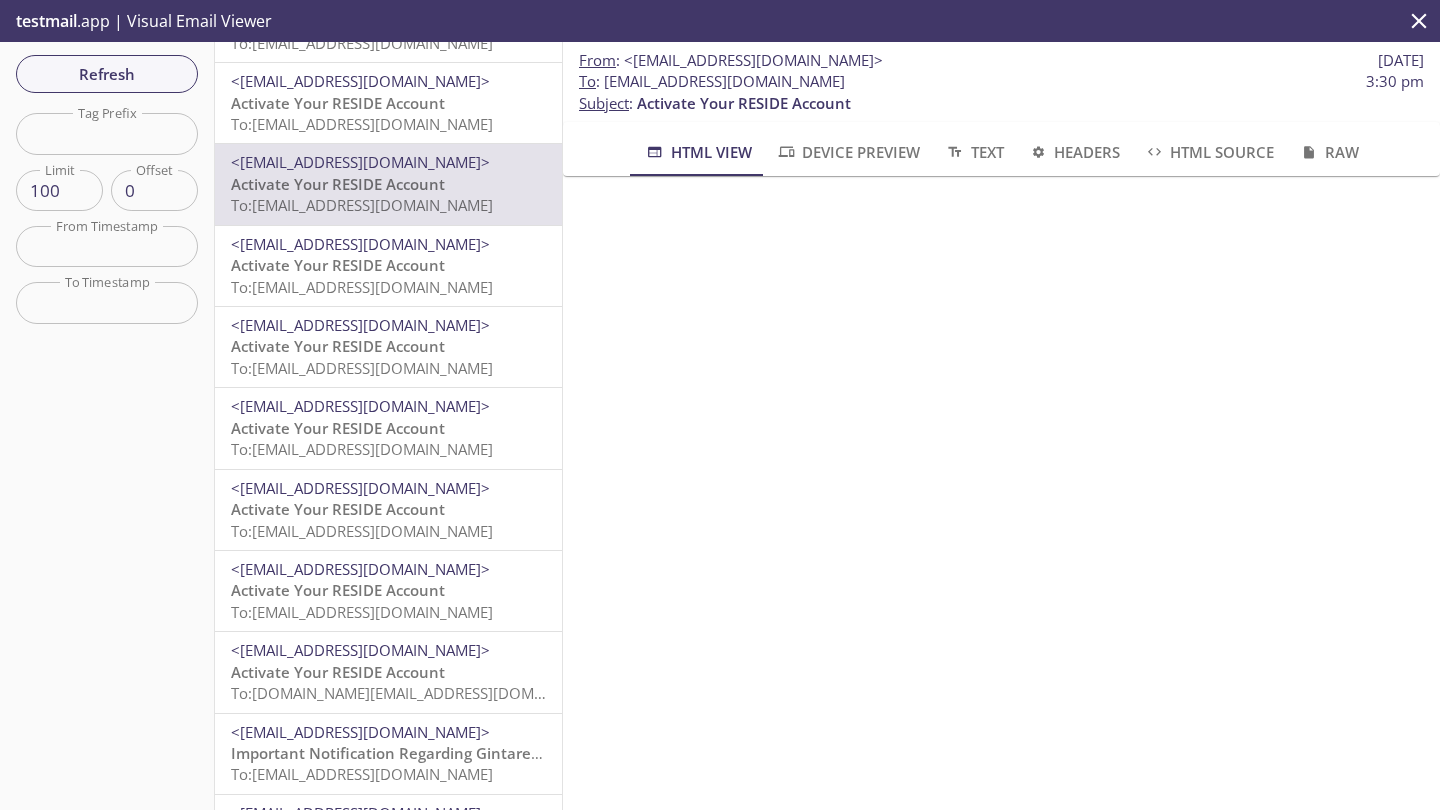 click on "<[EMAIL_ADDRESS][DOMAIN_NAME]>" at bounding box center (360, 569) 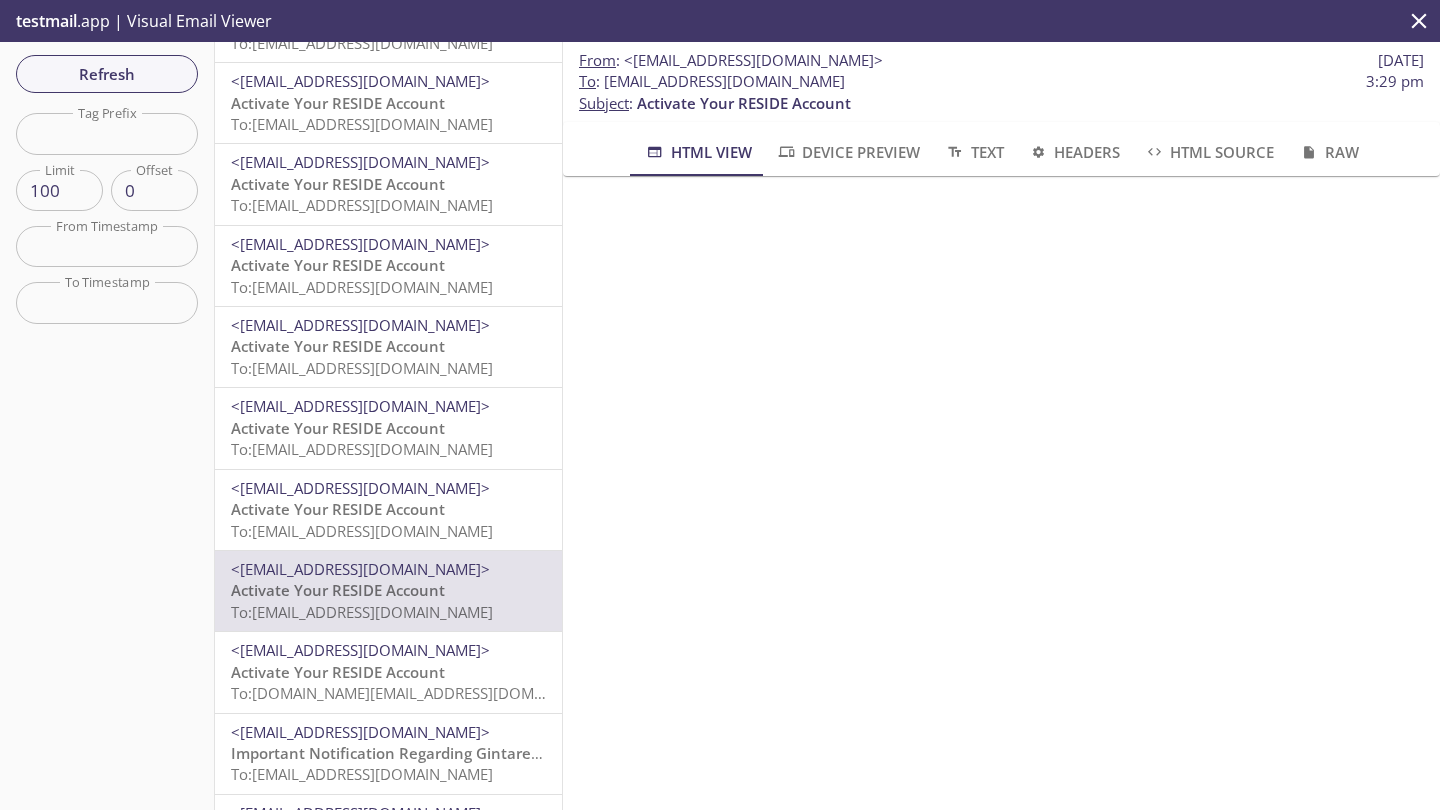 scroll, scrollTop: 0, scrollLeft: 0, axis: both 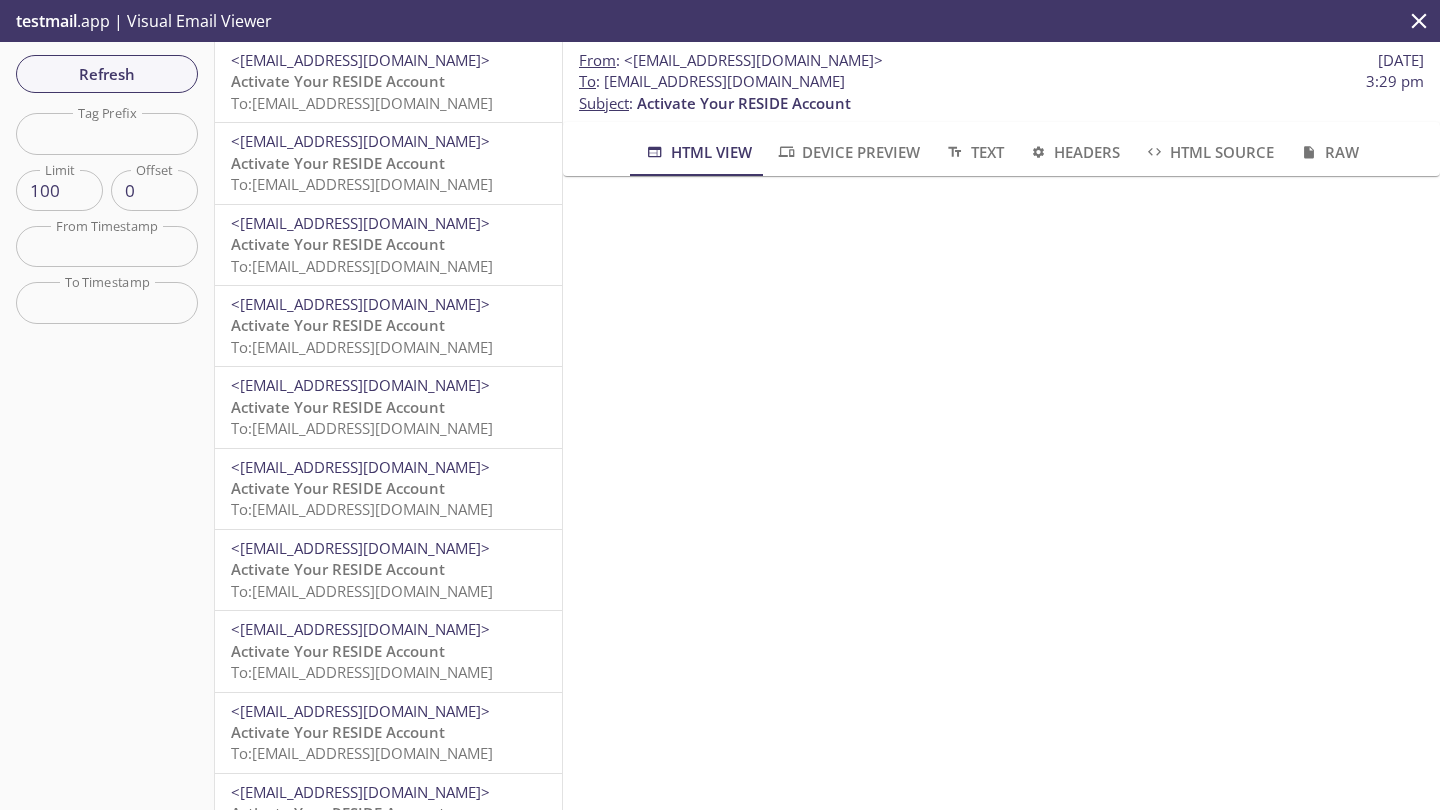 click on "<[EMAIL_ADDRESS][DOMAIN_NAME]>" at bounding box center [360, 60] 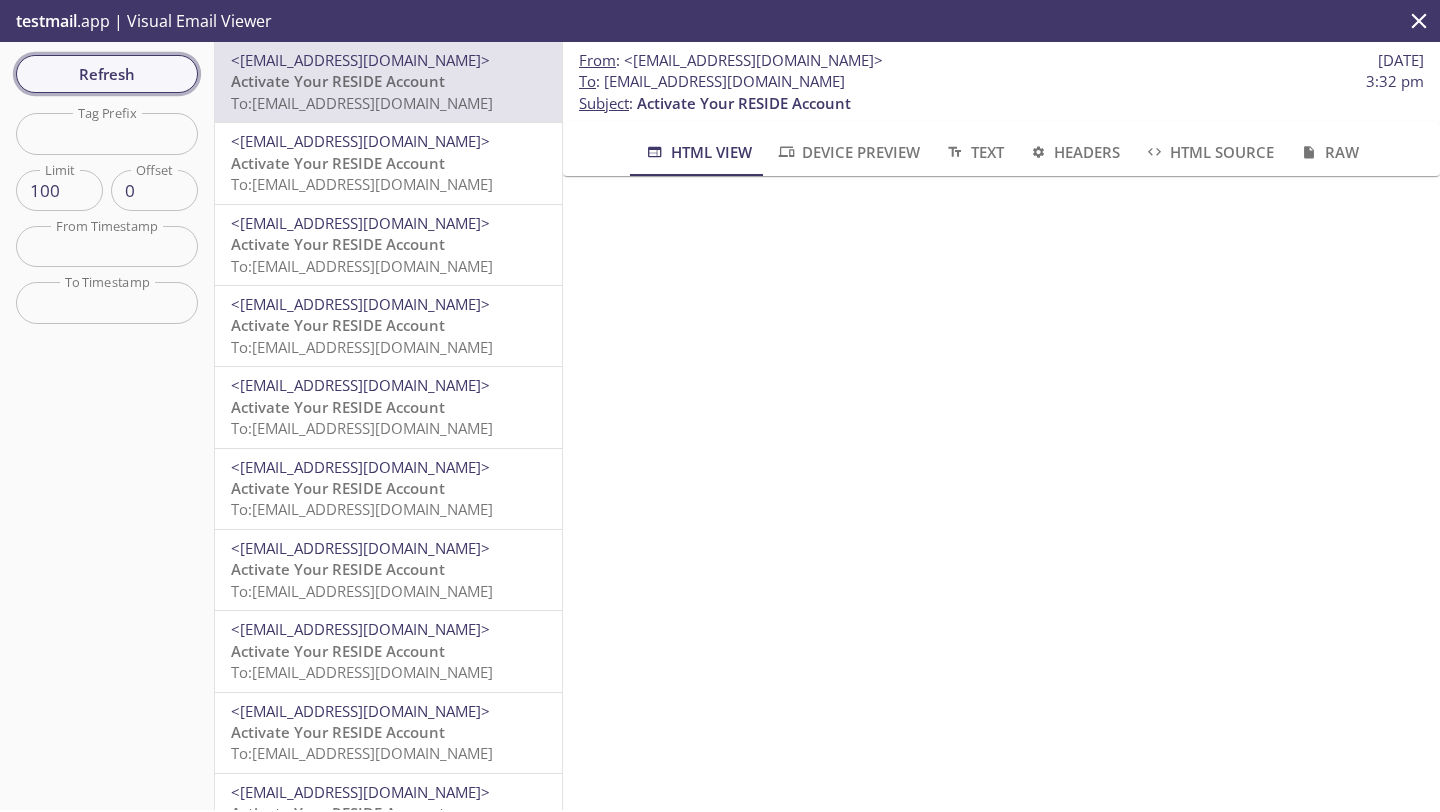 click on "Refresh" at bounding box center [107, 74] 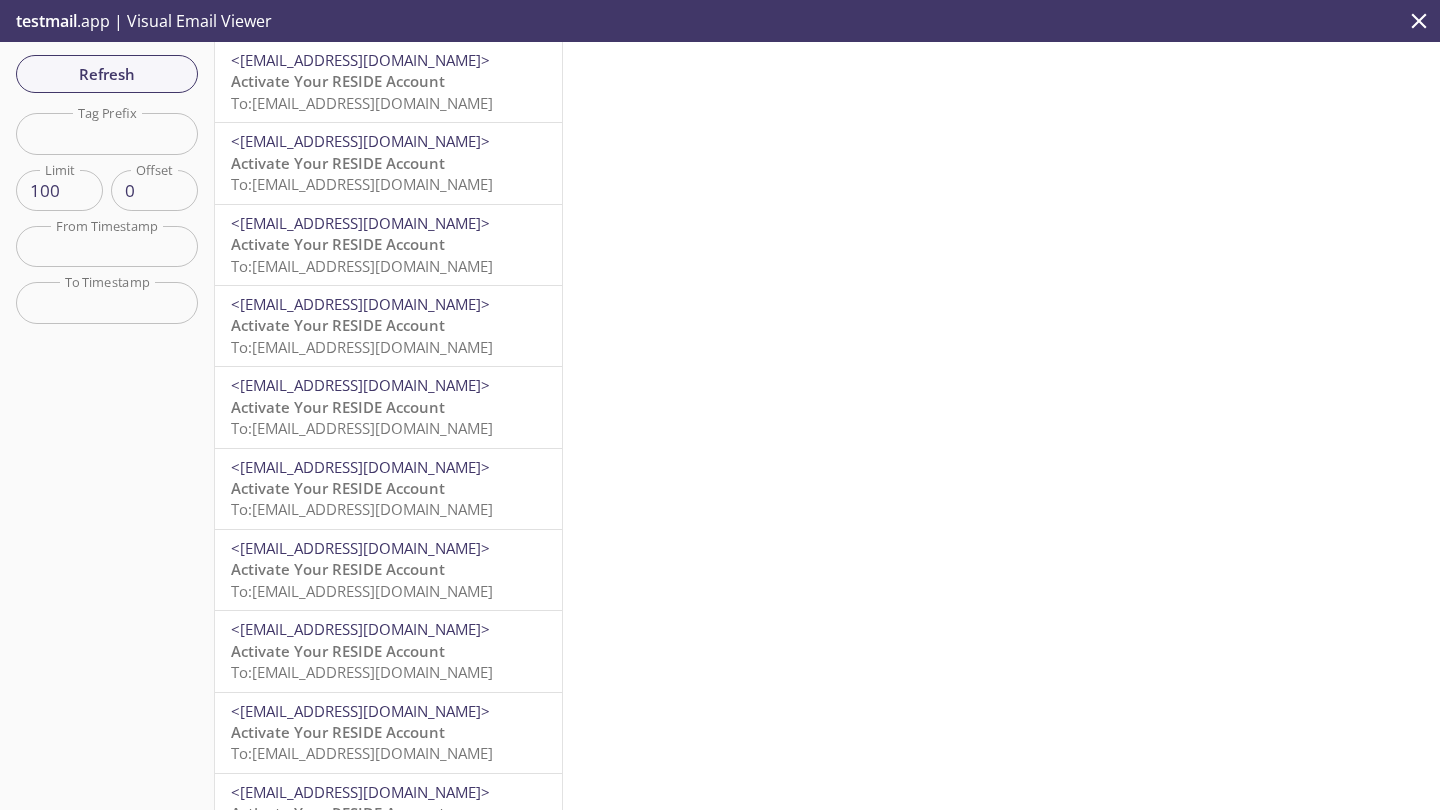 click on "To:  [EMAIL_ADDRESS][DOMAIN_NAME]" at bounding box center [362, 103] 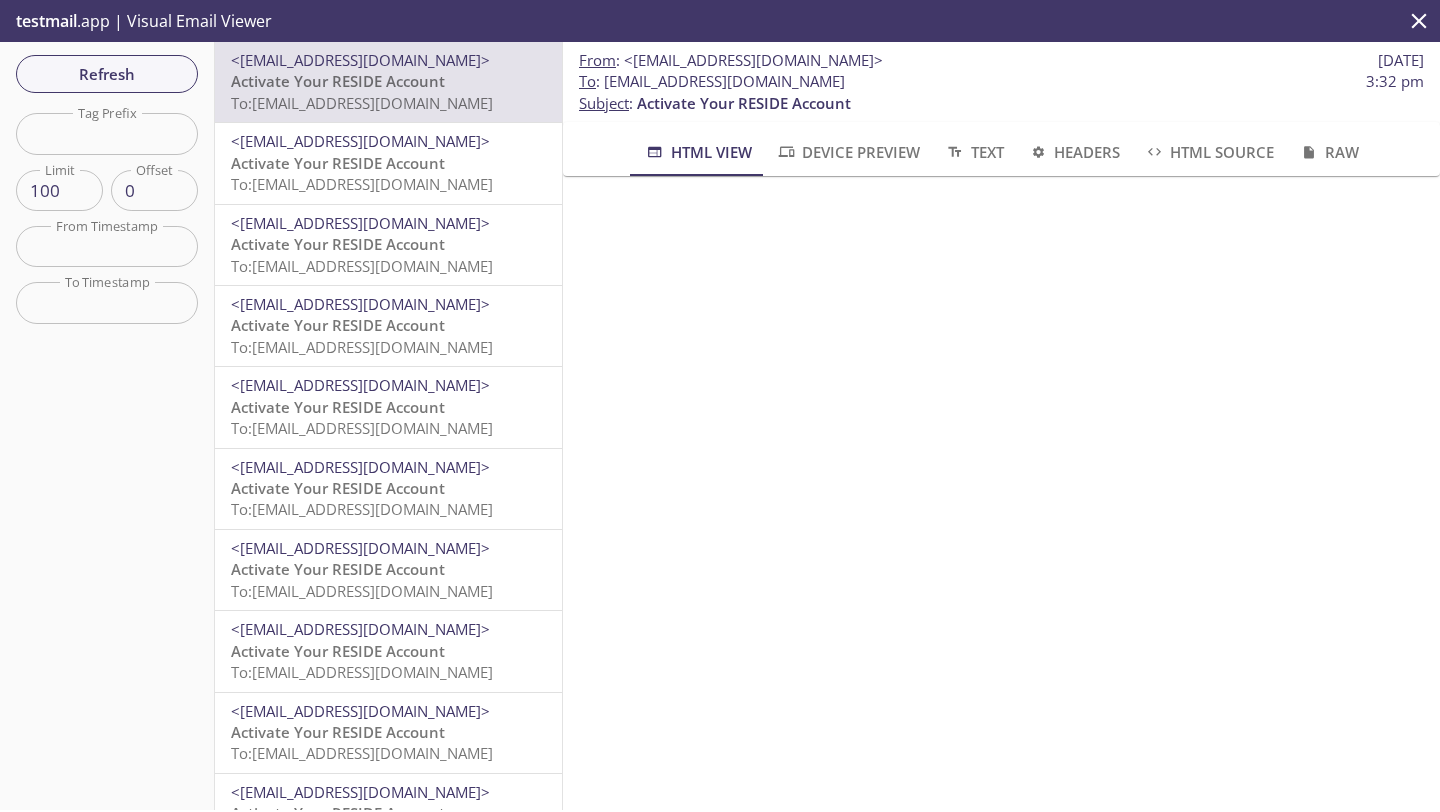 click on "To:  [EMAIL_ADDRESS][DOMAIN_NAME]" at bounding box center [362, 184] 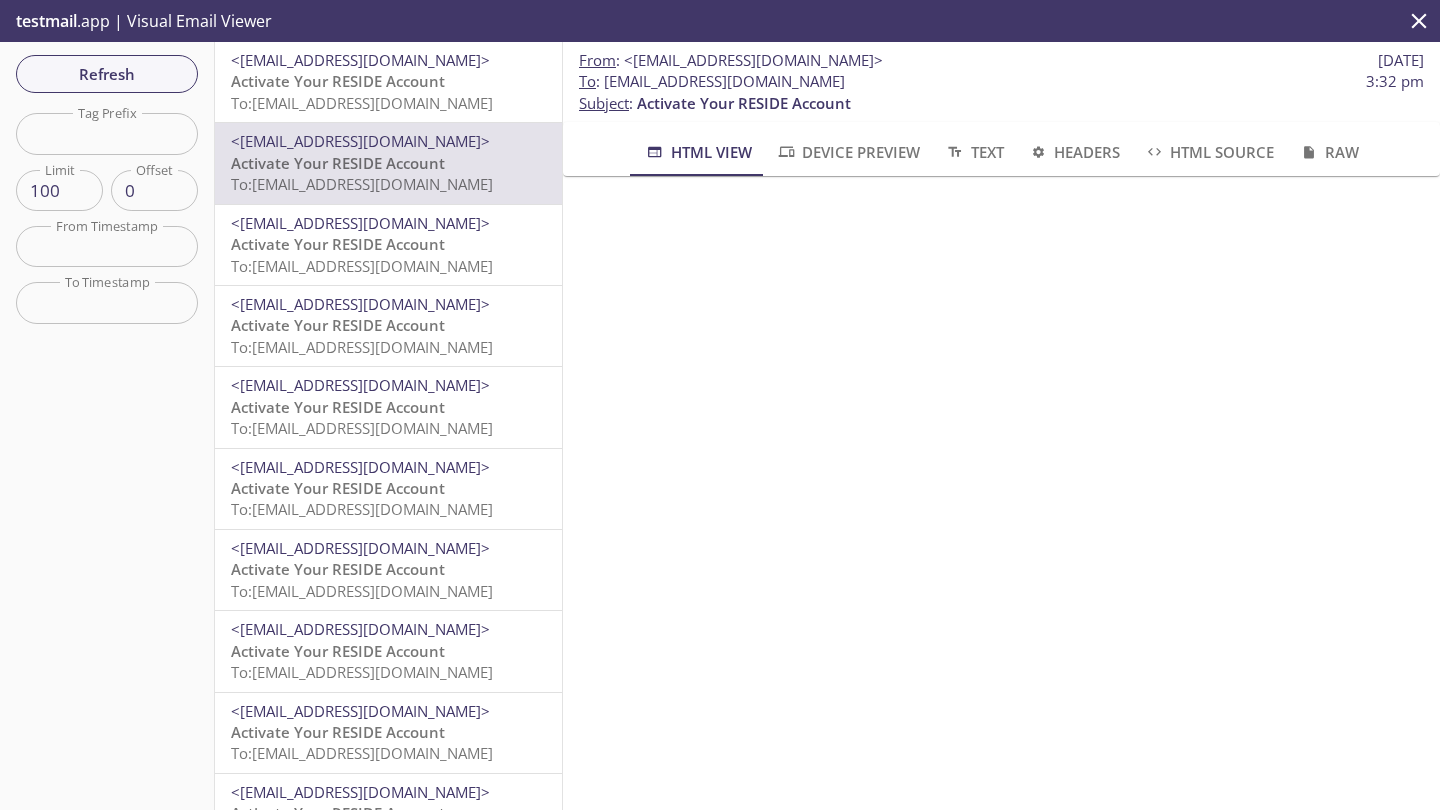 click on "Activate Your RESIDE Account" at bounding box center [338, 407] 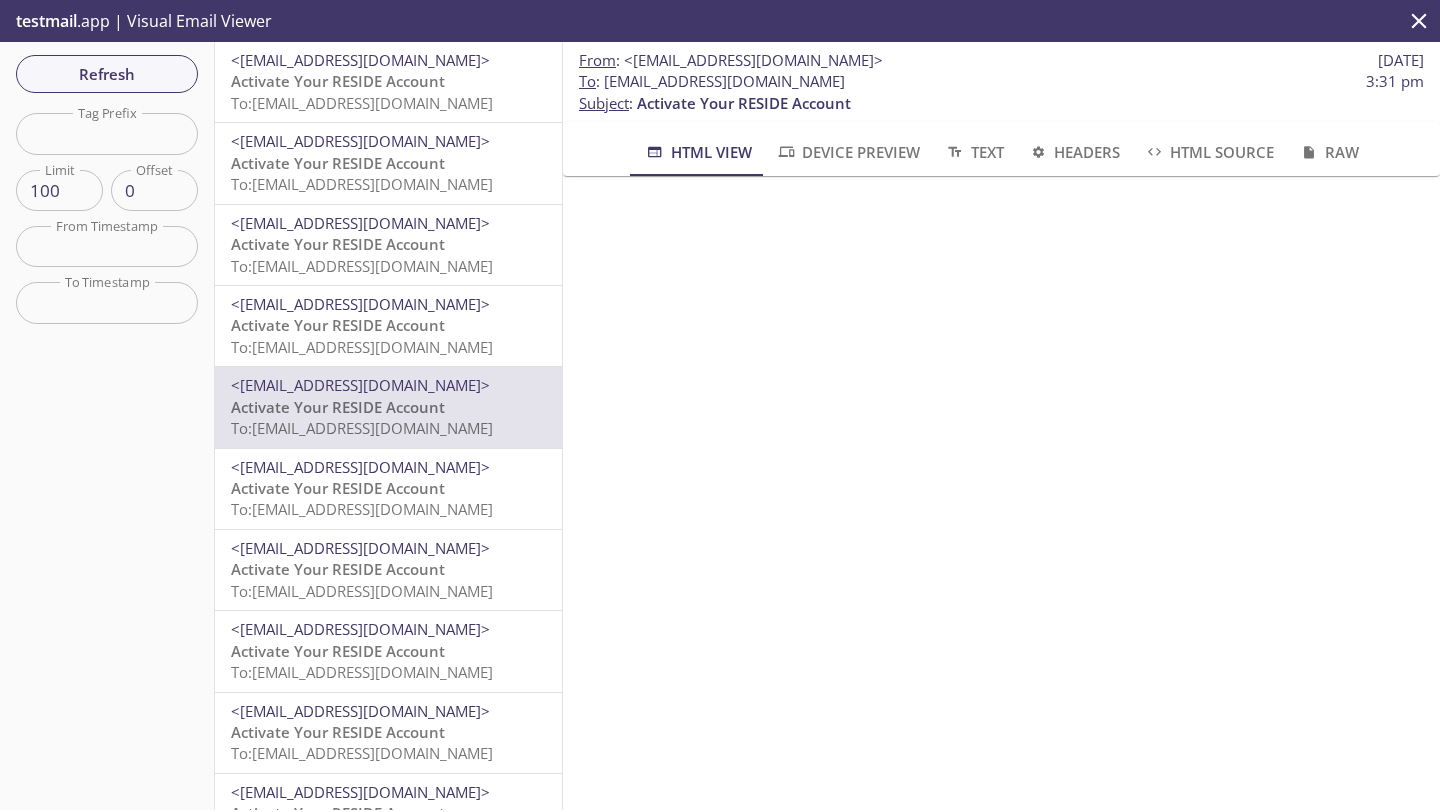 click on "Activate Your RESIDE Account To:  [EMAIL_ADDRESS][DOMAIN_NAME]" at bounding box center (388, 174) 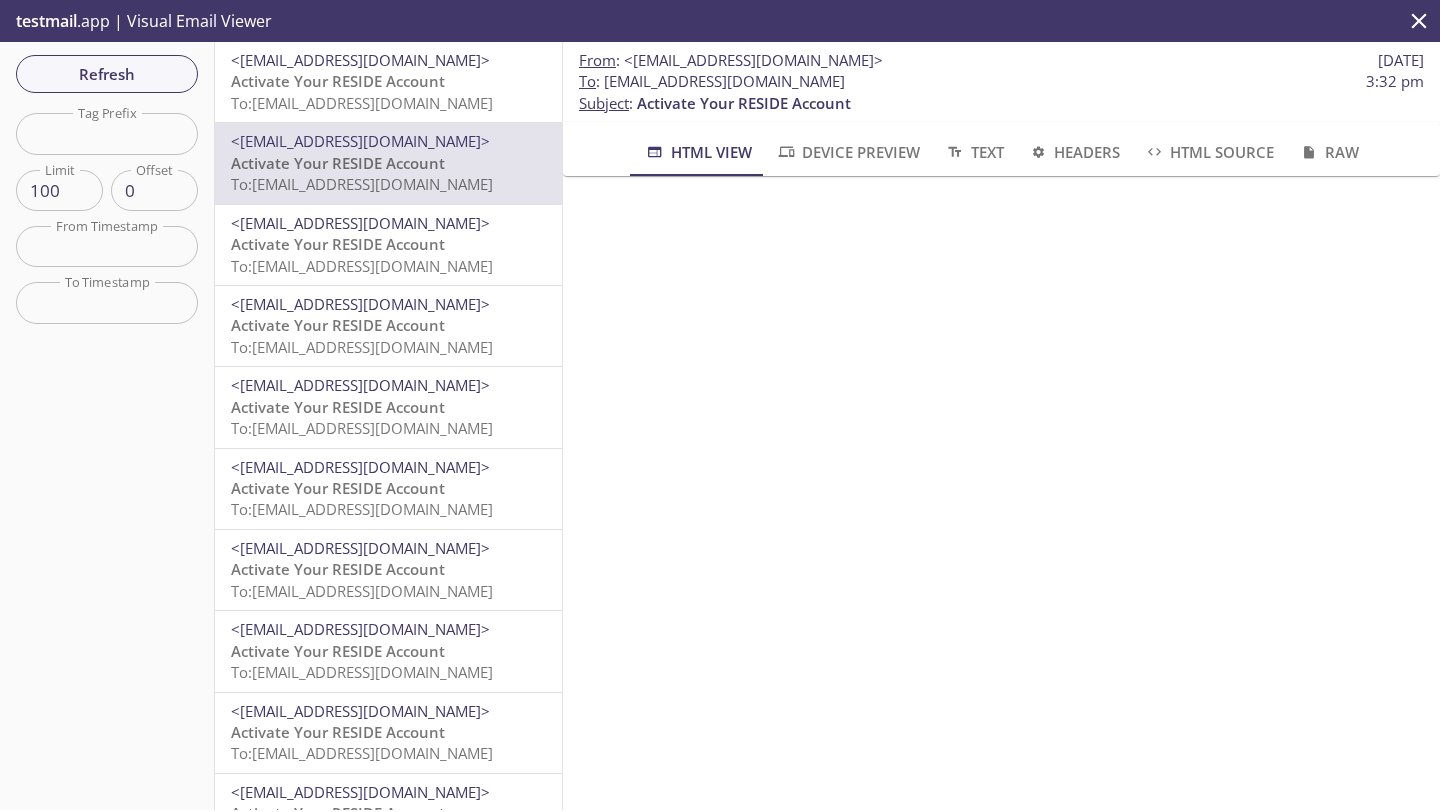 click on "To:  [EMAIL_ADDRESS][DOMAIN_NAME]" at bounding box center (362, 428) 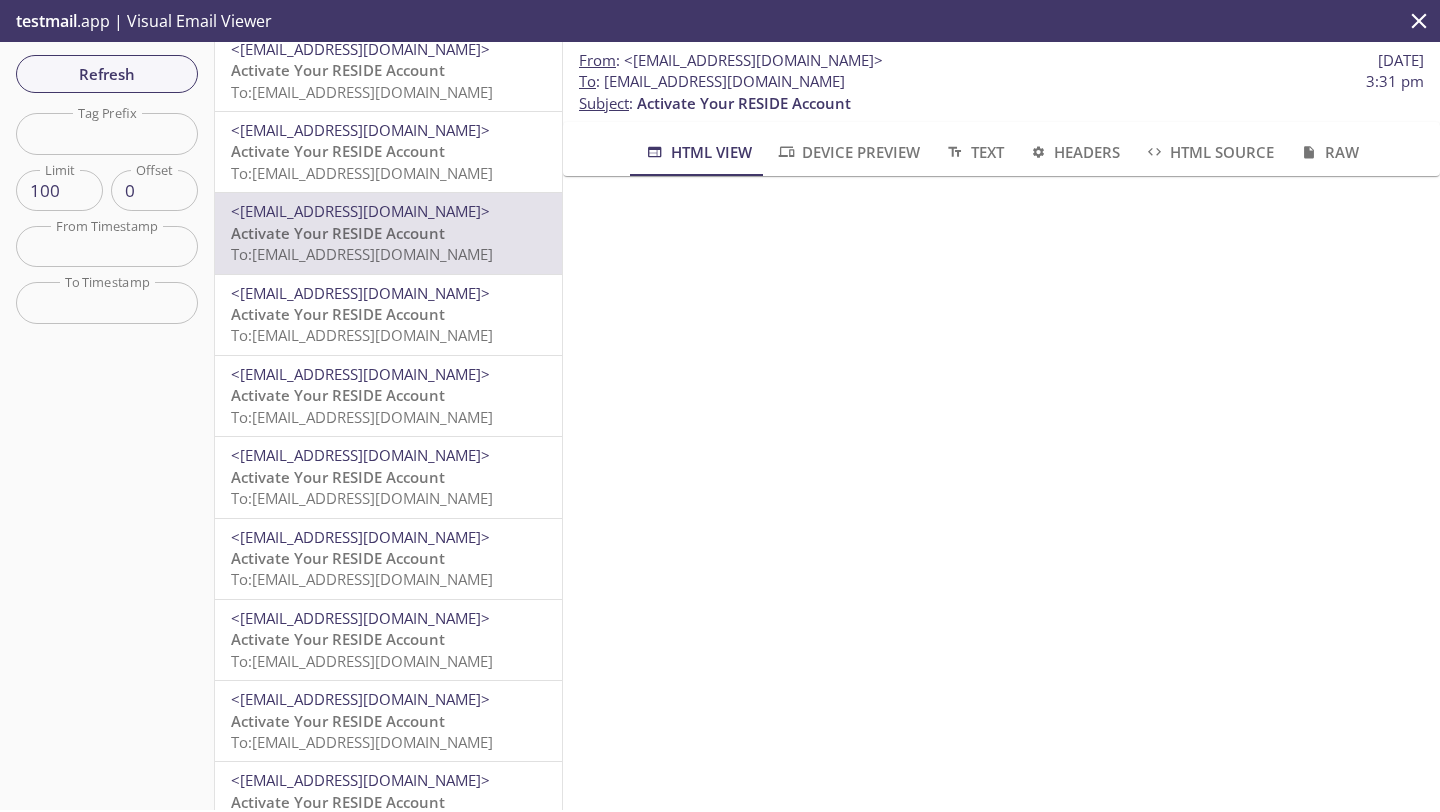 scroll, scrollTop: 192, scrollLeft: 0, axis: vertical 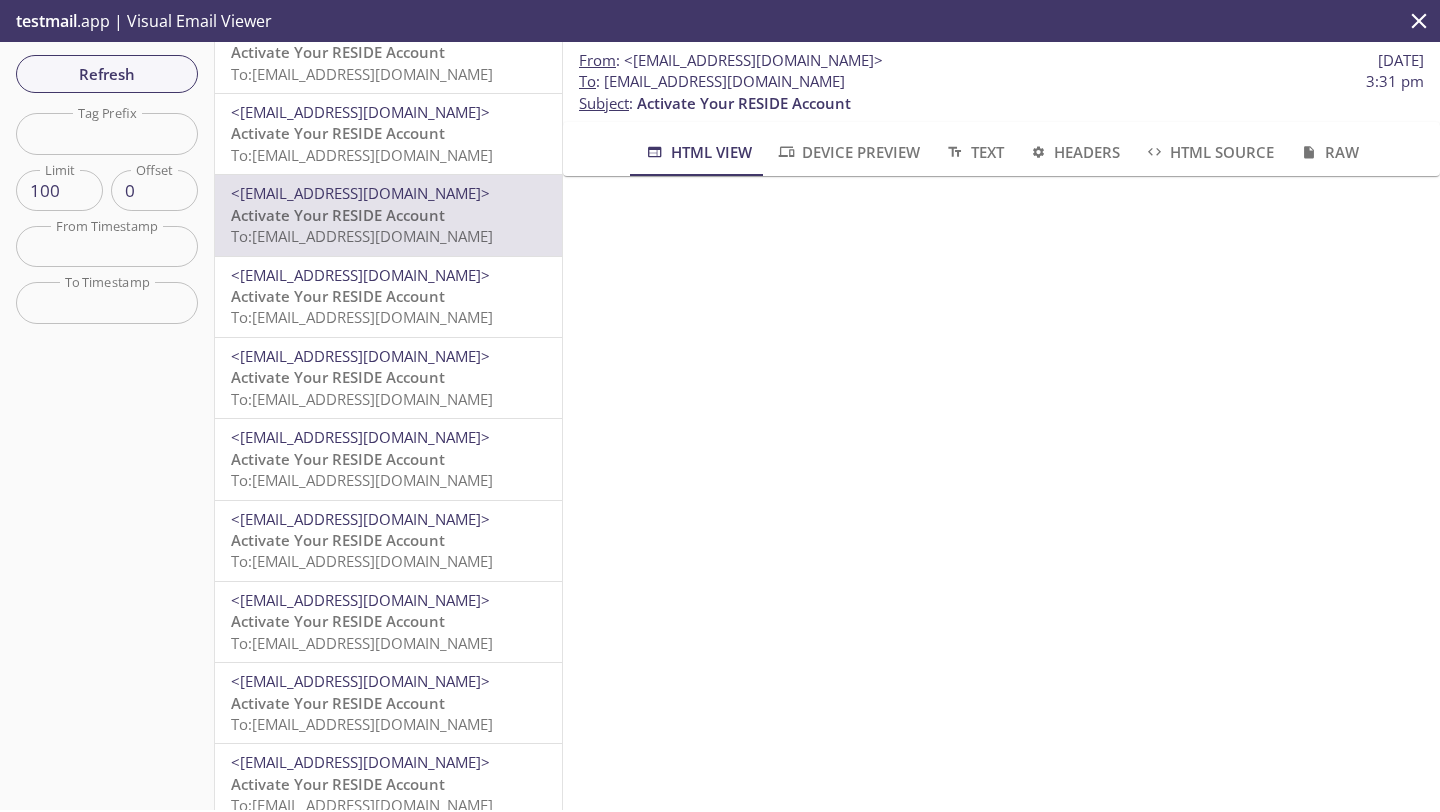 click on "Activate Your RESIDE Account" at bounding box center [338, 540] 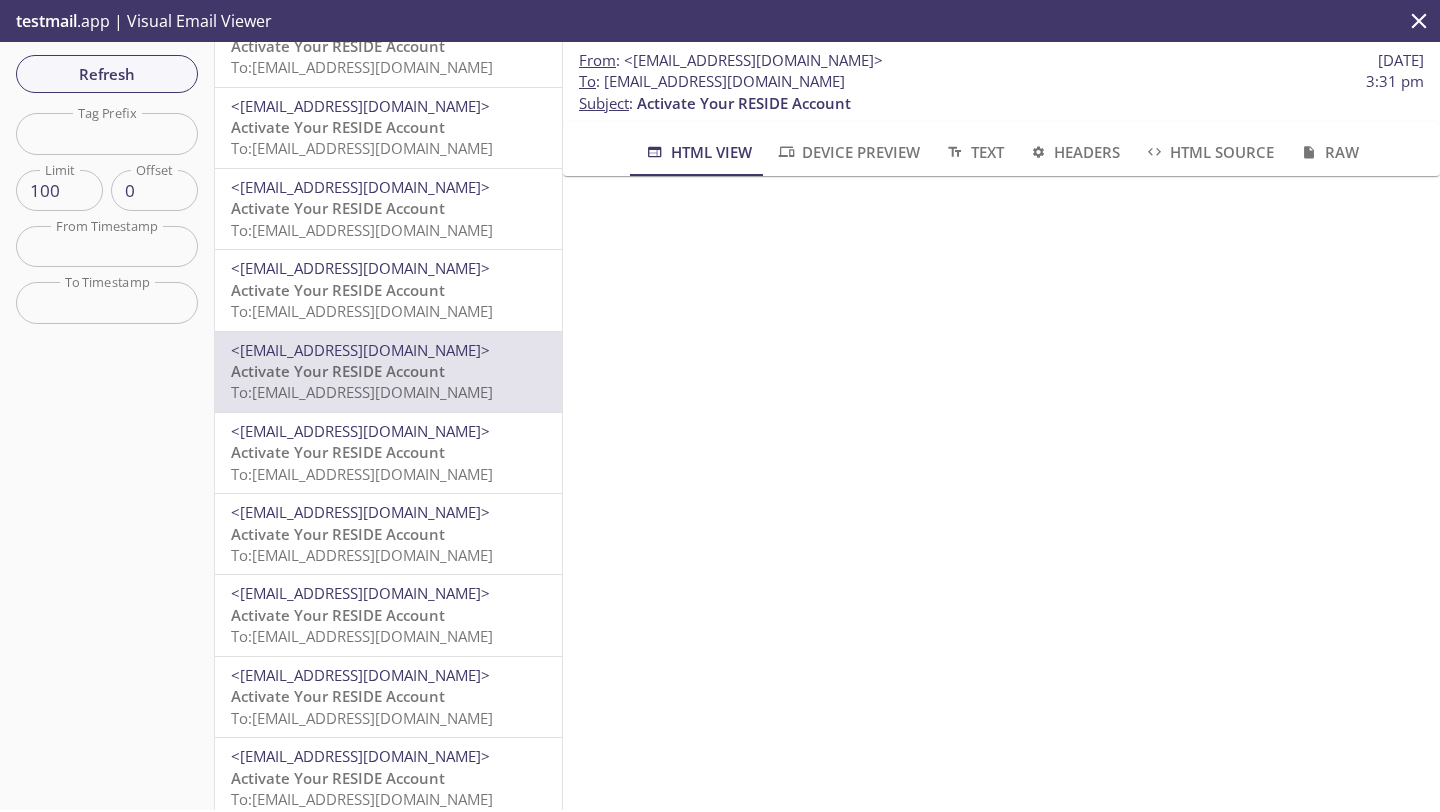 scroll, scrollTop: 439, scrollLeft: 0, axis: vertical 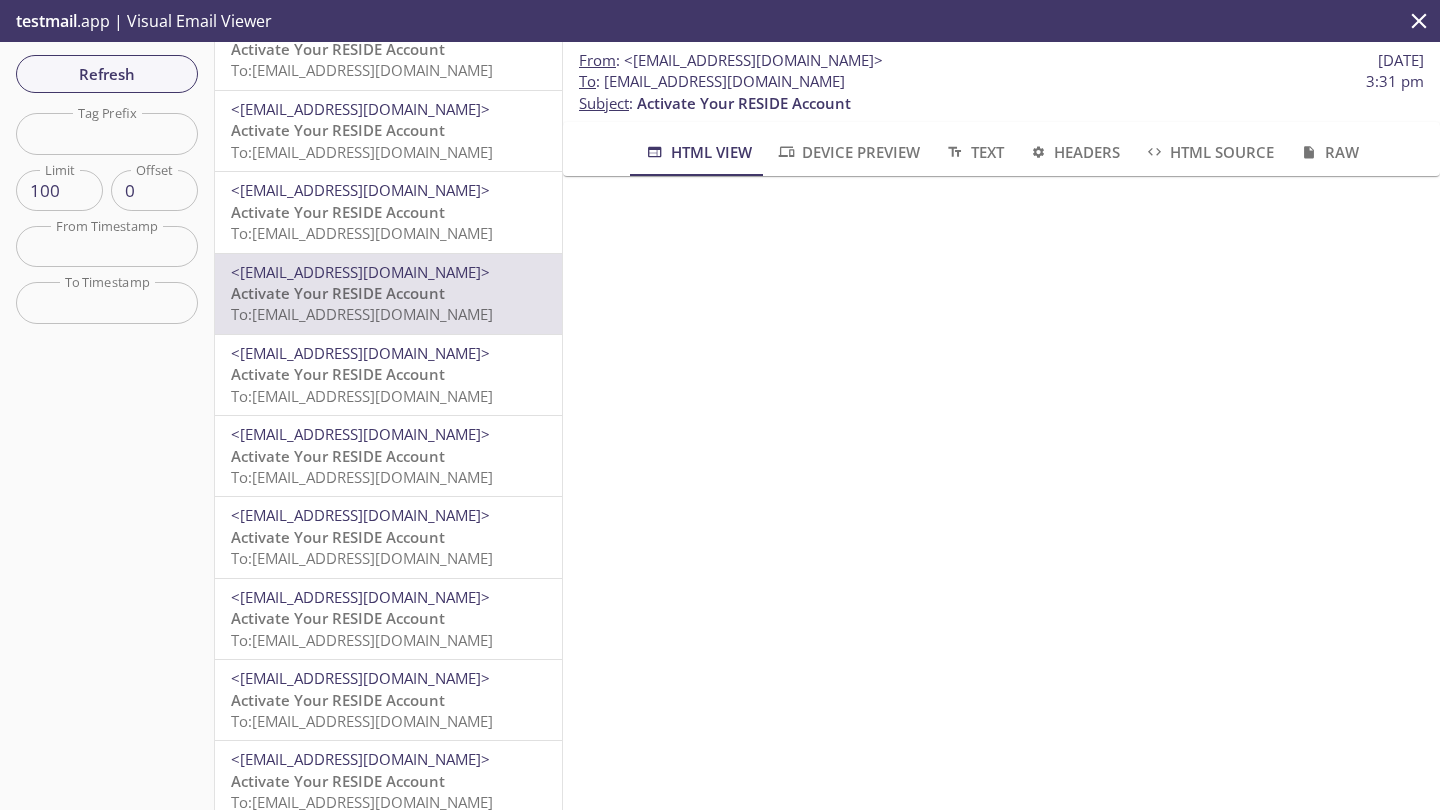 click on "Activate Your RESIDE Account" at bounding box center (338, 618) 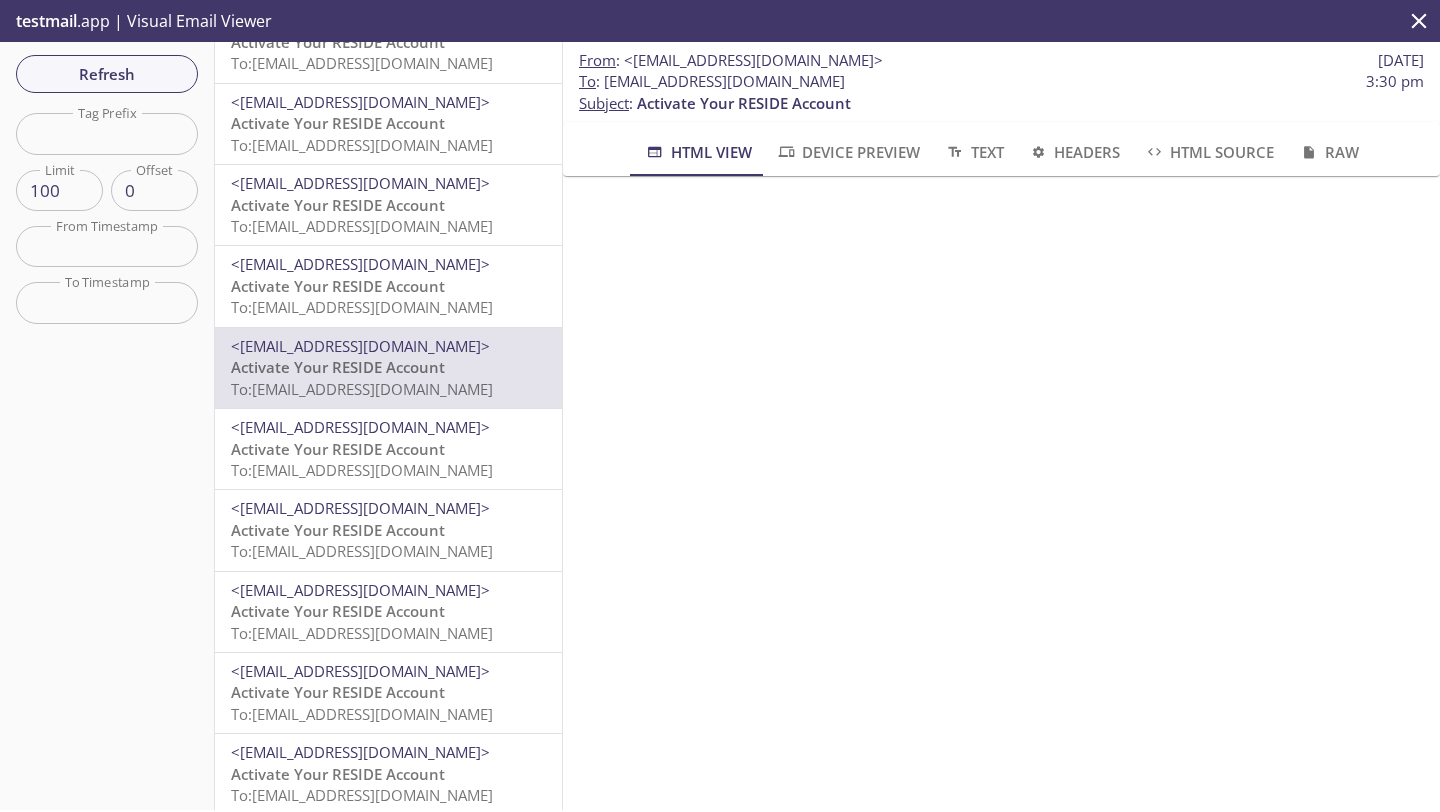 scroll, scrollTop: 694, scrollLeft: 0, axis: vertical 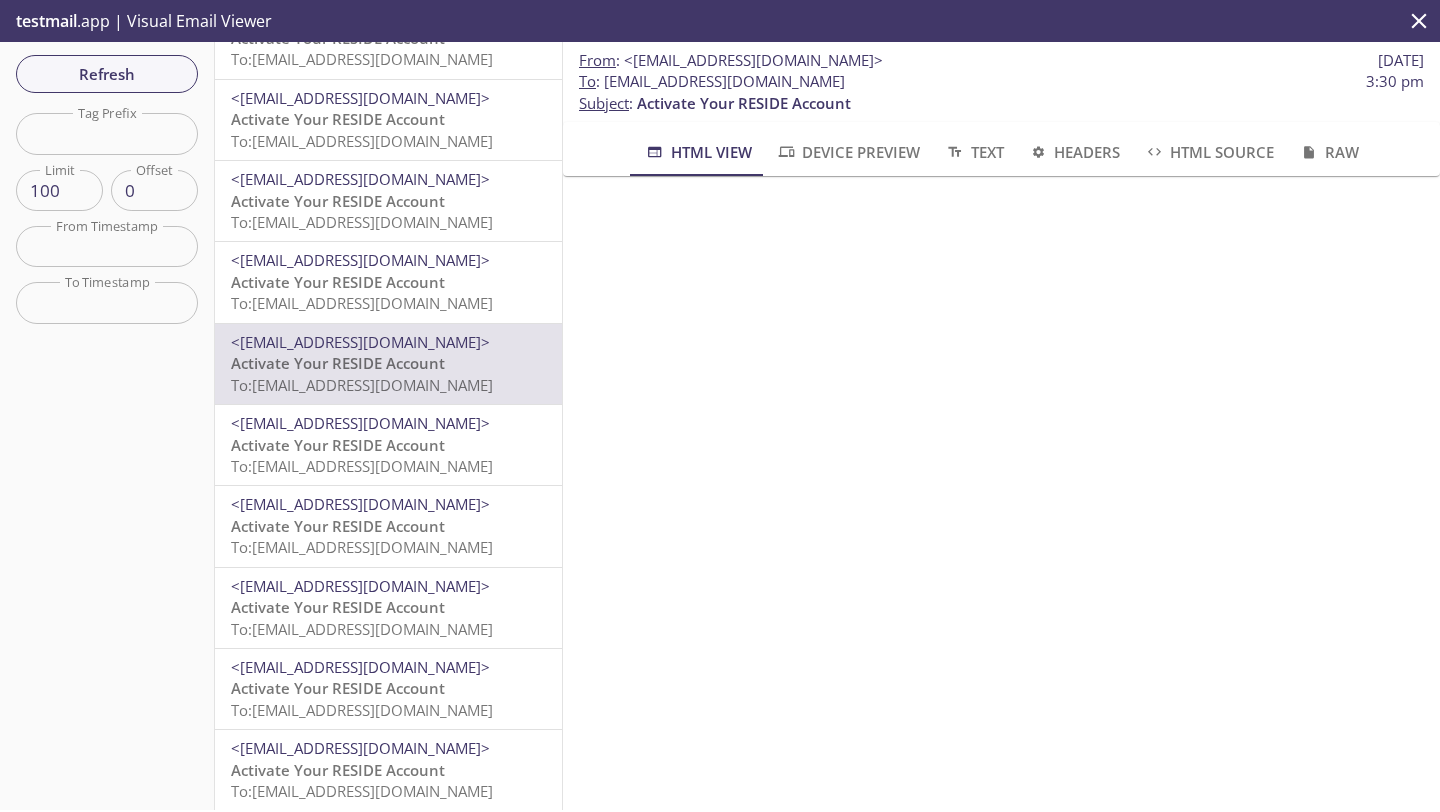 click on "Activate Your RESIDE Account To:  [EMAIL_ADDRESS][DOMAIN_NAME]" at bounding box center [388, 618] 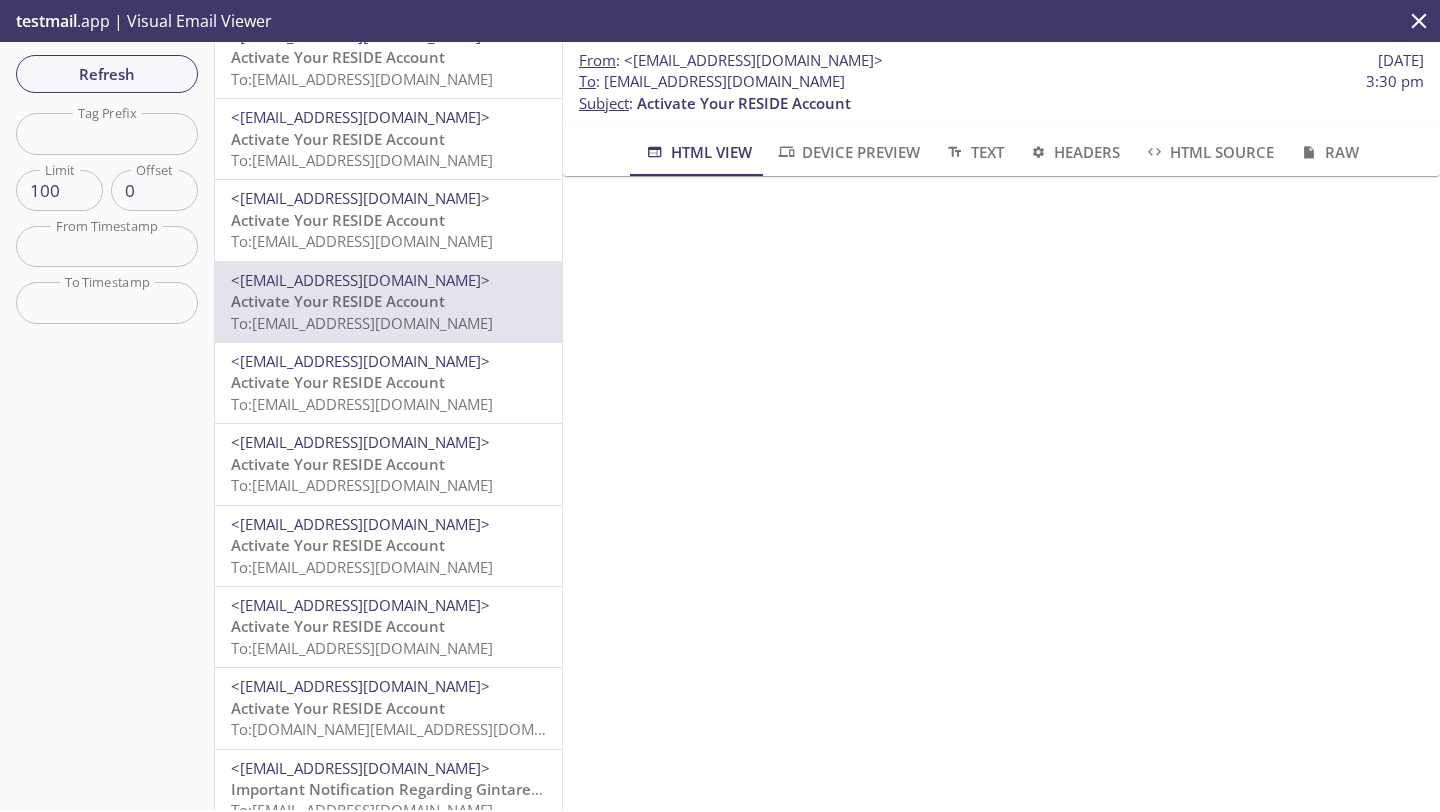 scroll, scrollTop: 1187, scrollLeft: 0, axis: vertical 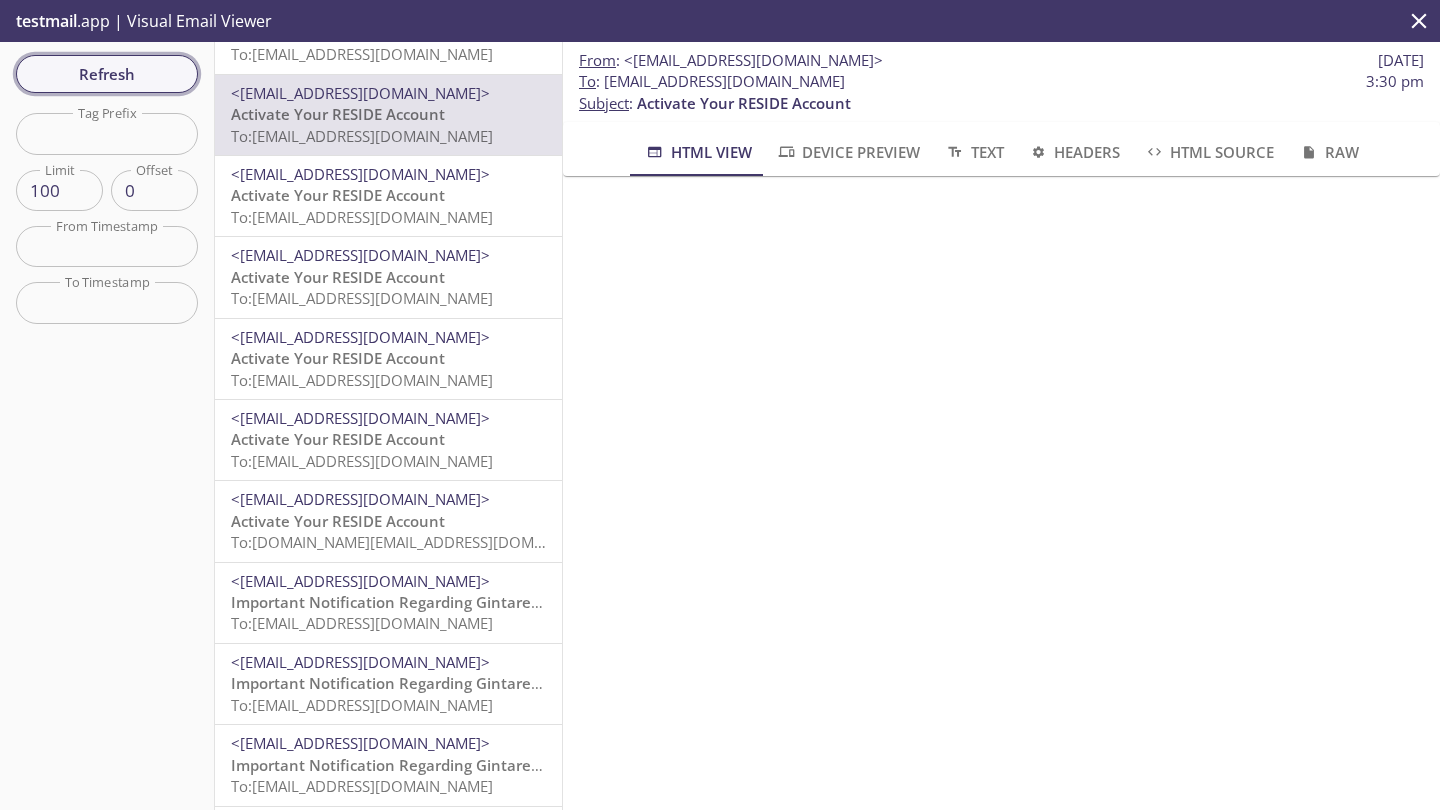 click on "Refresh" at bounding box center [107, 74] 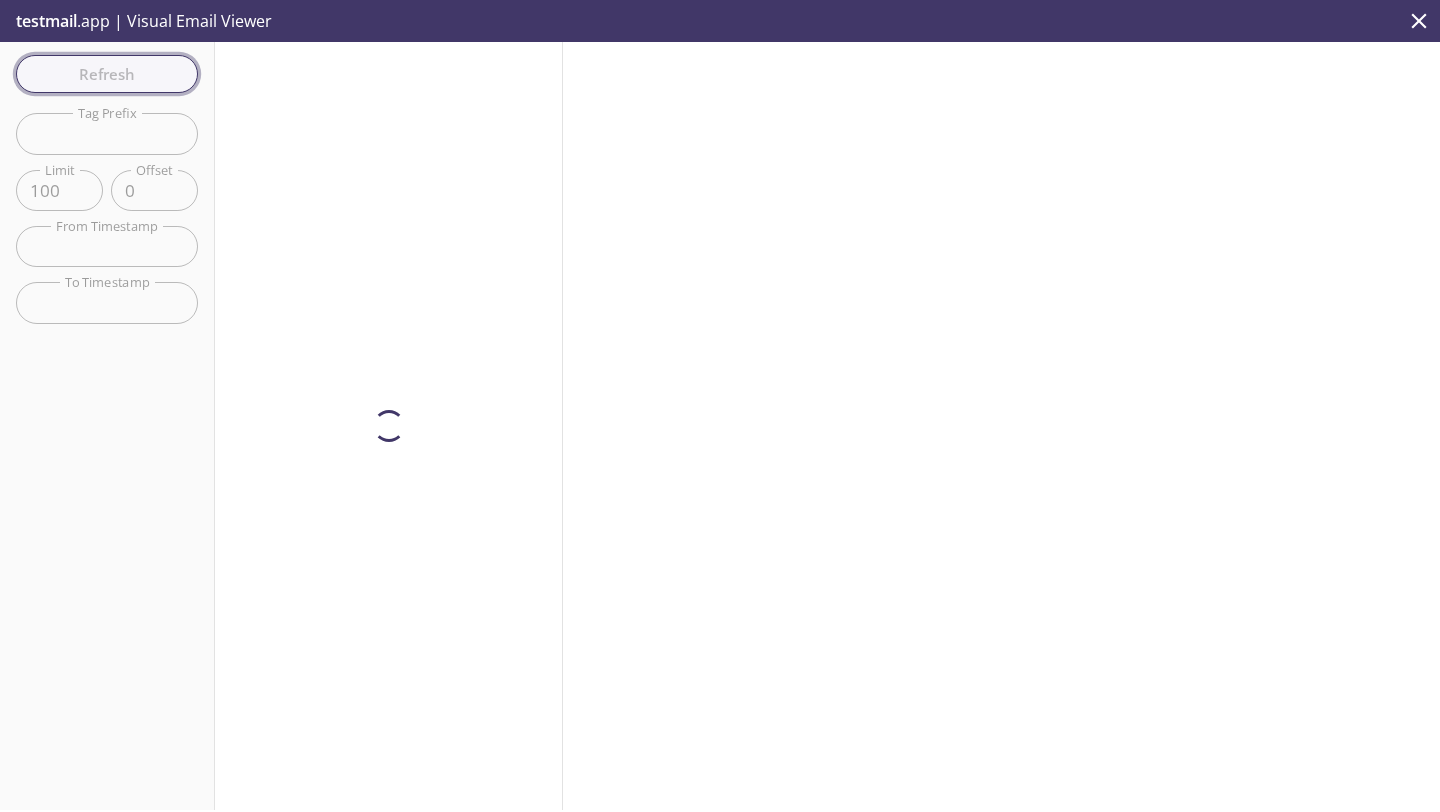 scroll, scrollTop: 0, scrollLeft: 0, axis: both 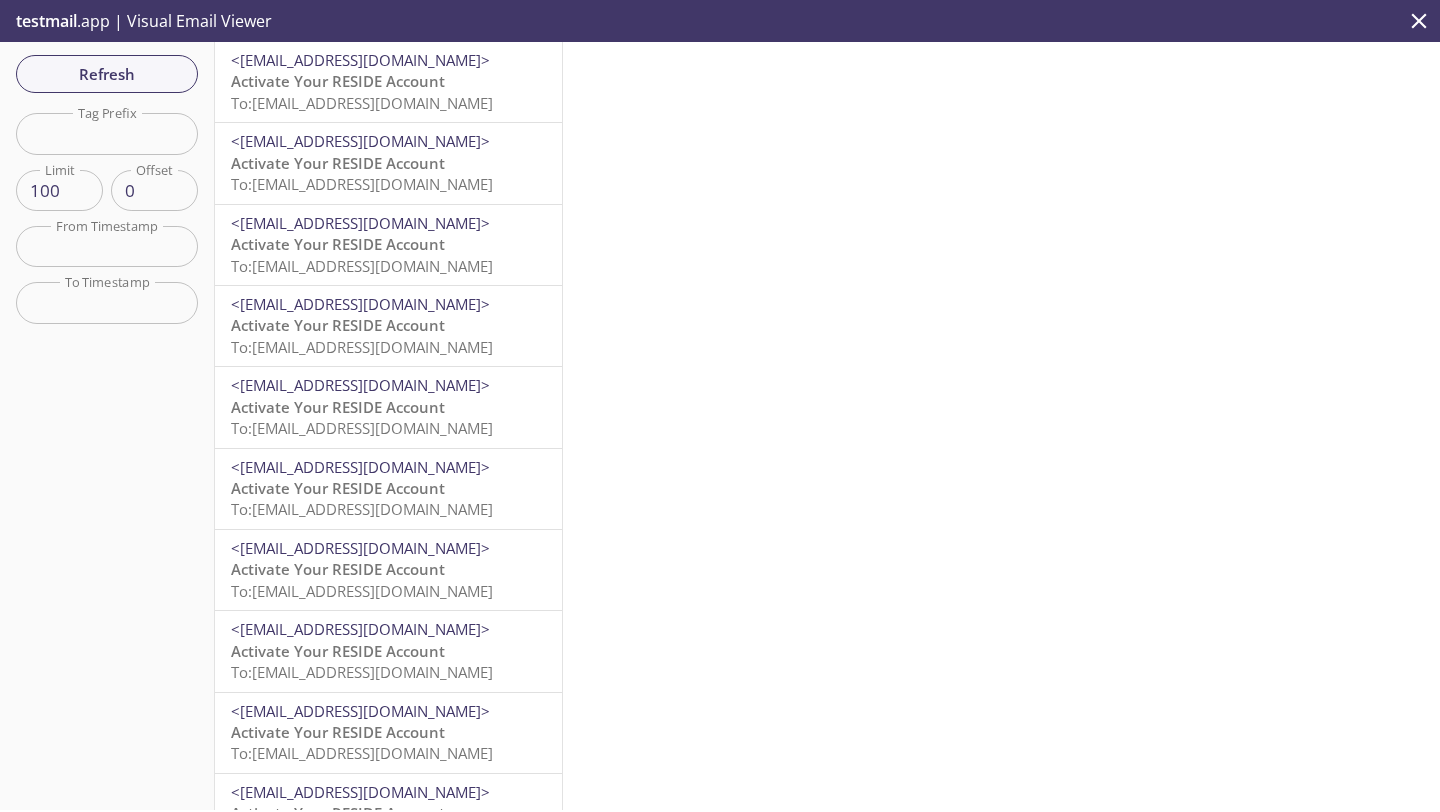 click on "Activate Your RESIDE Account To:  [EMAIL_ADDRESS][DOMAIN_NAME]" at bounding box center [388, 92] 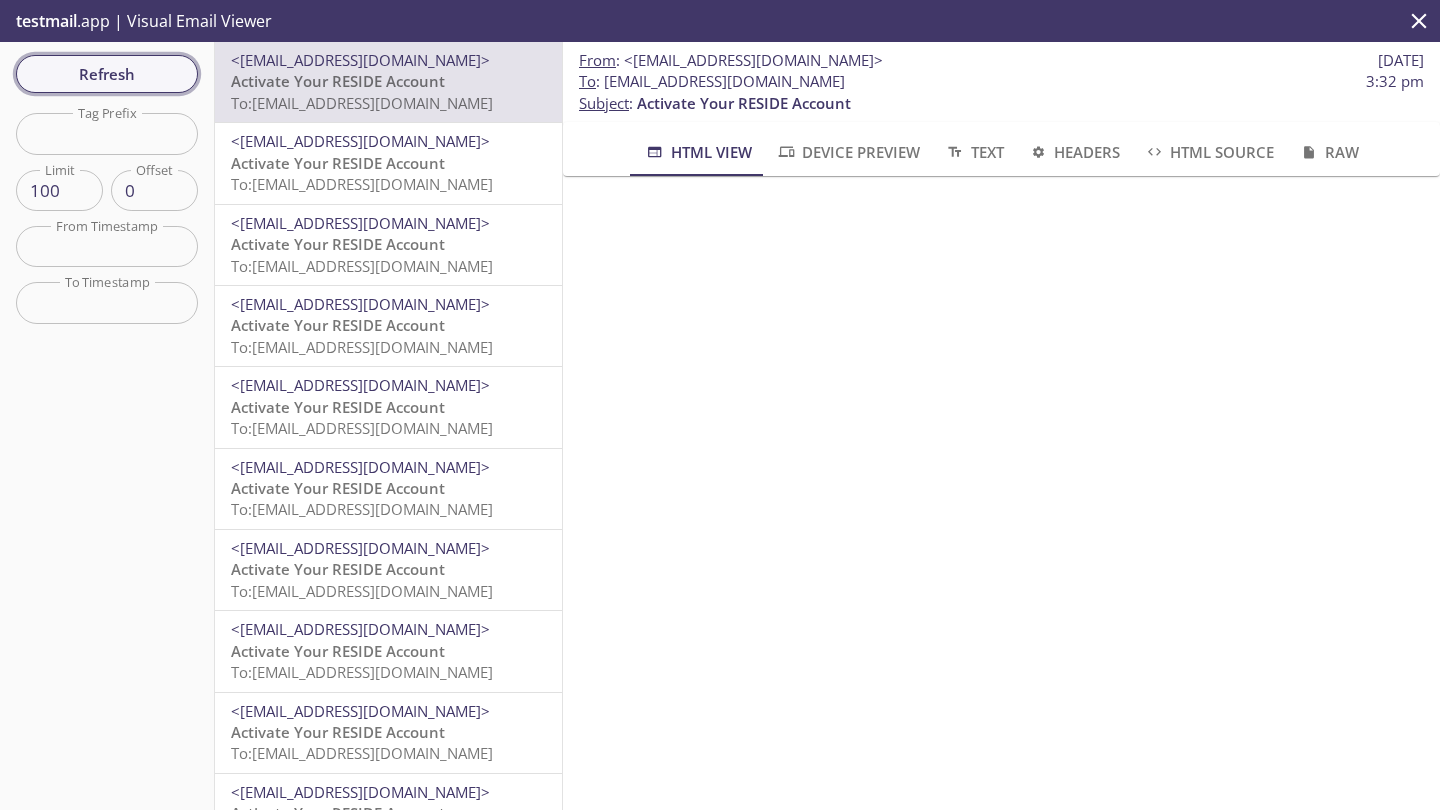 click on "Refresh" at bounding box center (107, 74) 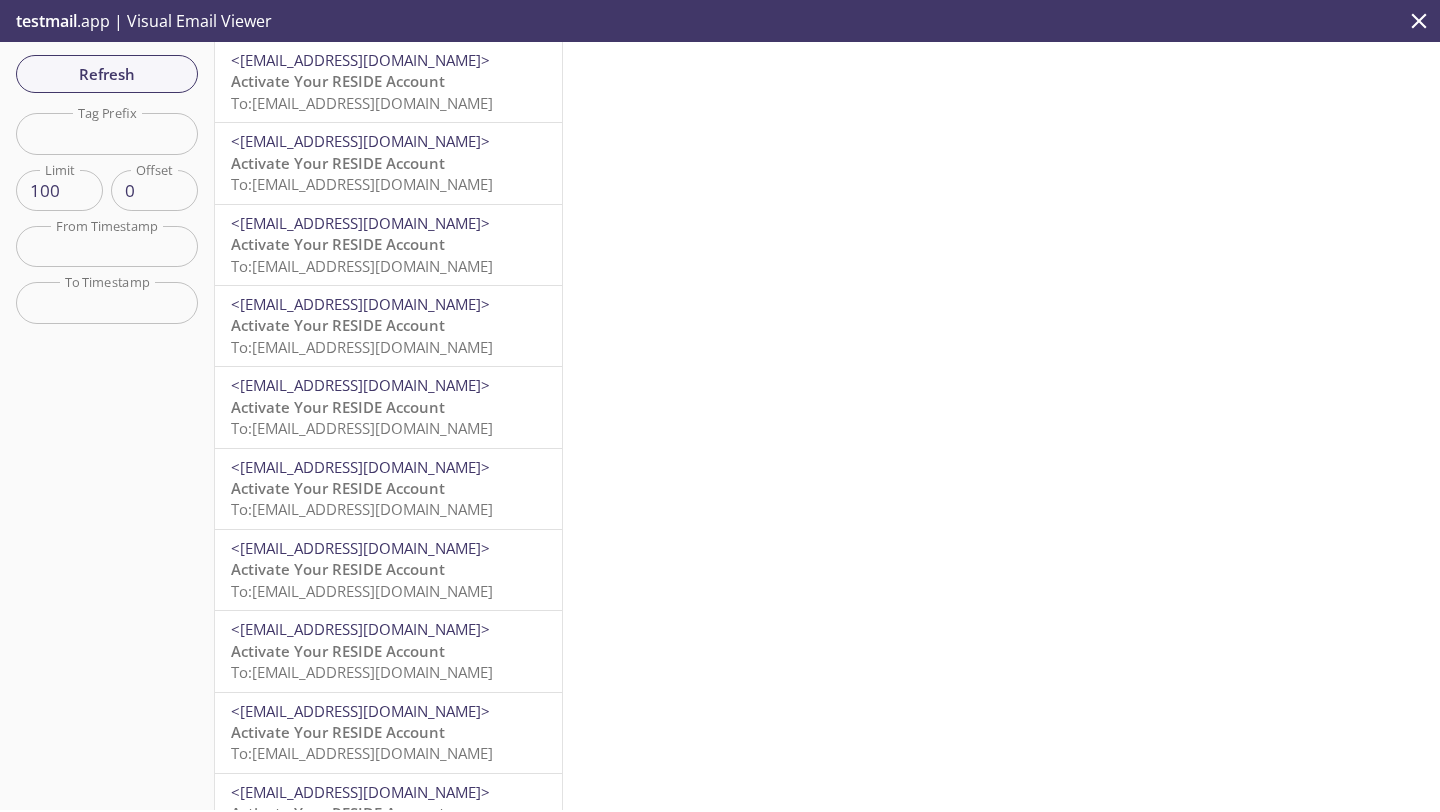 click on "Activate Your RESIDE Account" at bounding box center (338, 81) 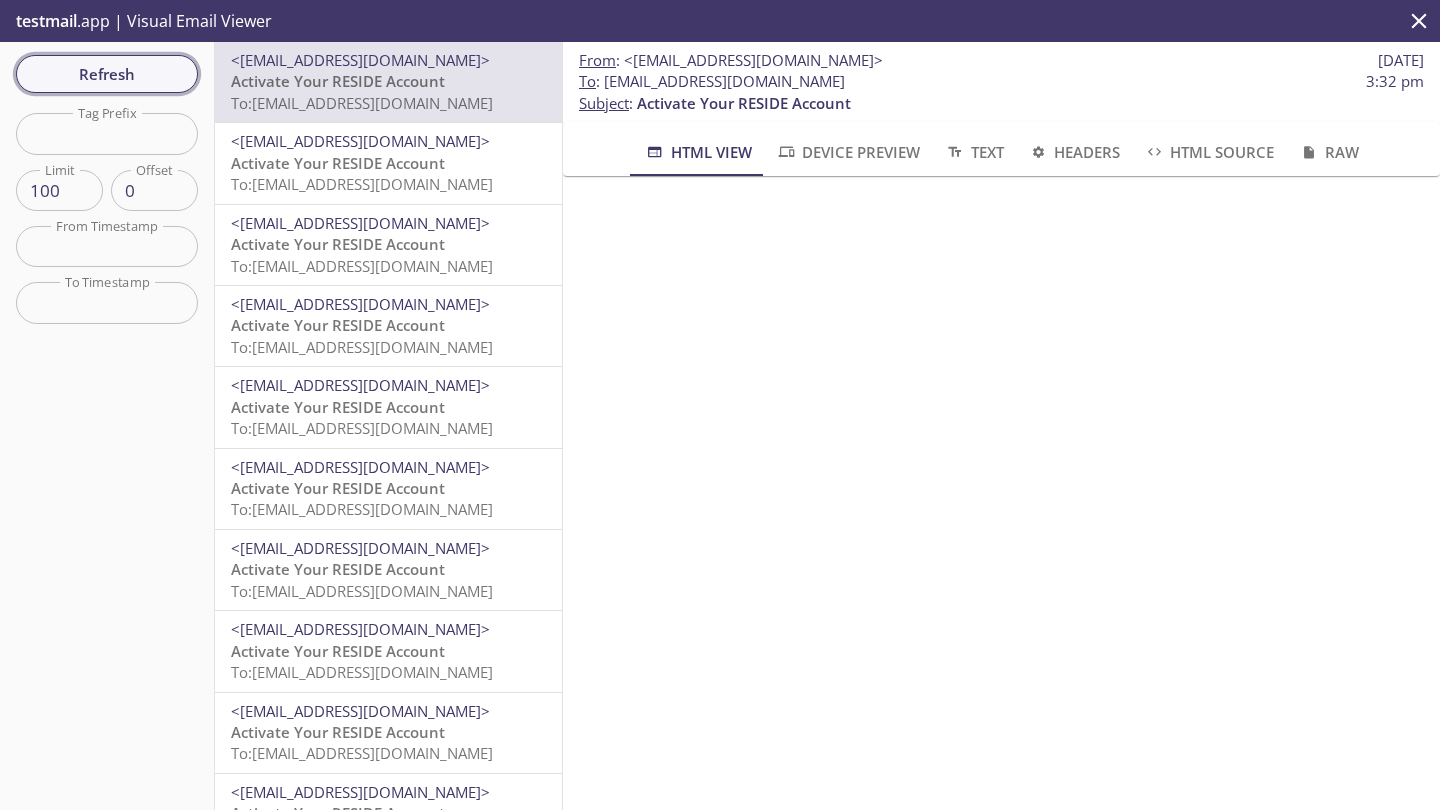 click on "Refresh" at bounding box center [107, 74] 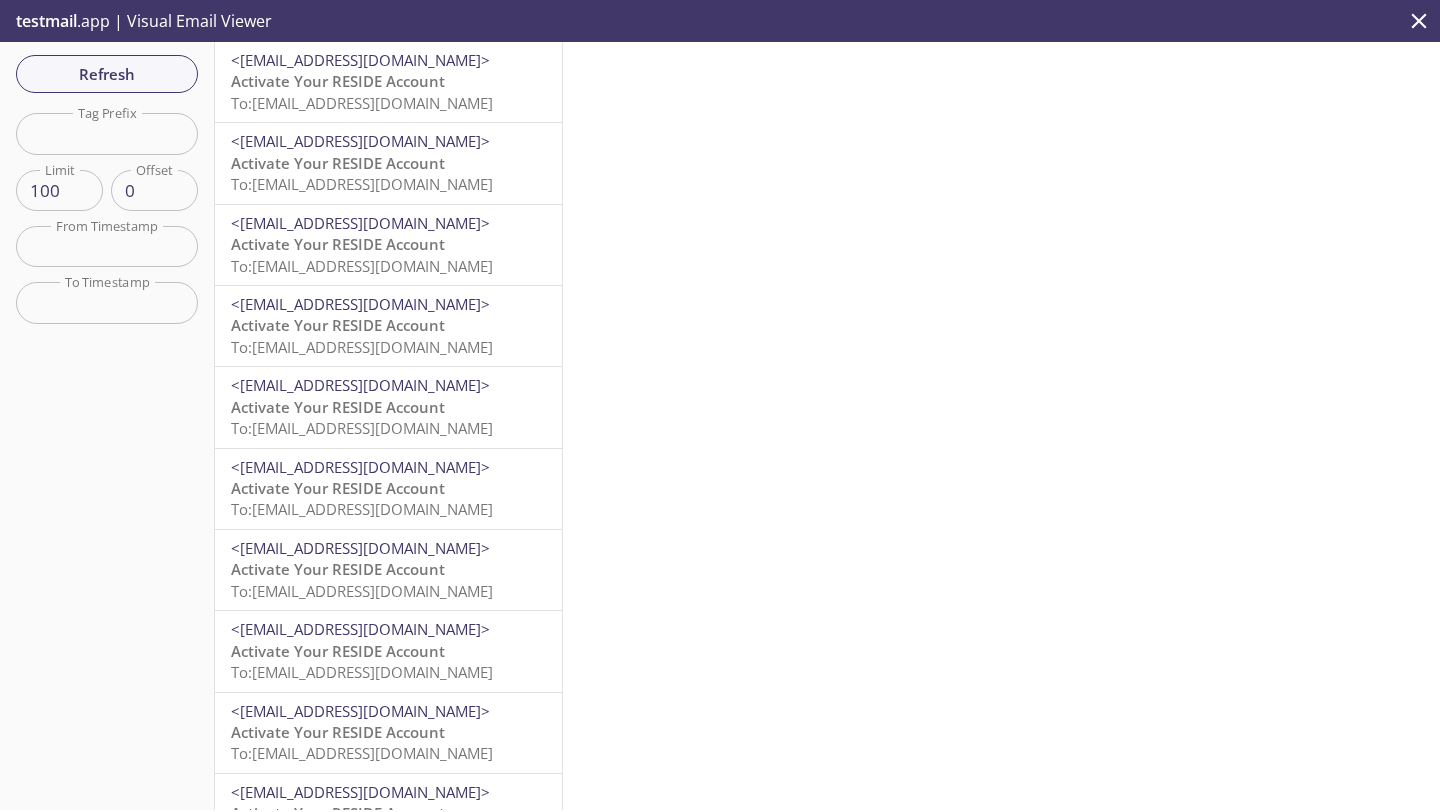 click on "Activate Your RESIDE Account" at bounding box center [338, 81] 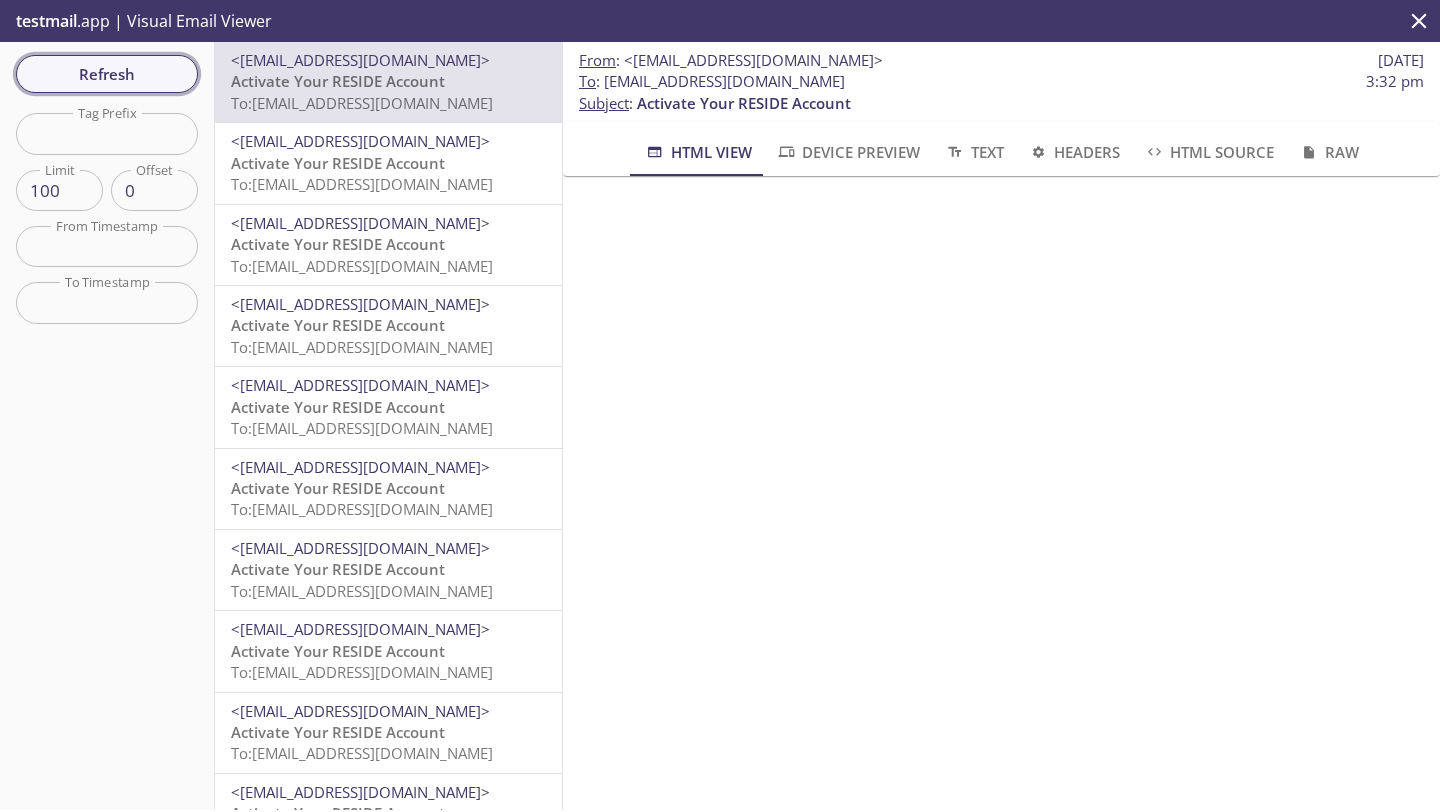 click on "Refresh" at bounding box center (107, 74) 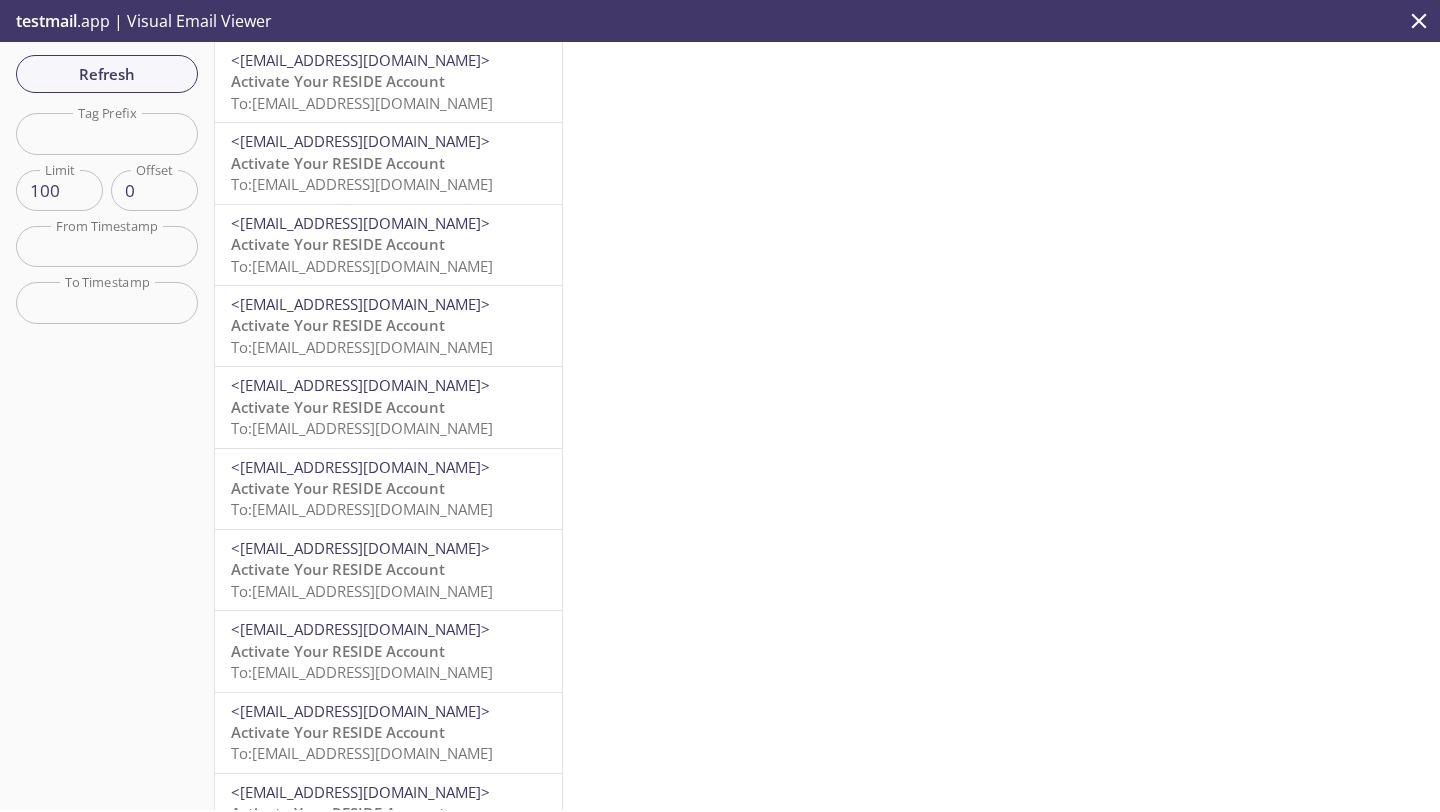 click on "Activate Your RESIDE Account" at bounding box center [338, 81] 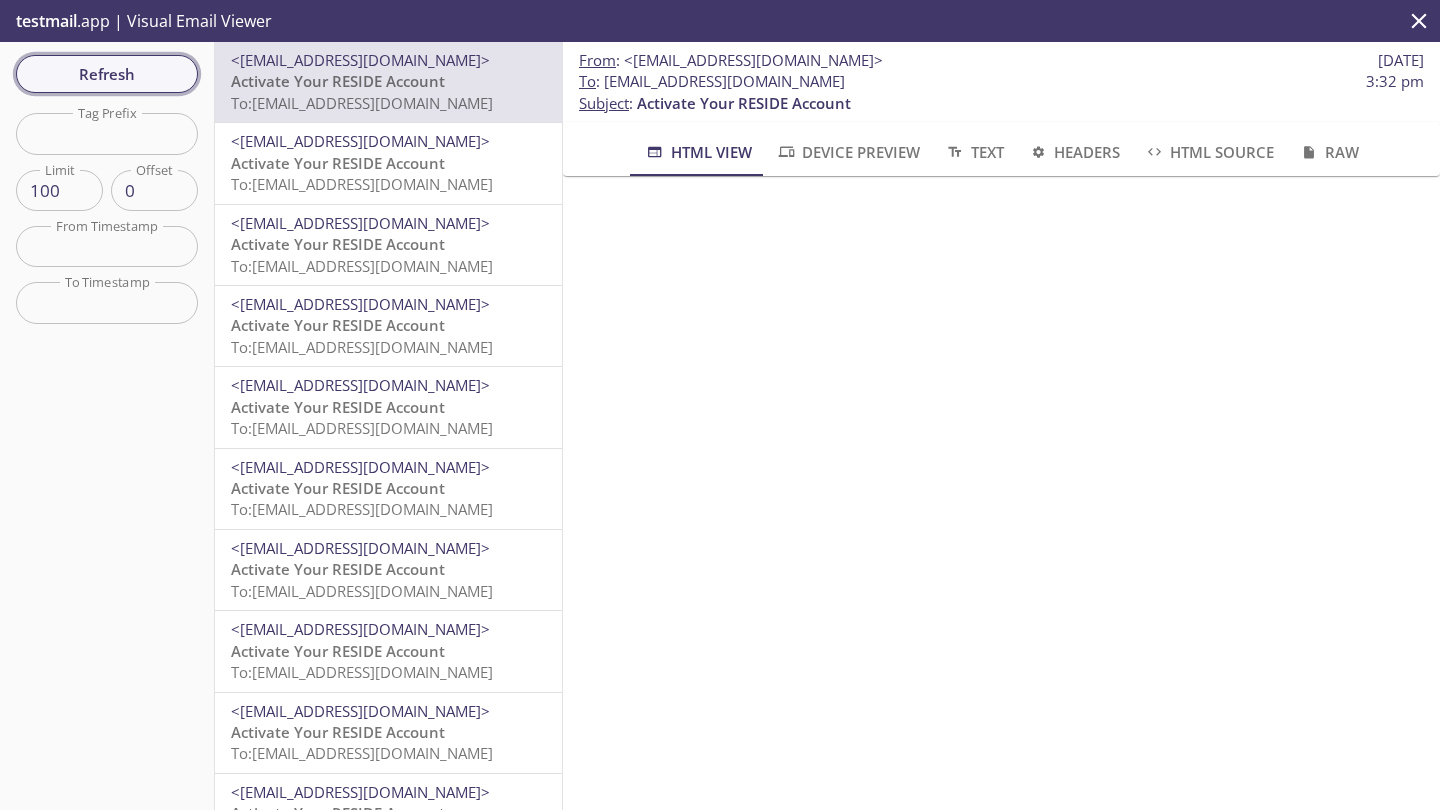 click on "Refresh" at bounding box center [107, 74] 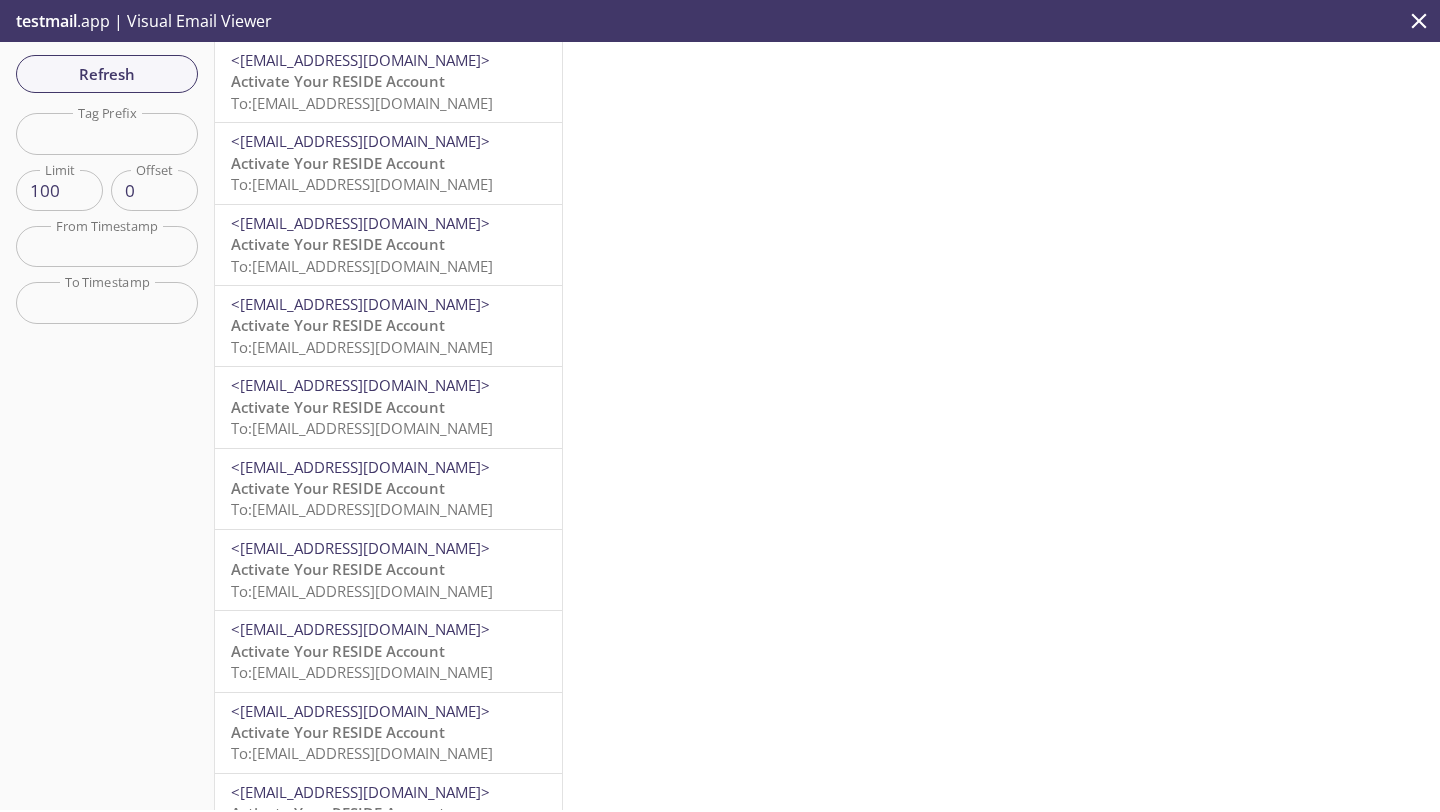 click on "Activate Your RESIDE Account" at bounding box center (338, 81) 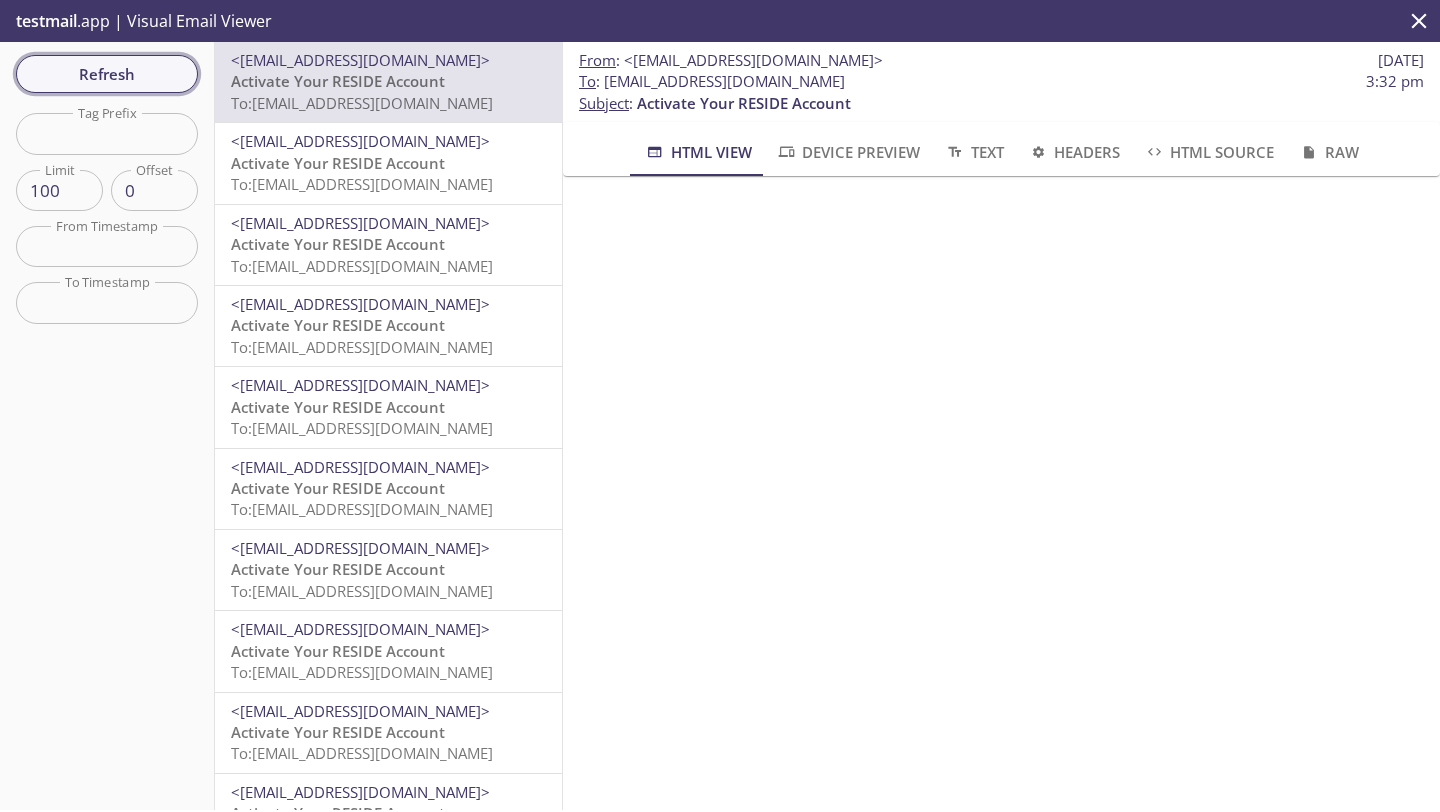 click on "Refresh" at bounding box center [107, 74] 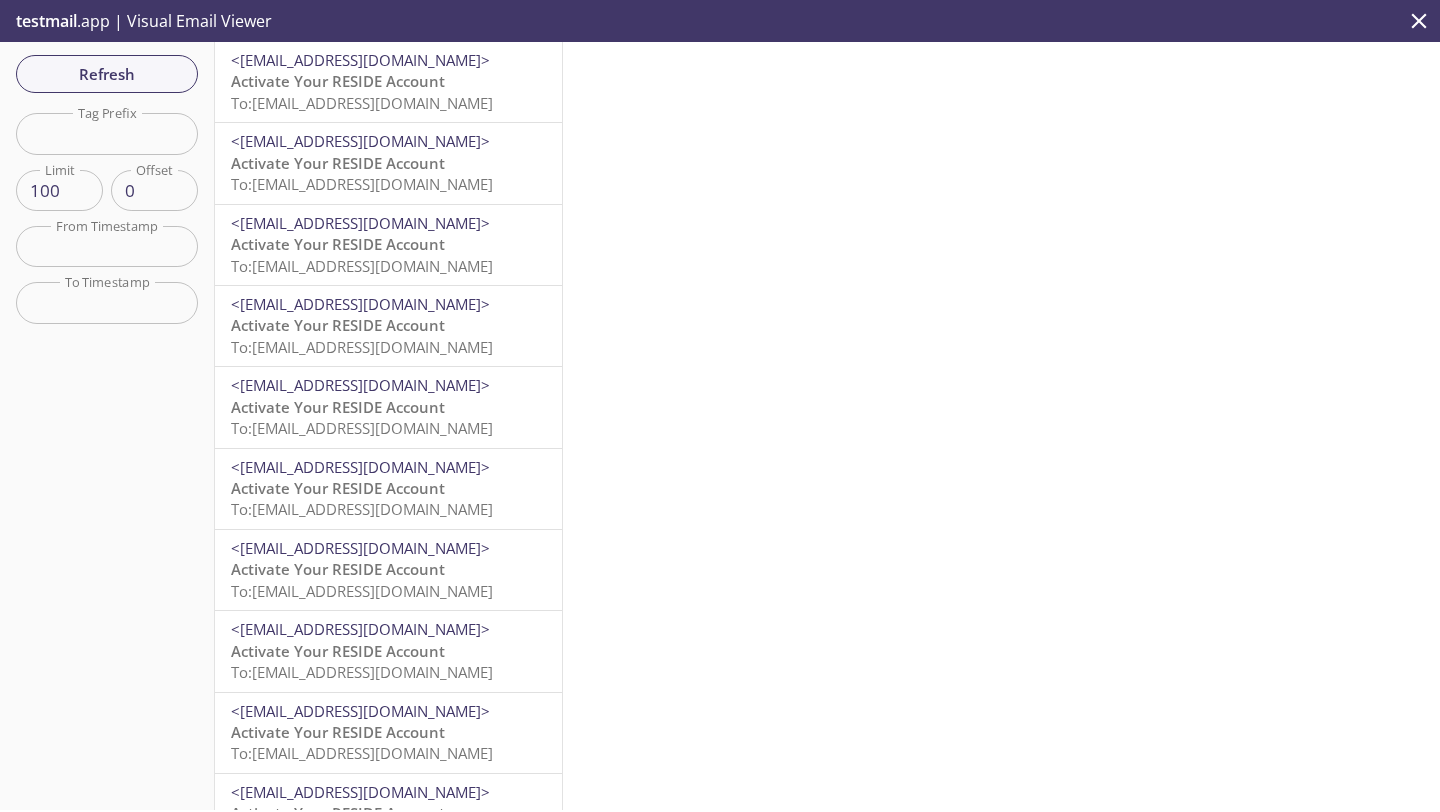 click on "Activate Your RESIDE Account" at bounding box center [338, 81] 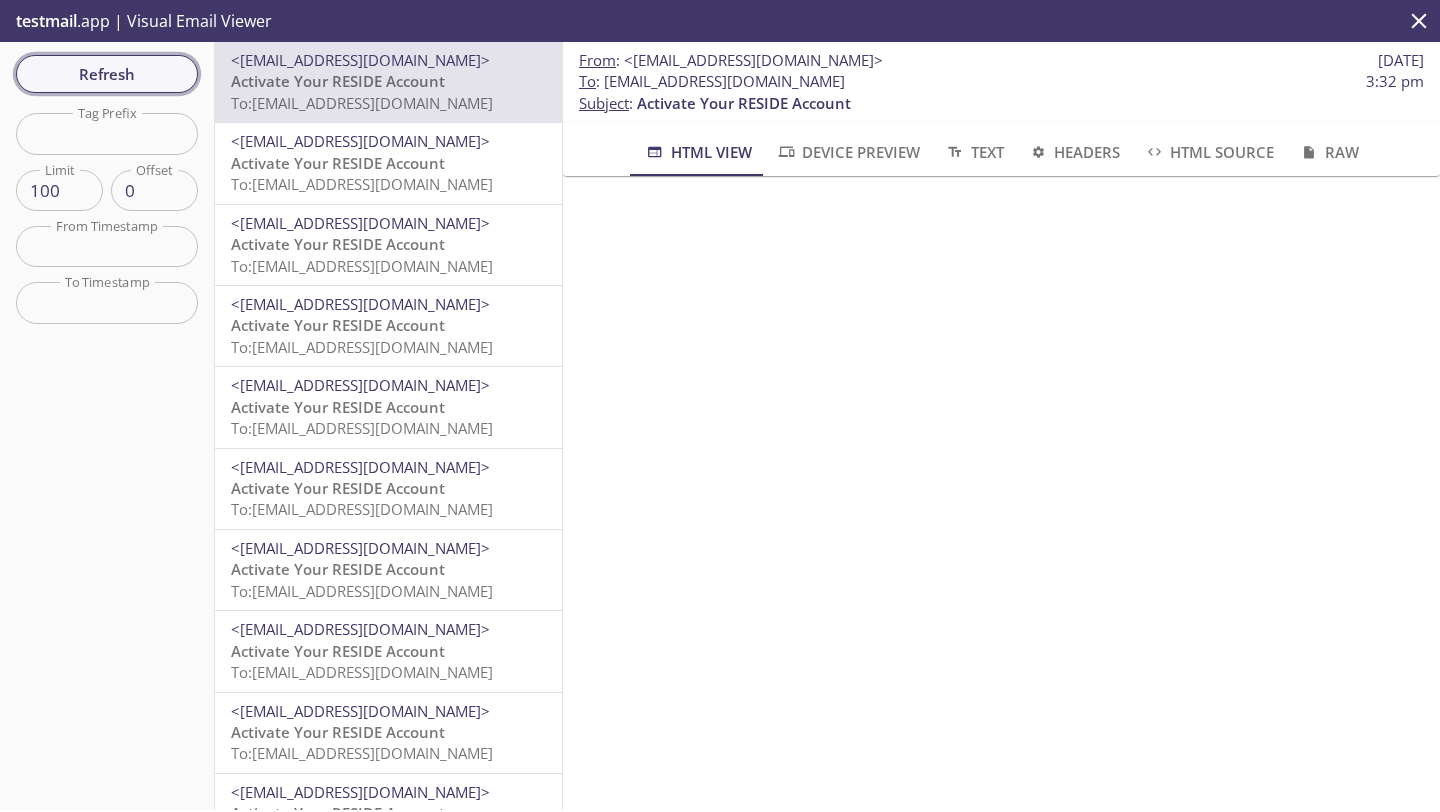 click on "Refresh" at bounding box center (107, 74) 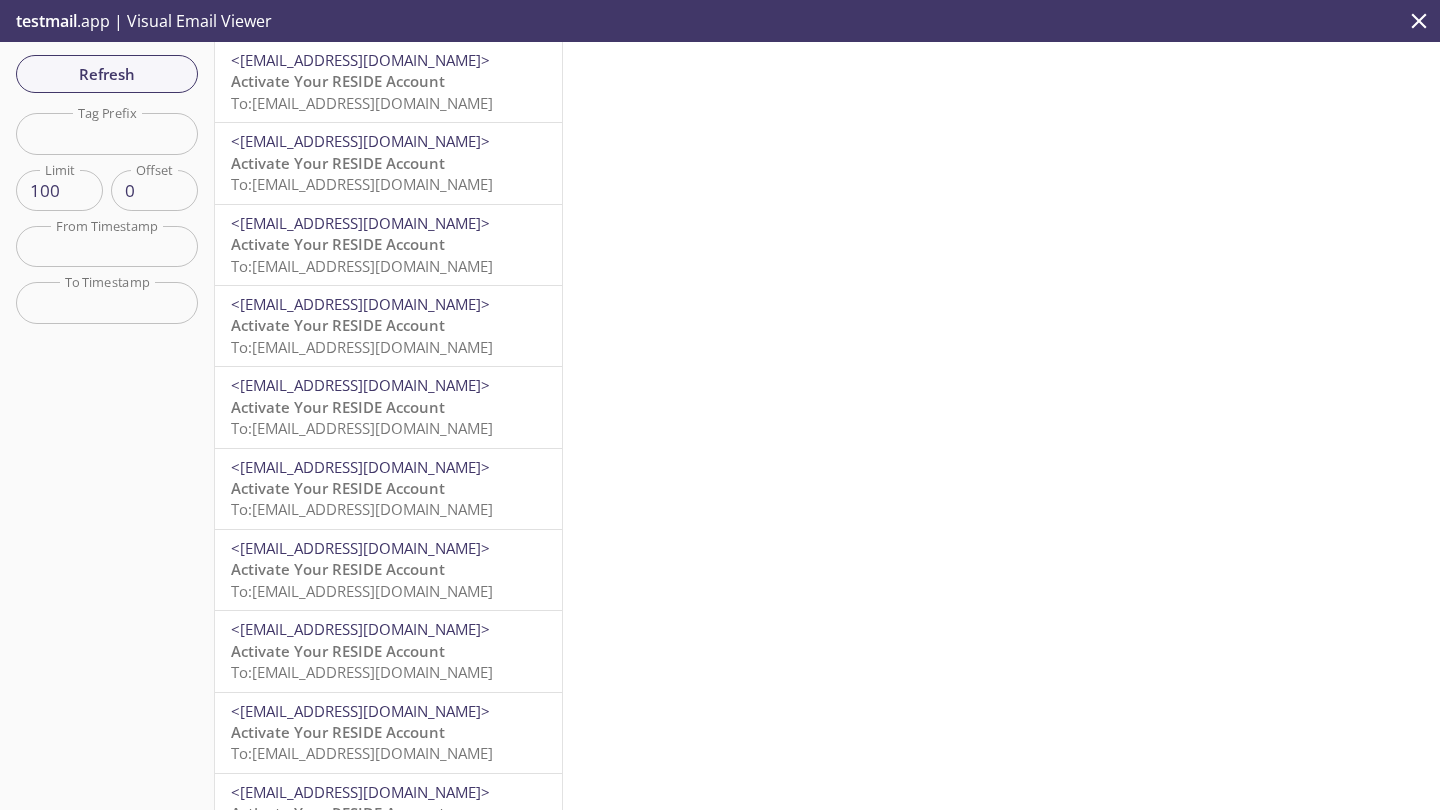 click on "Activate Your RESIDE Account" at bounding box center (338, 81) 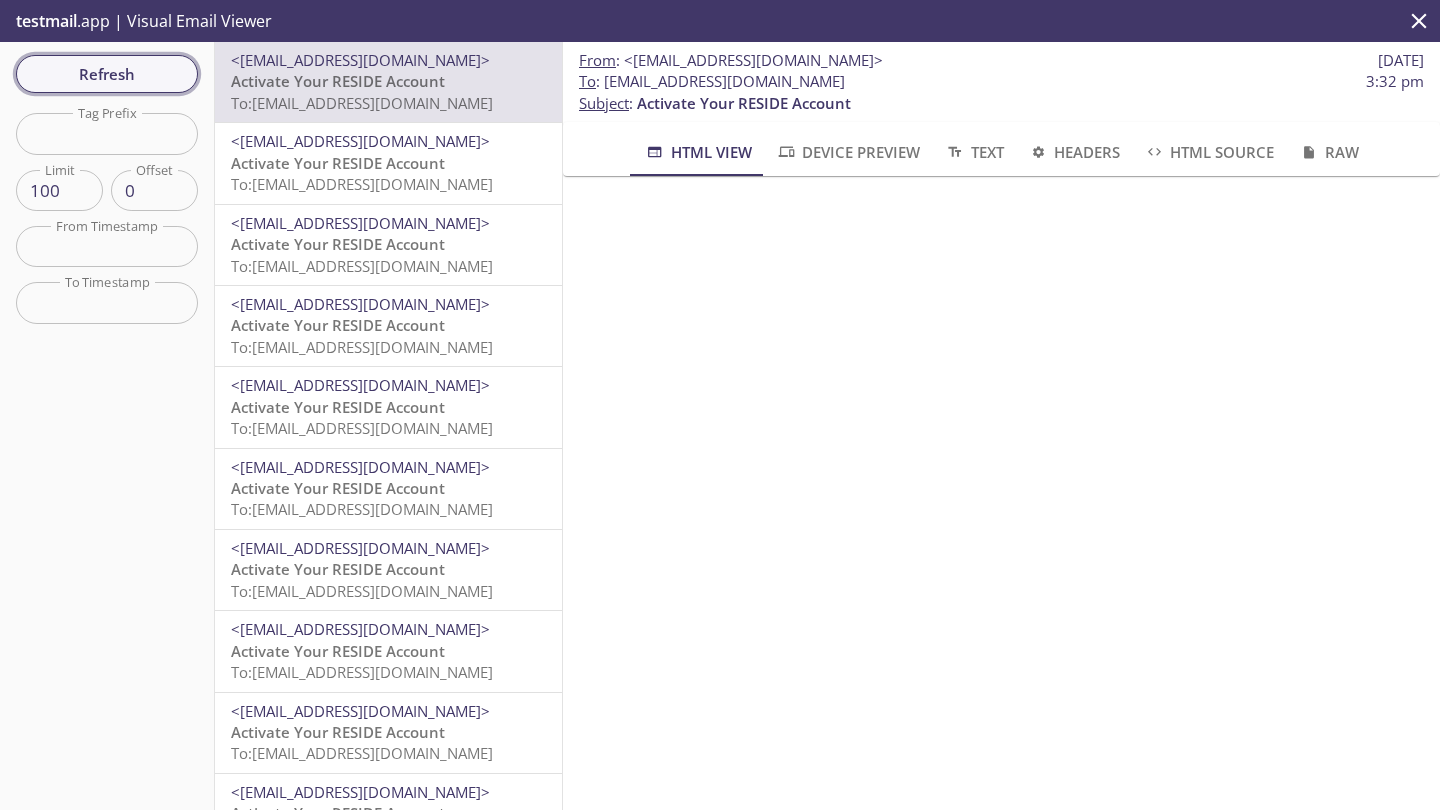 click on "Refresh" at bounding box center (107, 74) 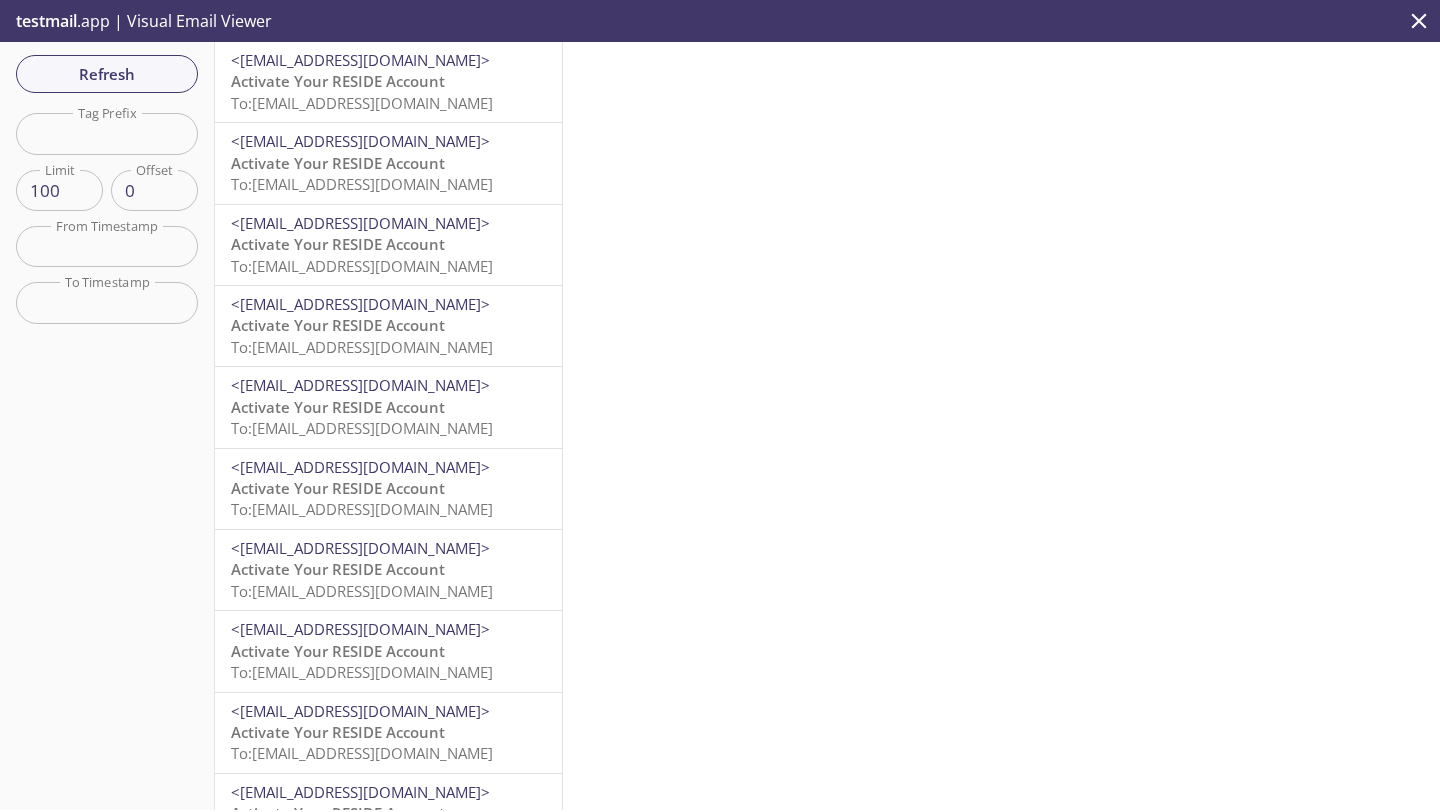 click on "Activate Your RESIDE Account" at bounding box center [338, 81] 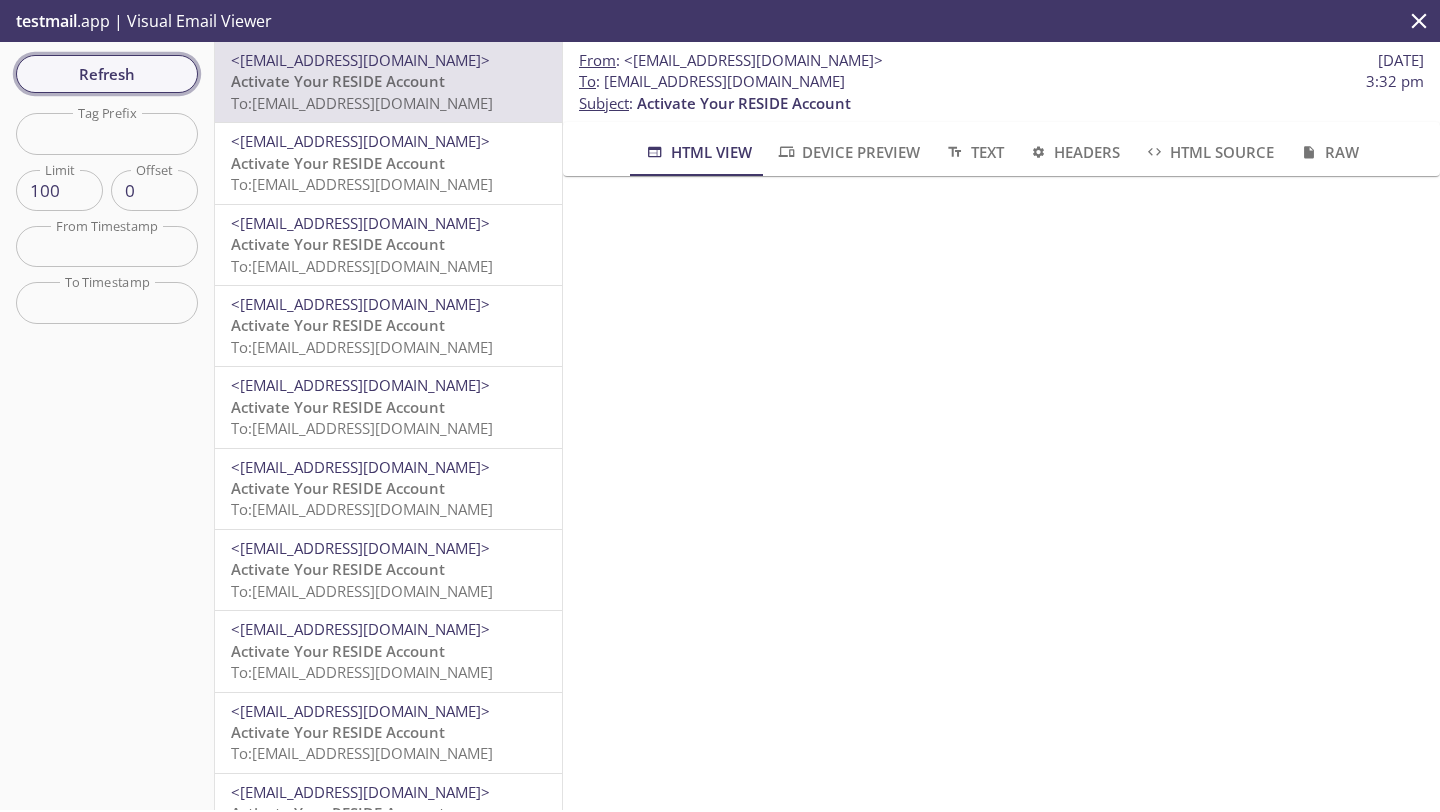 click on "Refresh" at bounding box center (107, 74) 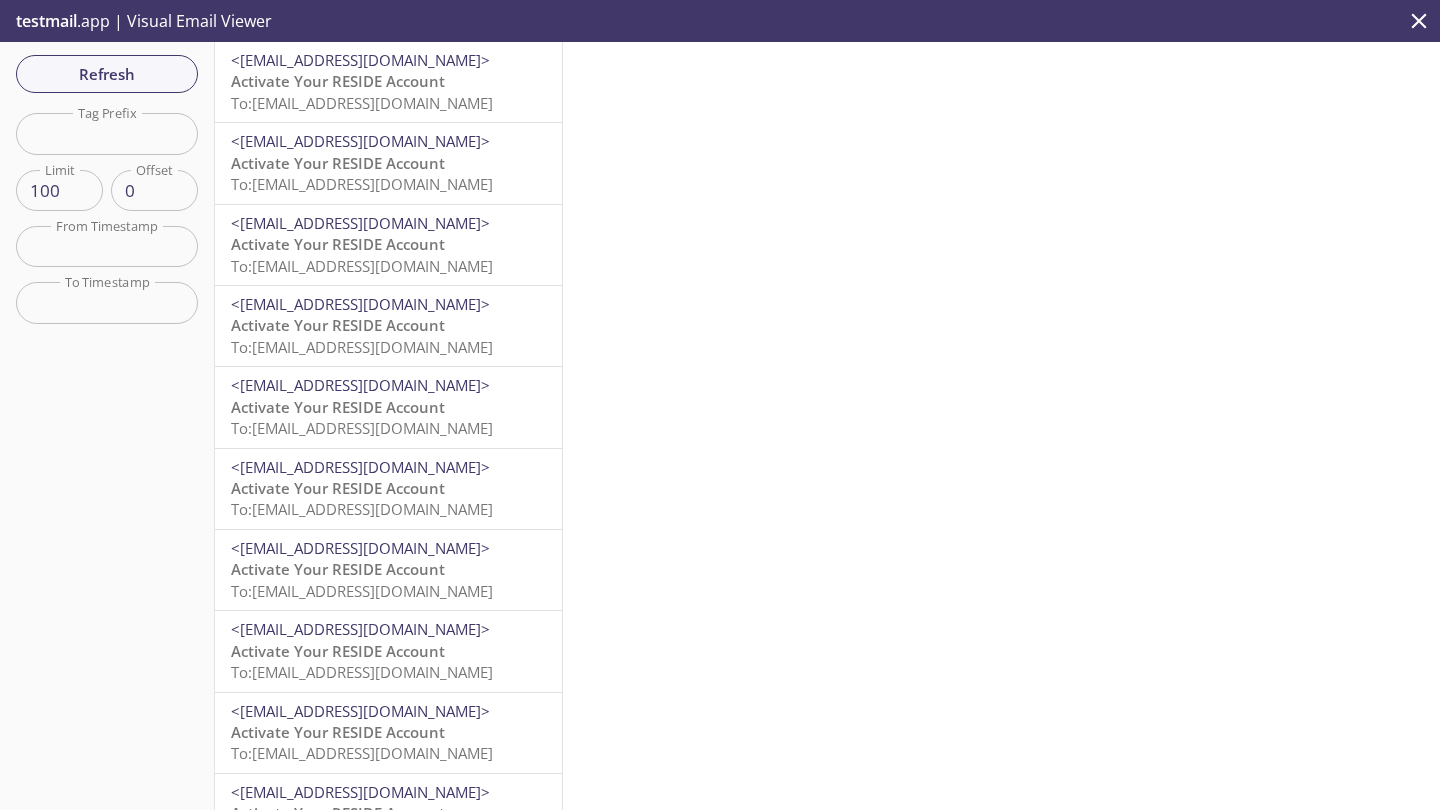 click on "Activate Your RESIDE Account" at bounding box center (338, 81) 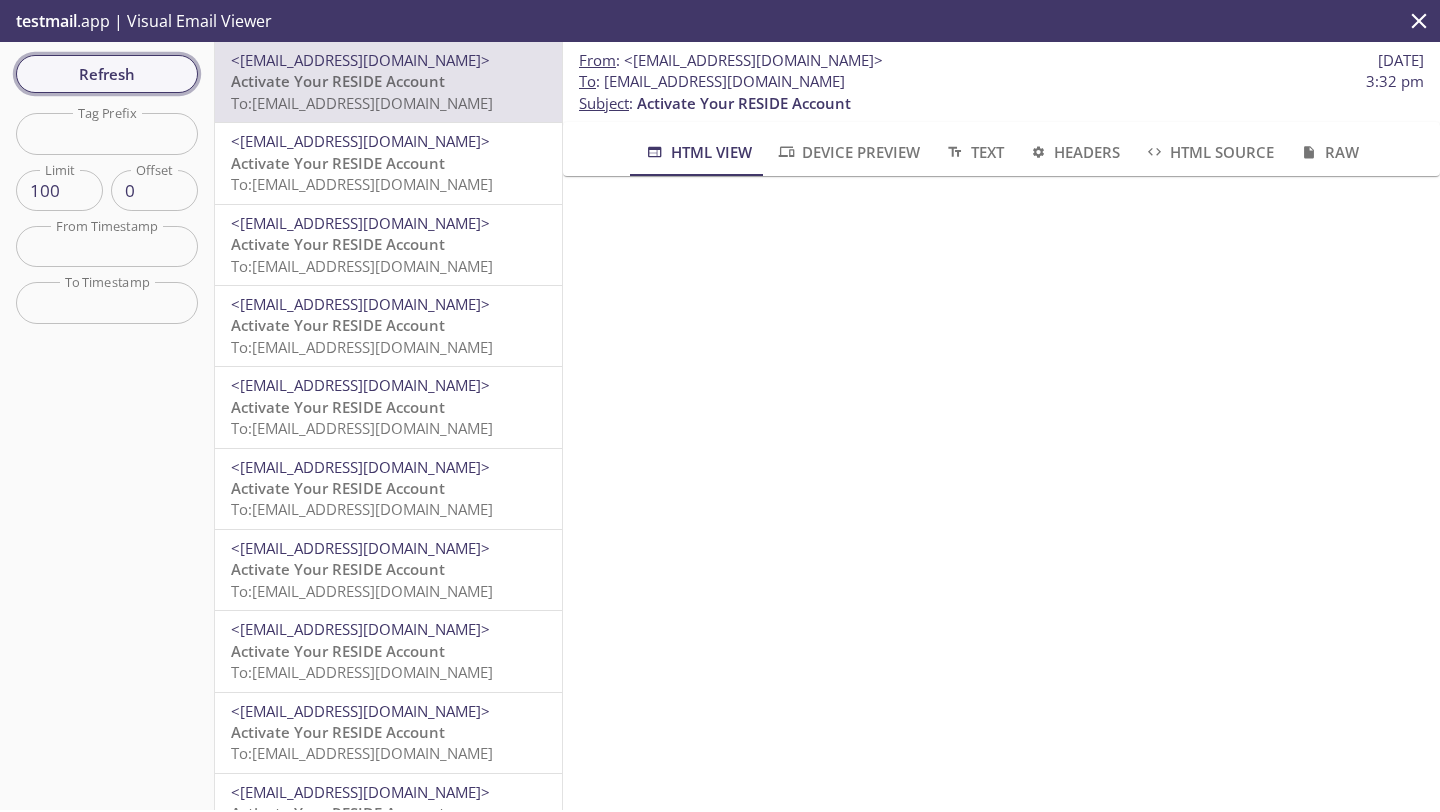 click on "Refresh" at bounding box center [107, 74] 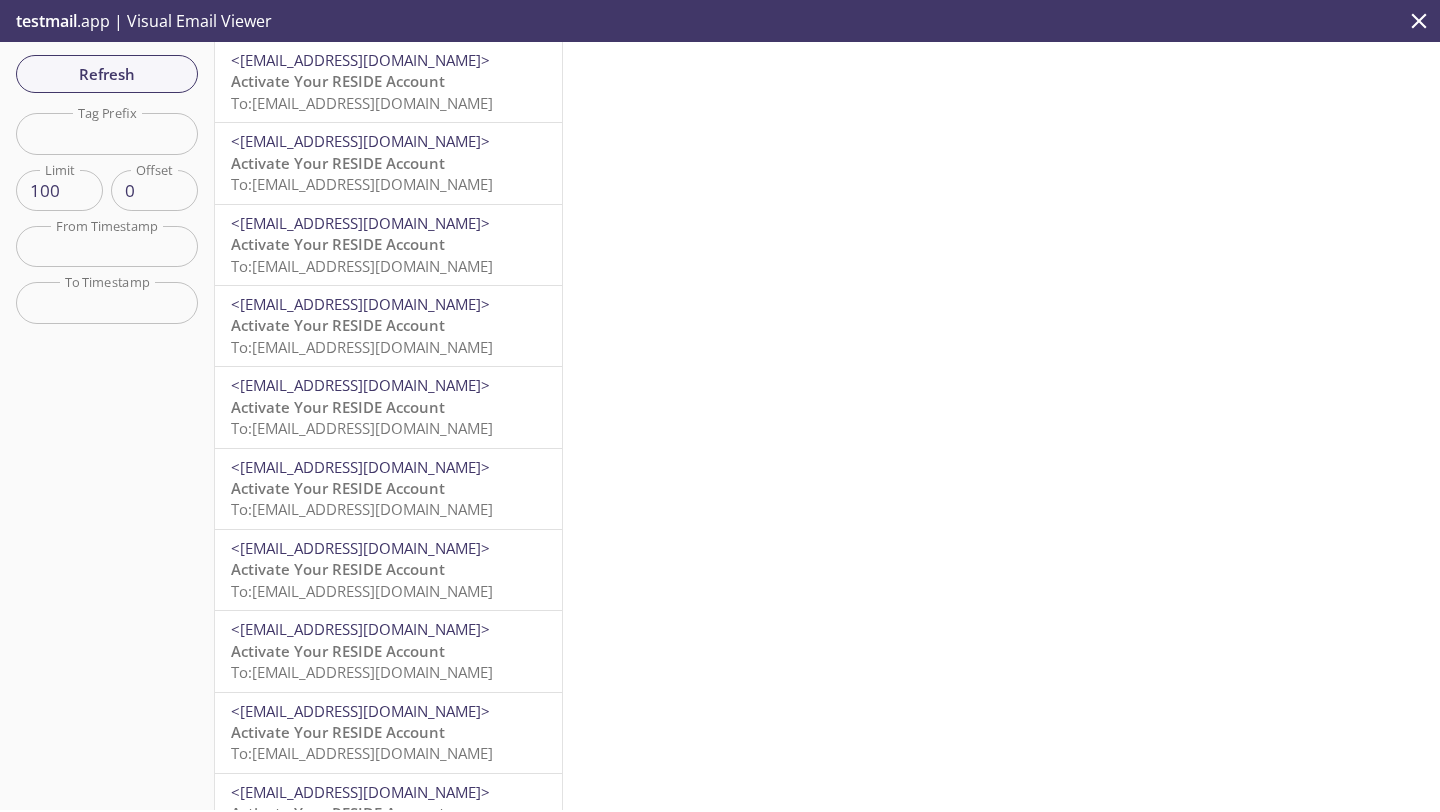 click on "Activate Your RESIDE Account" at bounding box center (338, 81) 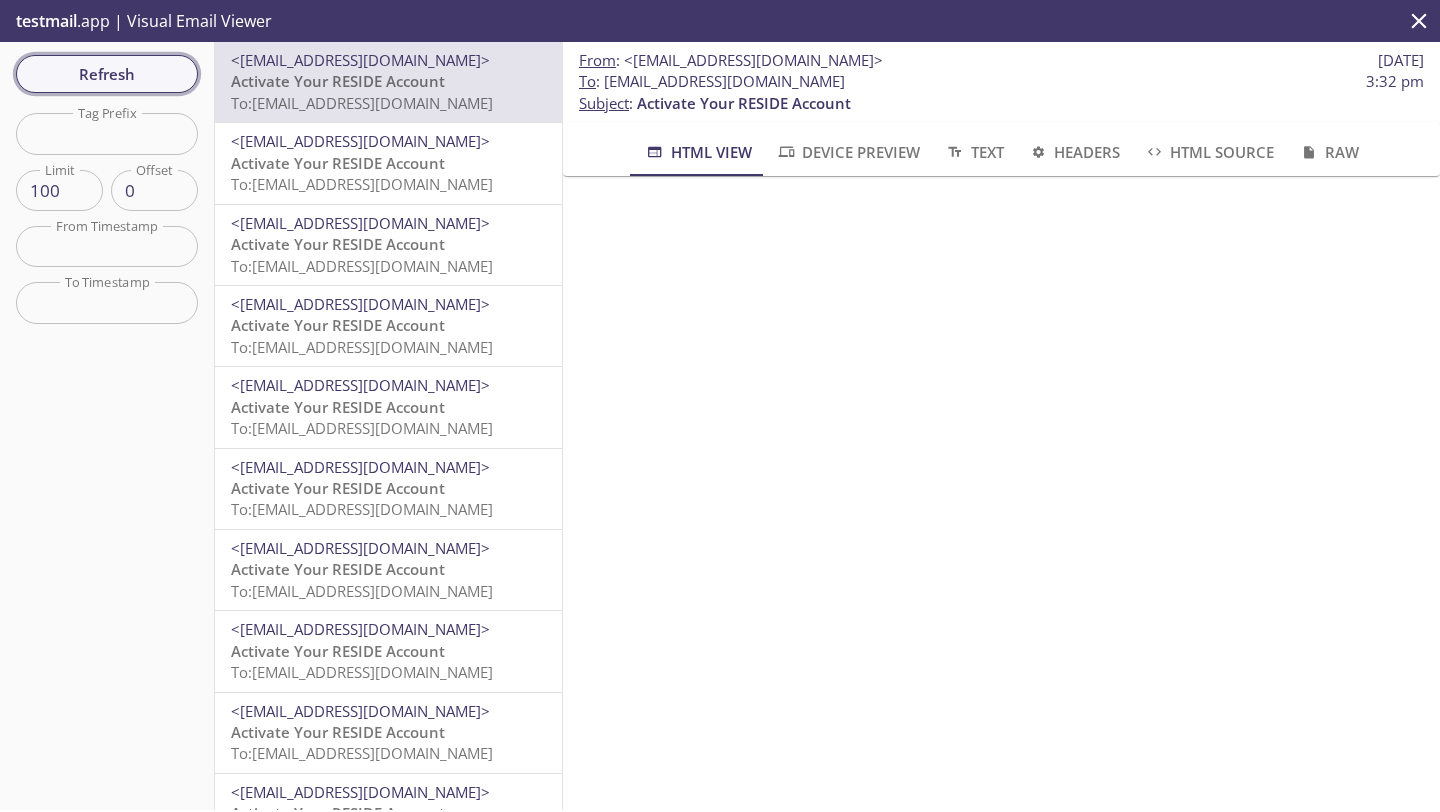 click on "Refresh" at bounding box center (107, 74) 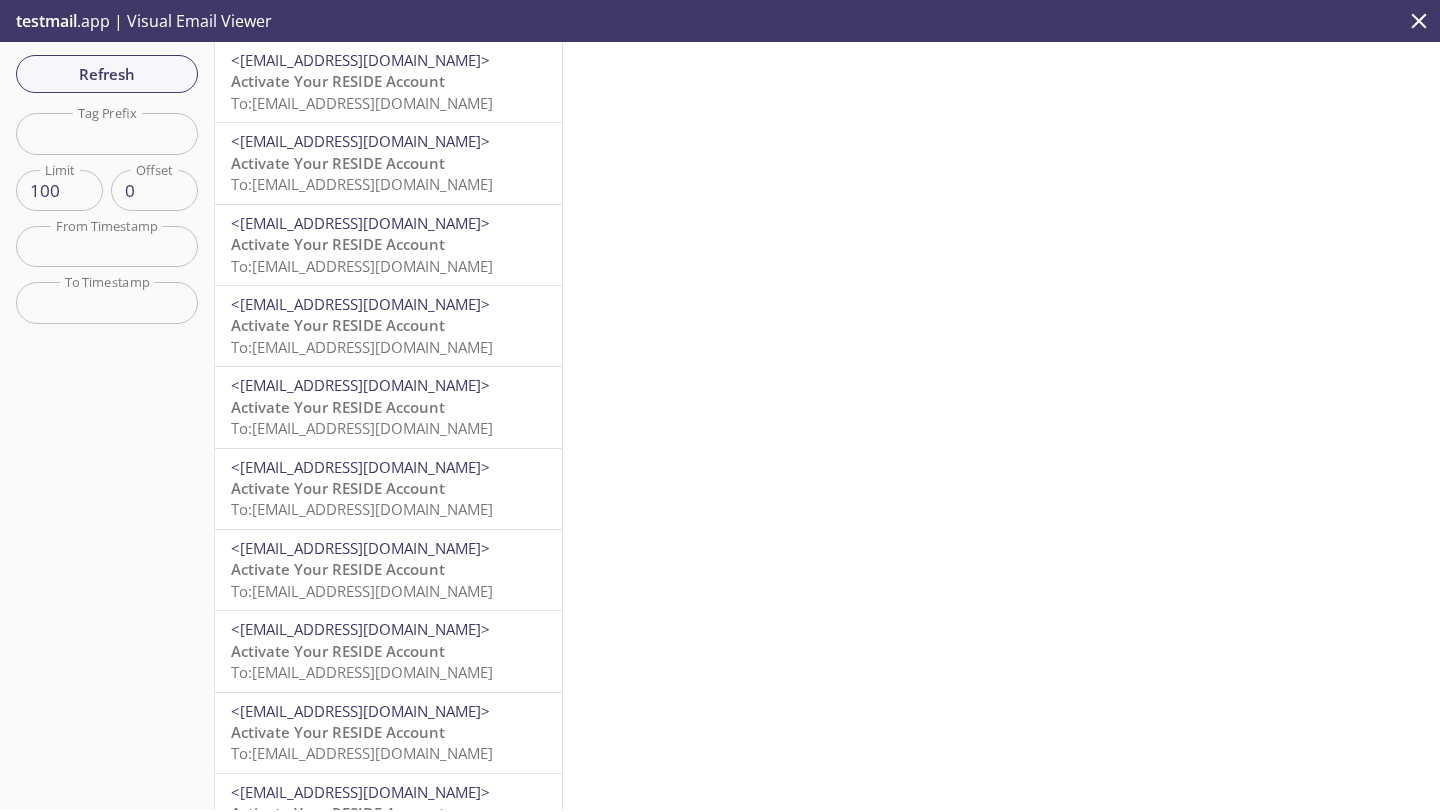 click on "To:  [EMAIL_ADDRESS][DOMAIN_NAME]" at bounding box center (362, 103) 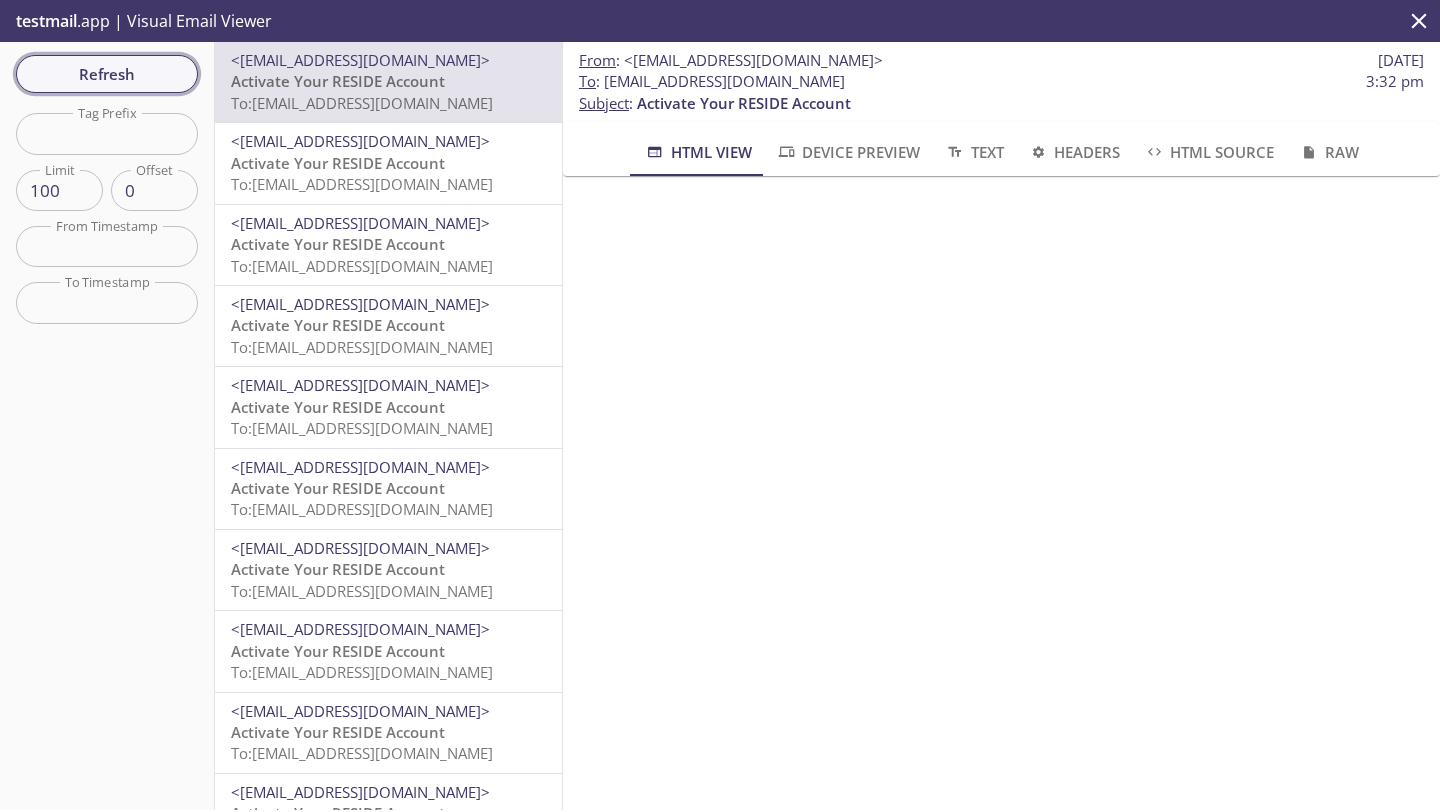 click on "Refresh" at bounding box center (107, 74) 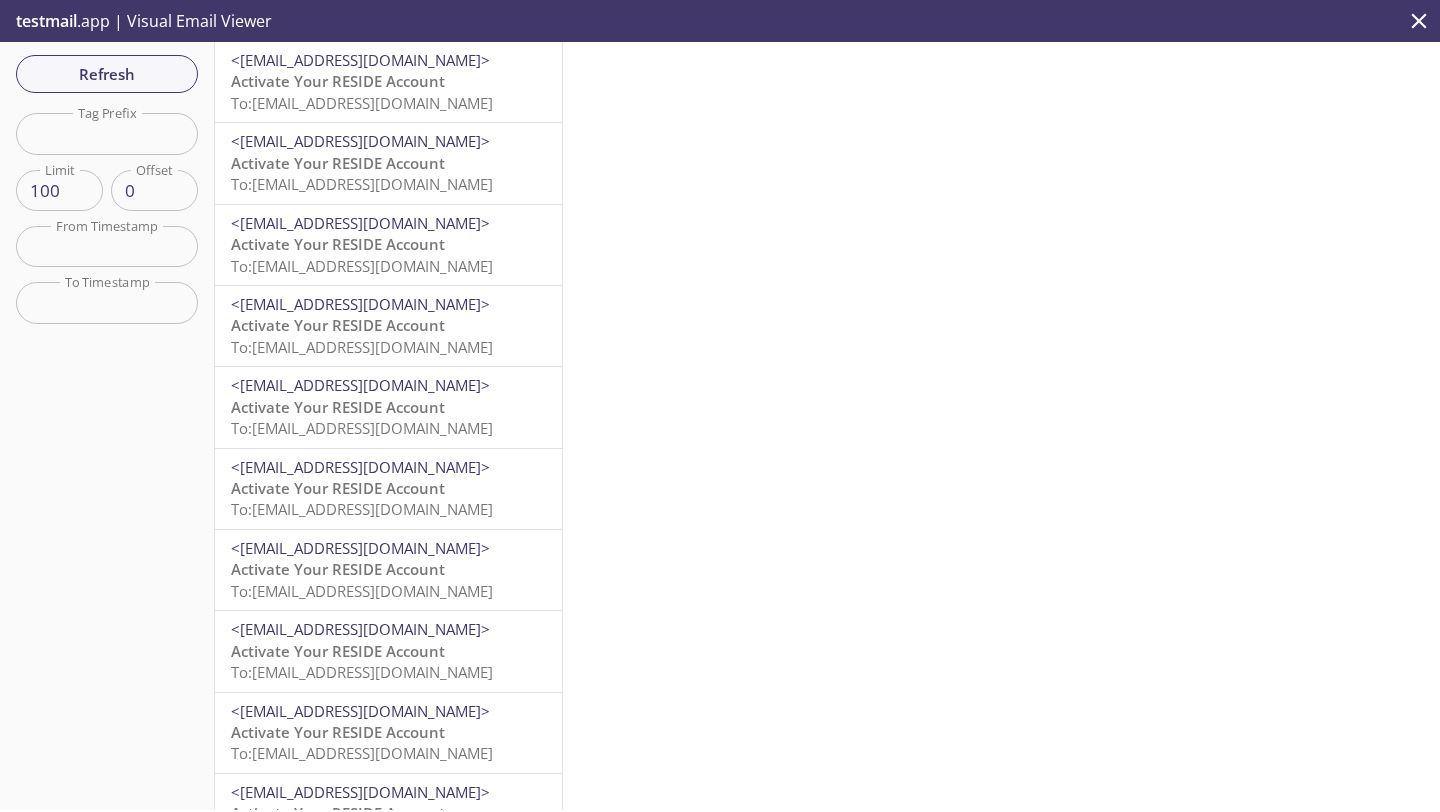 click on "Activate Your RESIDE Account To:  [EMAIL_ADDRESS][DOMAIN_NAME]" at bounding box center [388, 92] 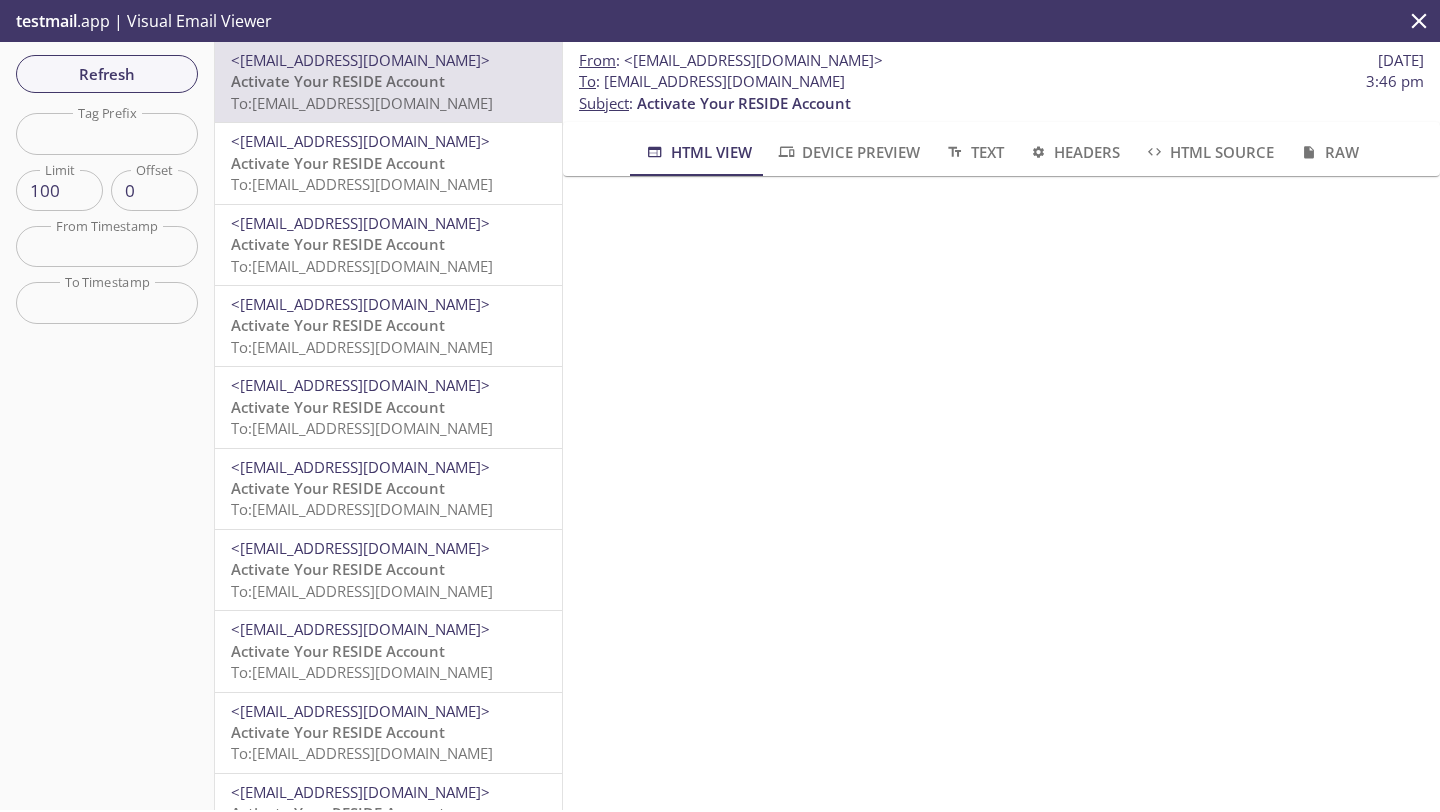 click on "<[EMAIL_ADDRESS][DOMAIN_NAME]>" at bounding box center (360, 141) 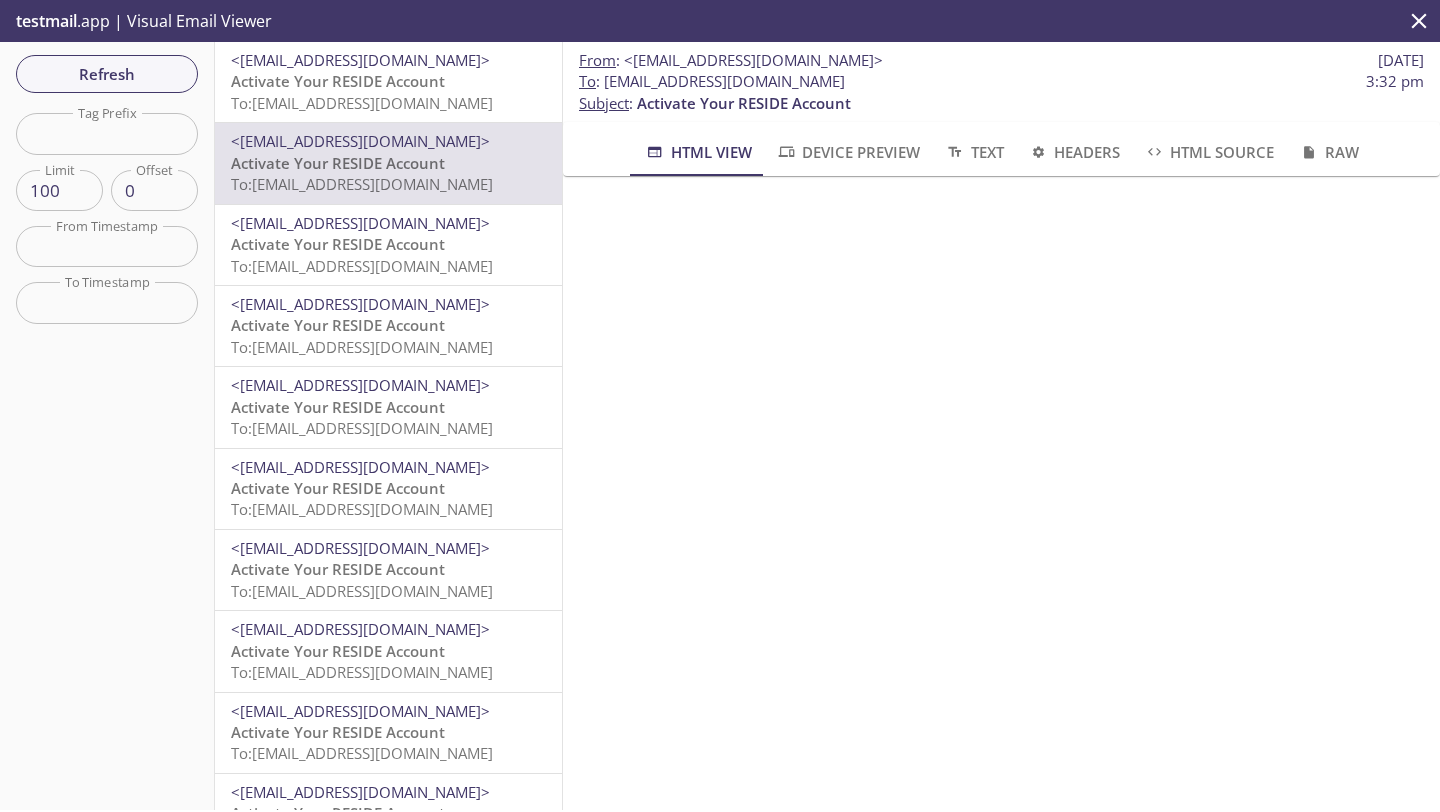 click on "Activate Your RESIDE Account To:  [EMAIL_ADDRESS][DOMAIN_NAME]" at bounding box center [388, 92] 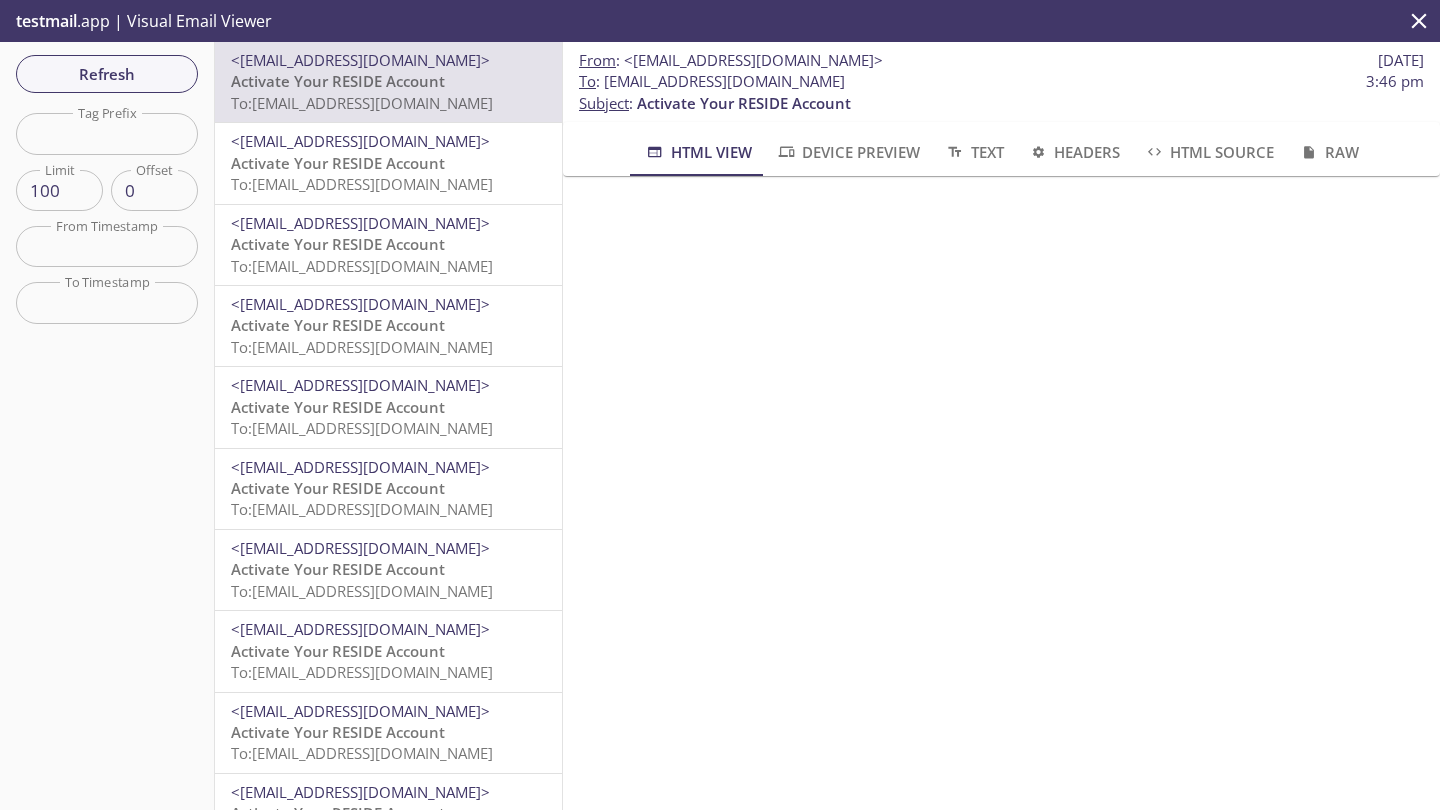 click on "Activate Your RESIDE Account To:  [EMAIL_ADDRESS][DOMAIN_NAME]" at bounding box center (388, 174) 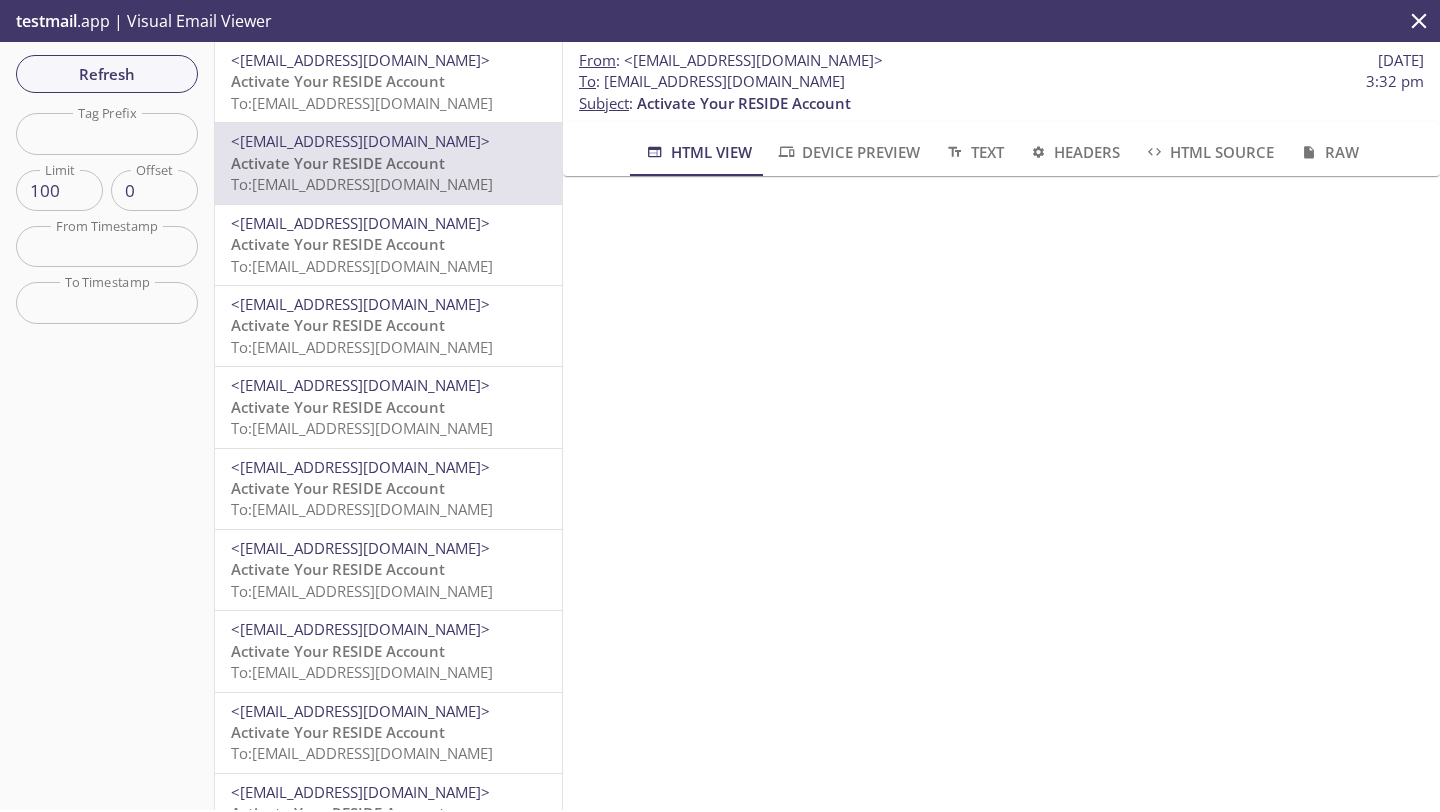 click on "<[EMAIL_ADDRESS][DOMAIN_NAME]>" at bounding box center [360, 60] 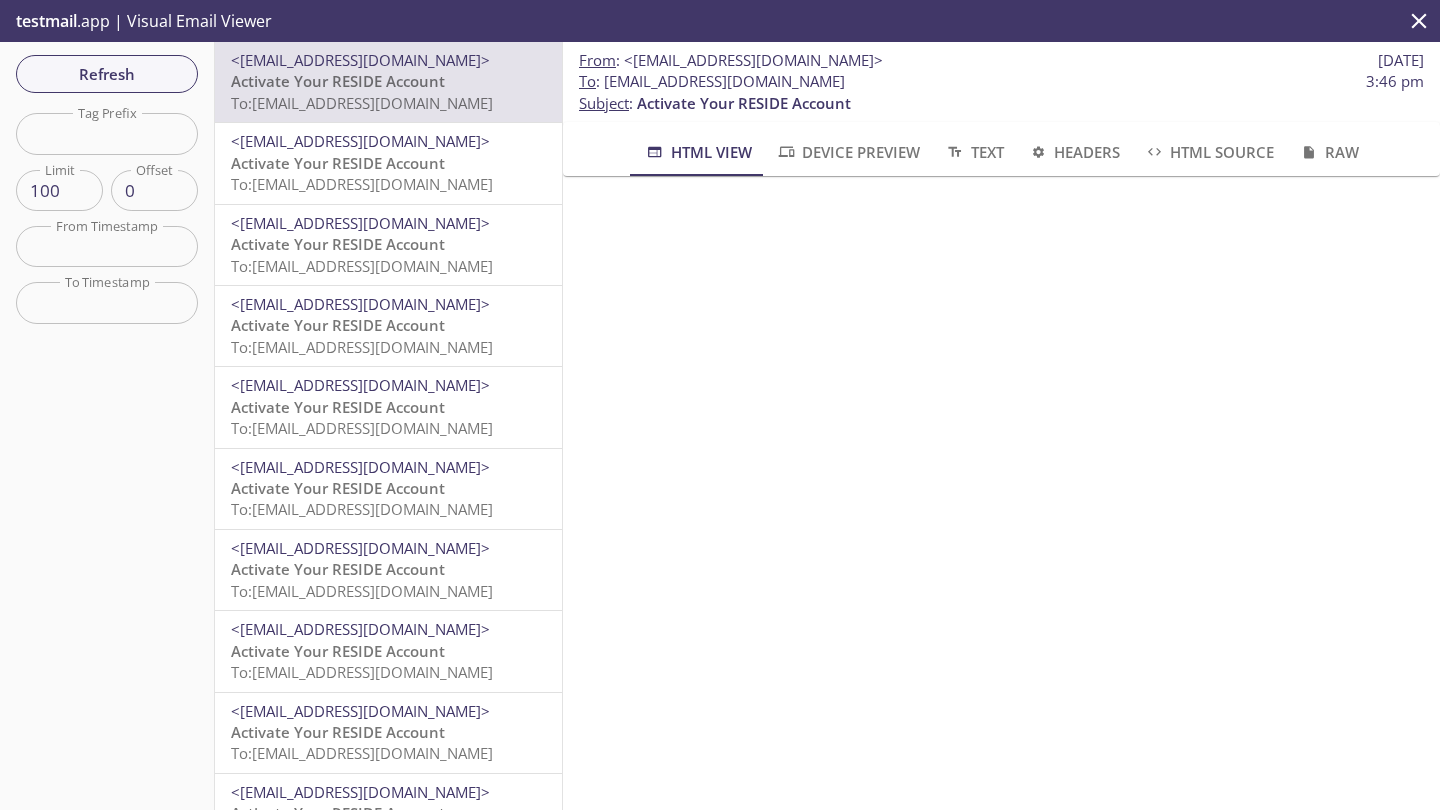 click on "<[EMAIL_ADDRESS][DOMAIN_NAME]>" at bounding box center [360, 141] 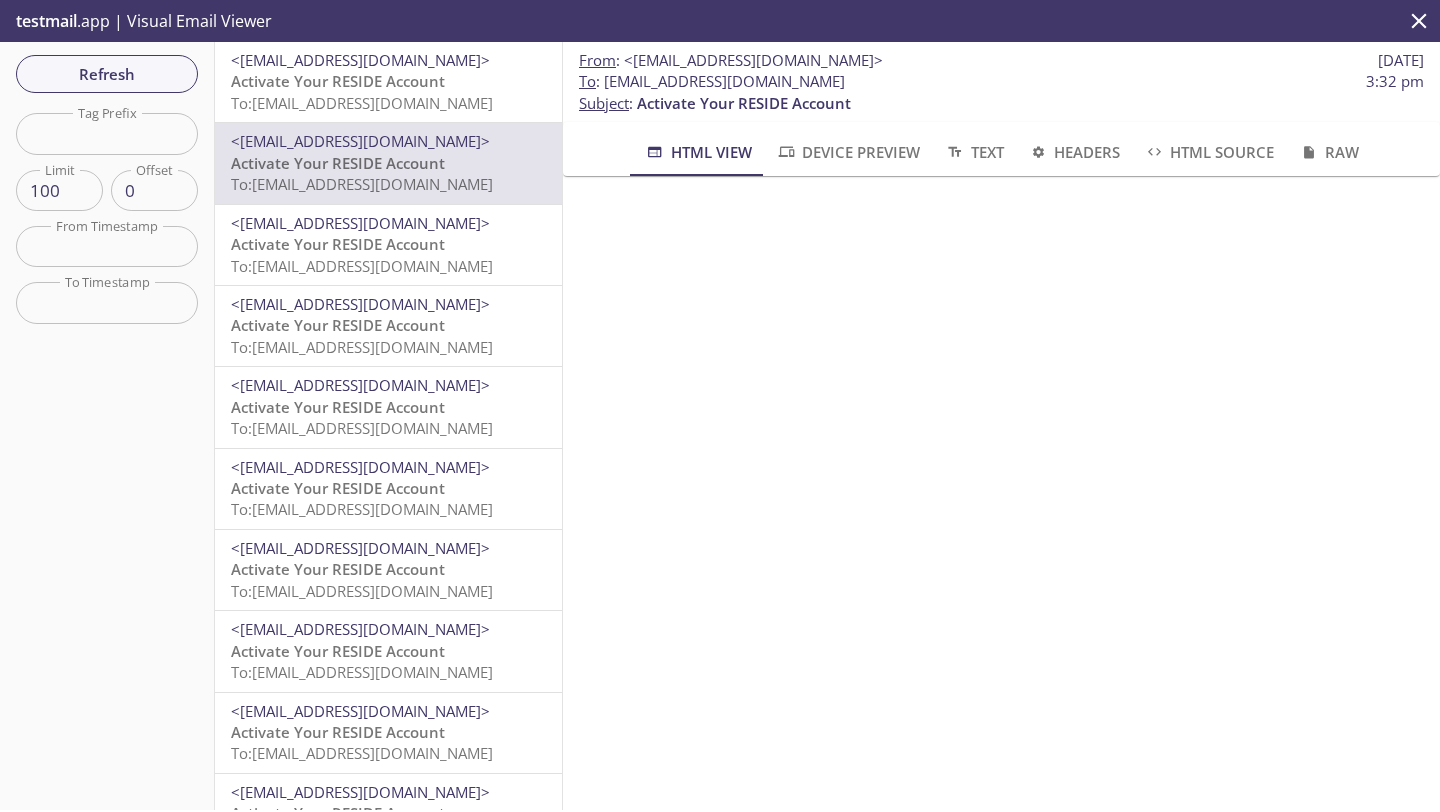 click on "Activate Your RESIDE Account To:  [EMAIL_ADDRESS][DOMAIN_NAME]" at bounding box center (388, 92) 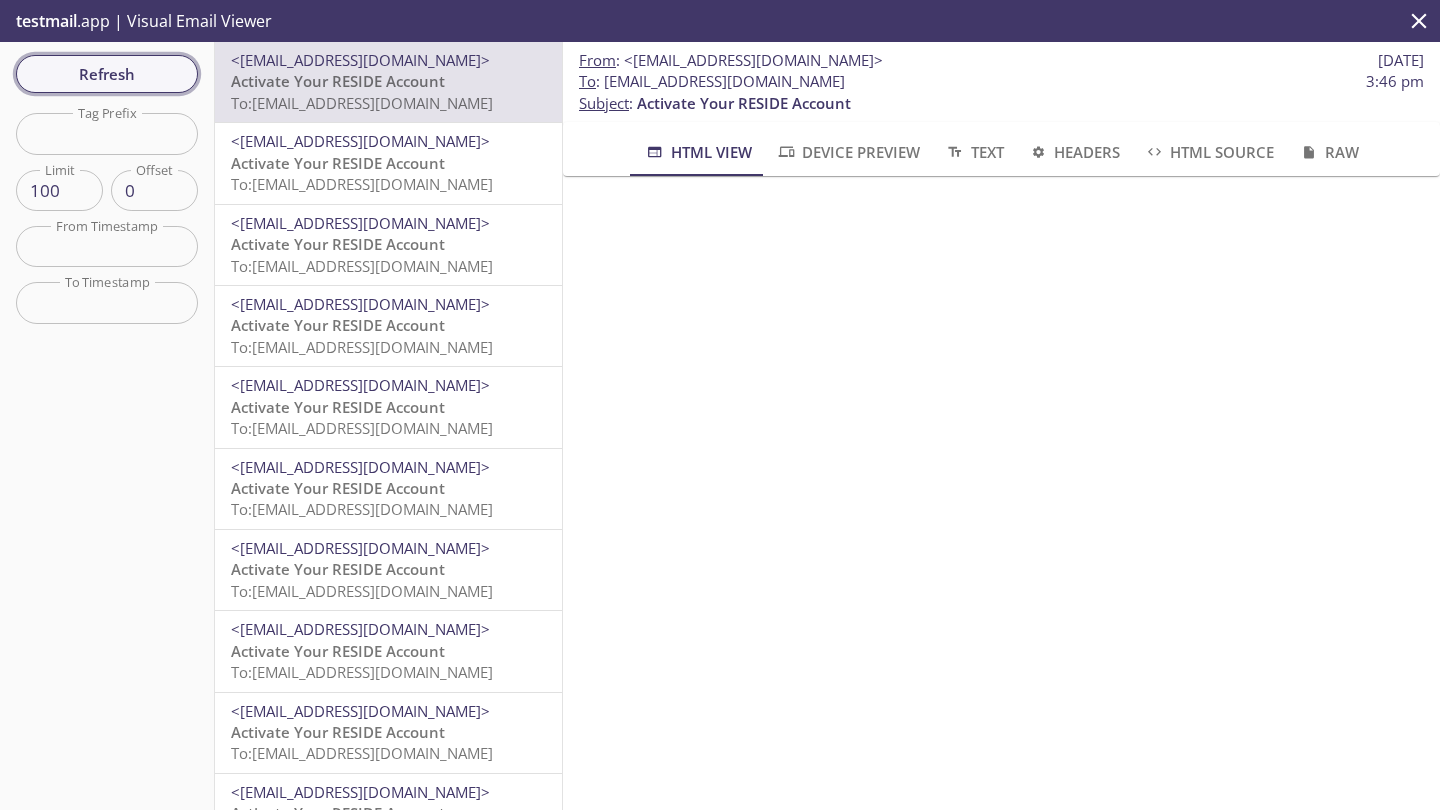 click on "Refresh" at bounding box center (107, 74) 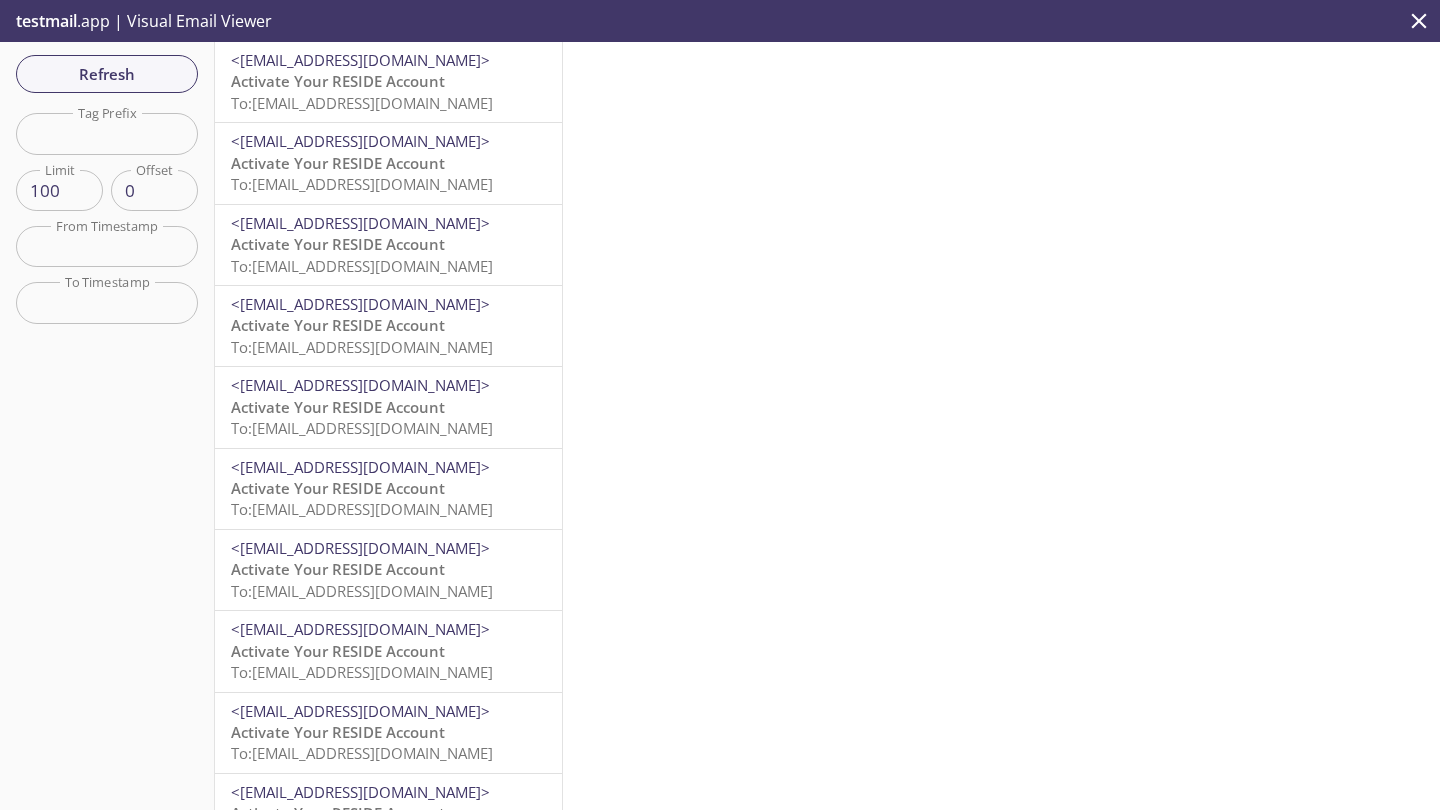 click on "<[EMAIL_ADDRESS][DOMAIN_NAME]>" at bounding box center (388, 141) 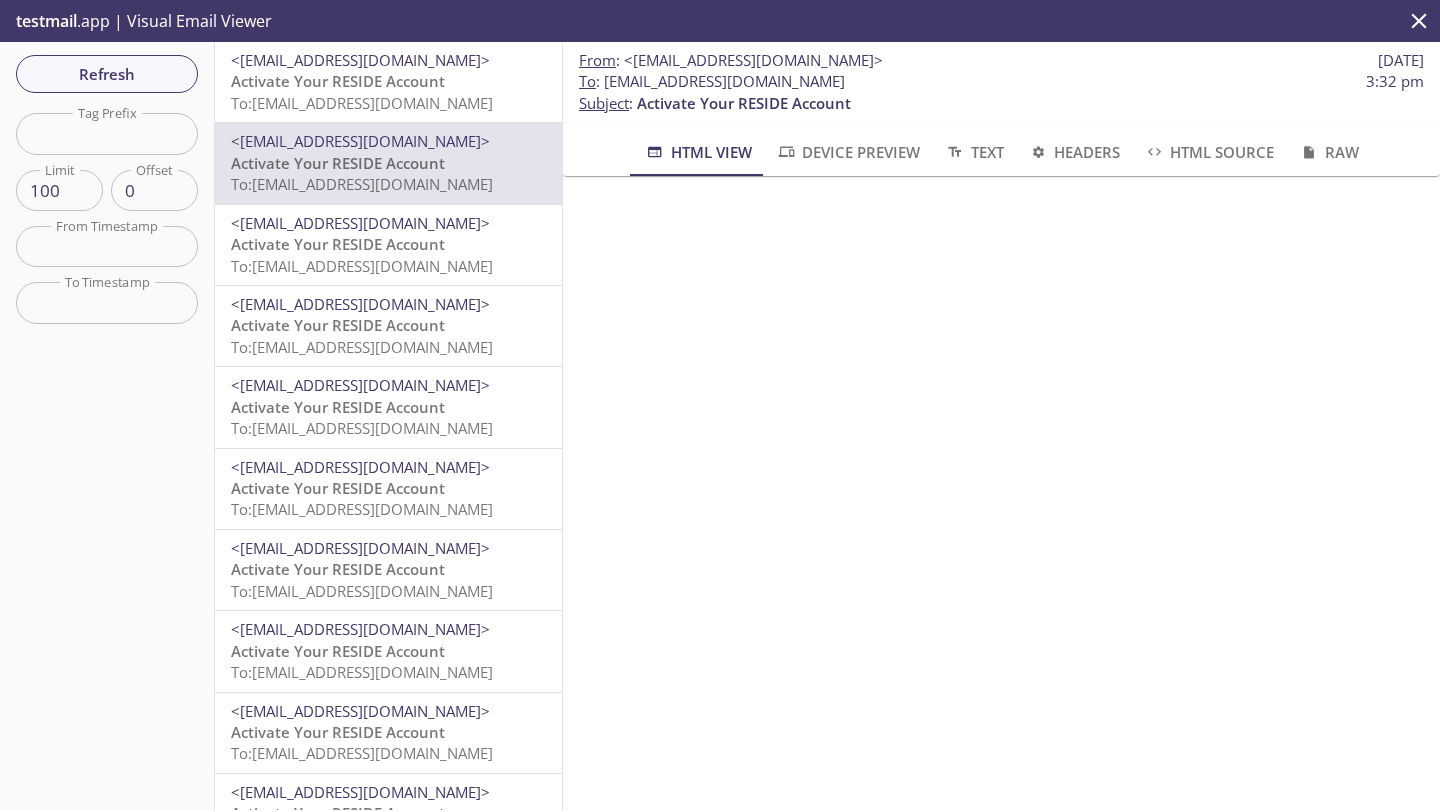 click on "Activate Your RESIDE Account" at bounding box center (338, 325) 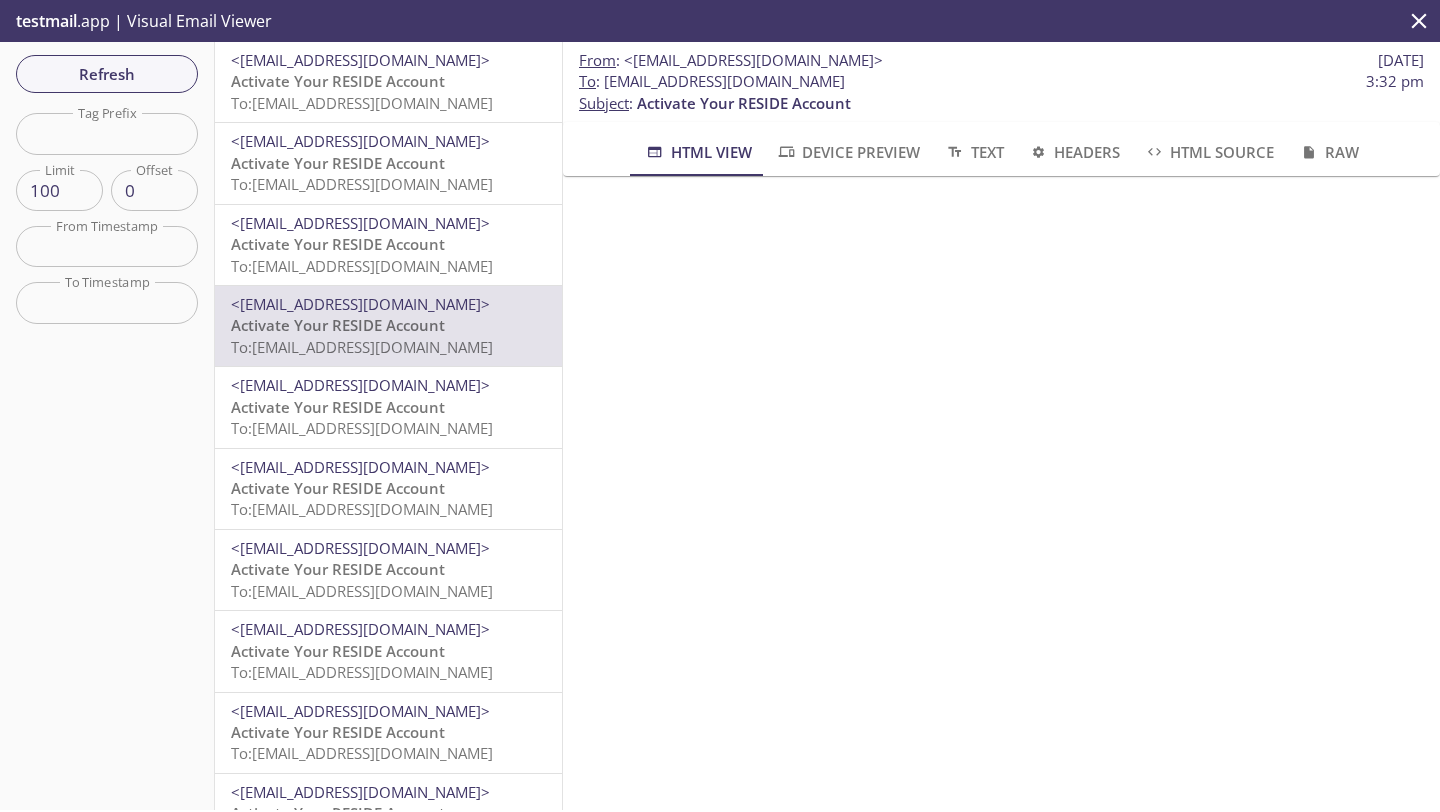 click on "Activate Your RESIDE Account" at bounding box center [338, 569] 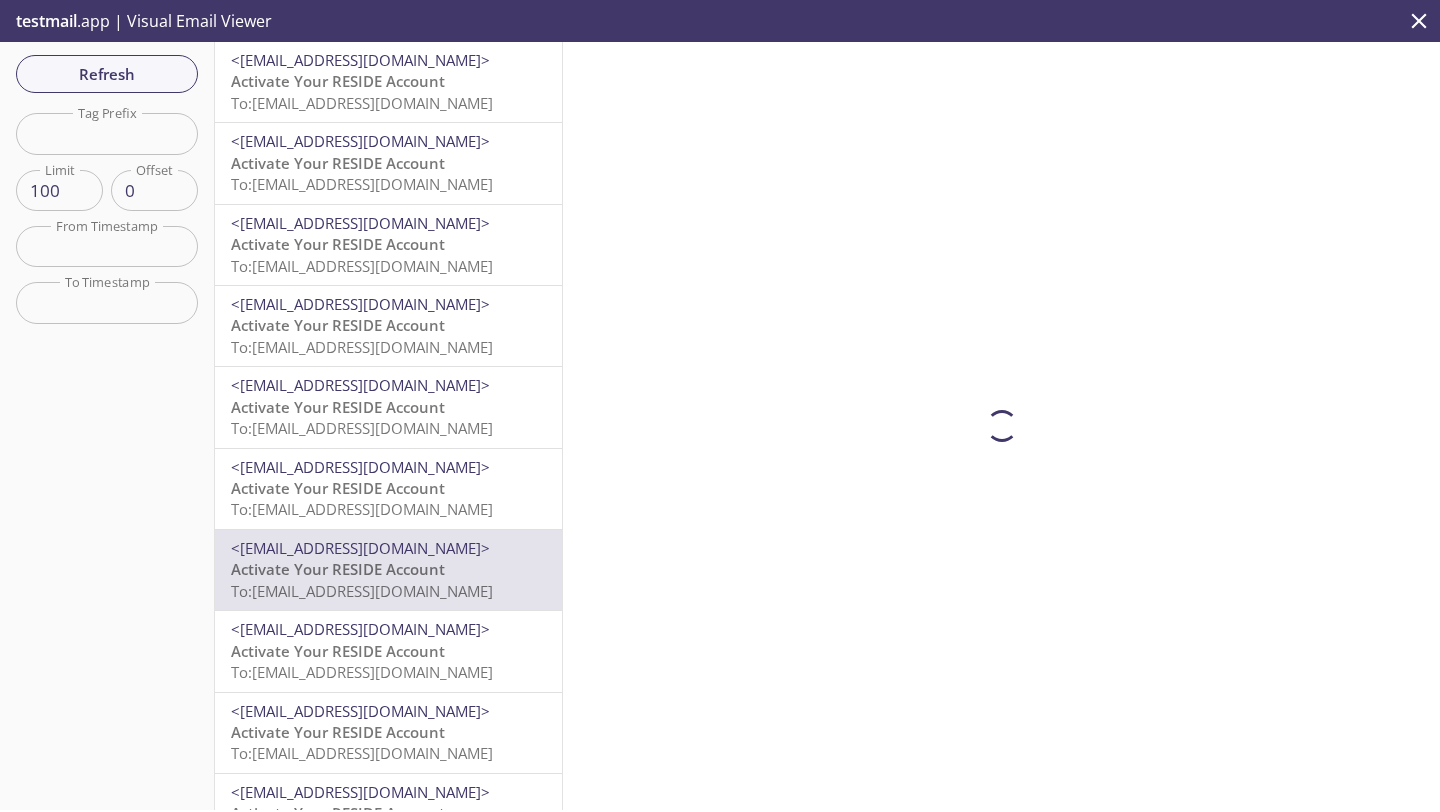 click on "To:  [EMAIL_ADDRESS][DOMAIN_NAME]" at bounding box center (362, 509) 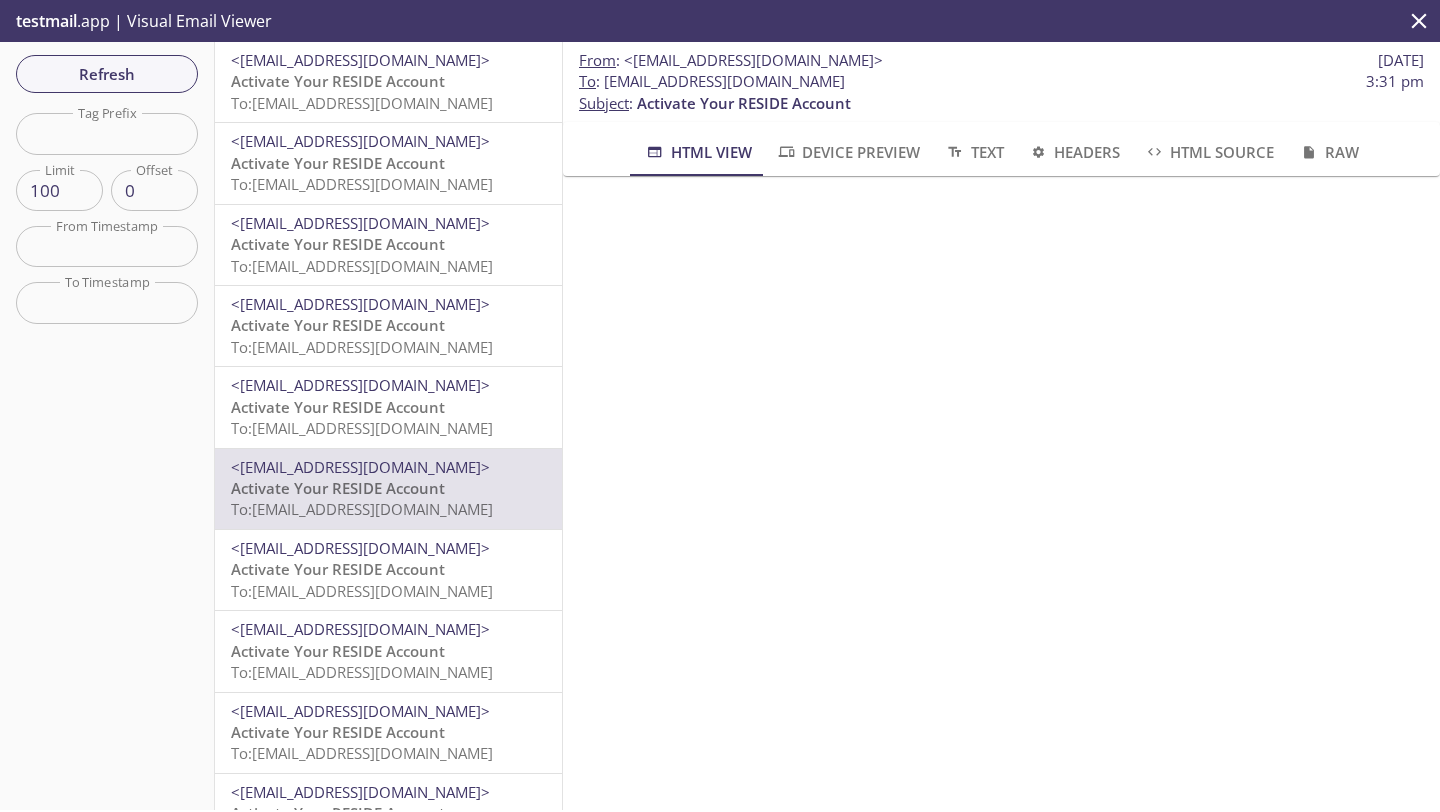 click on "<[EMAIL_ADDRESS][DOMAIN_NAME]> Activate Your RESIDE Account To:  [EMAIL_ADDRESS][DOMAIN_NAME]" at bounding box center [388, 407] 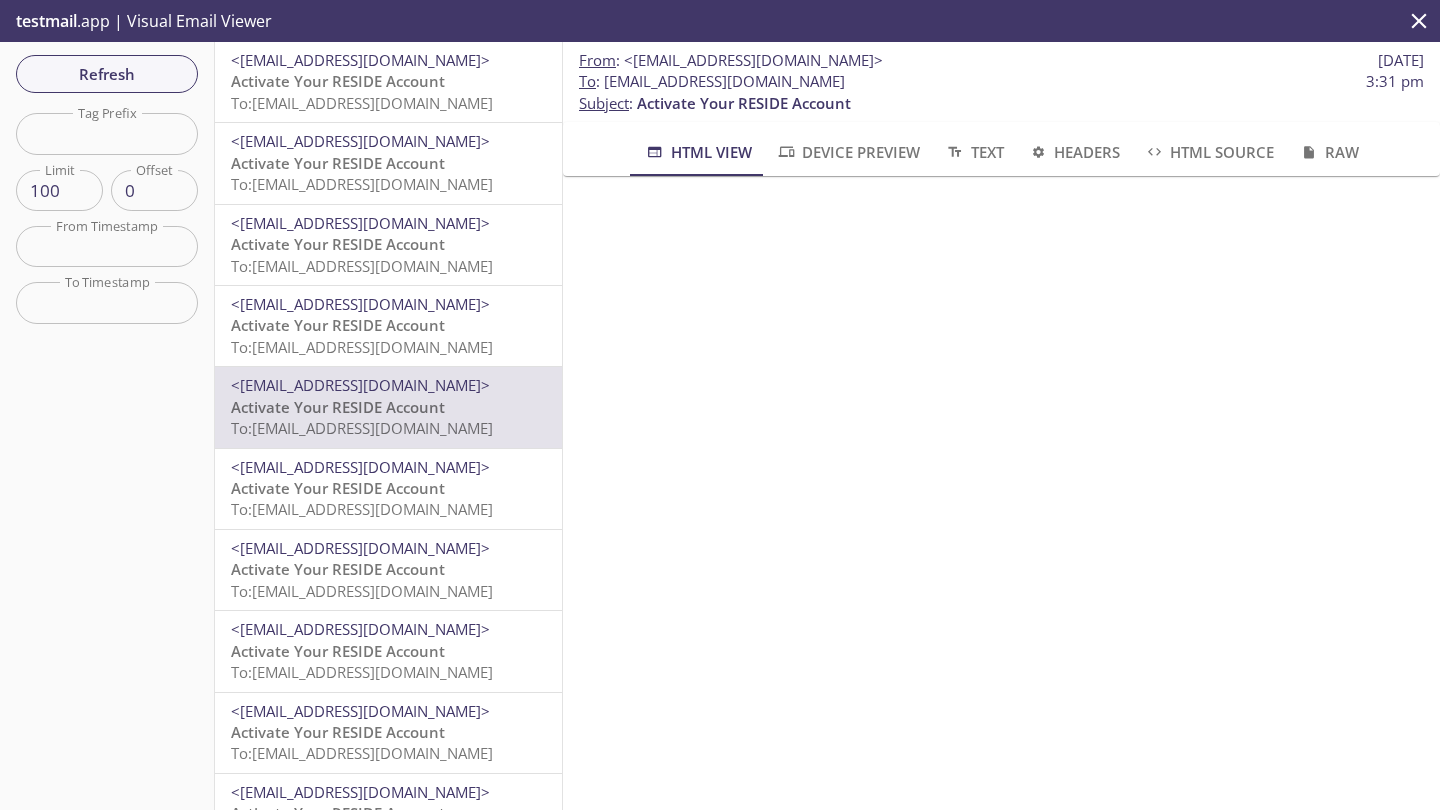click on "To:  [EMAIL_ADDRESS][DOMAIN_NAME]" at bounding box center (362, 509) 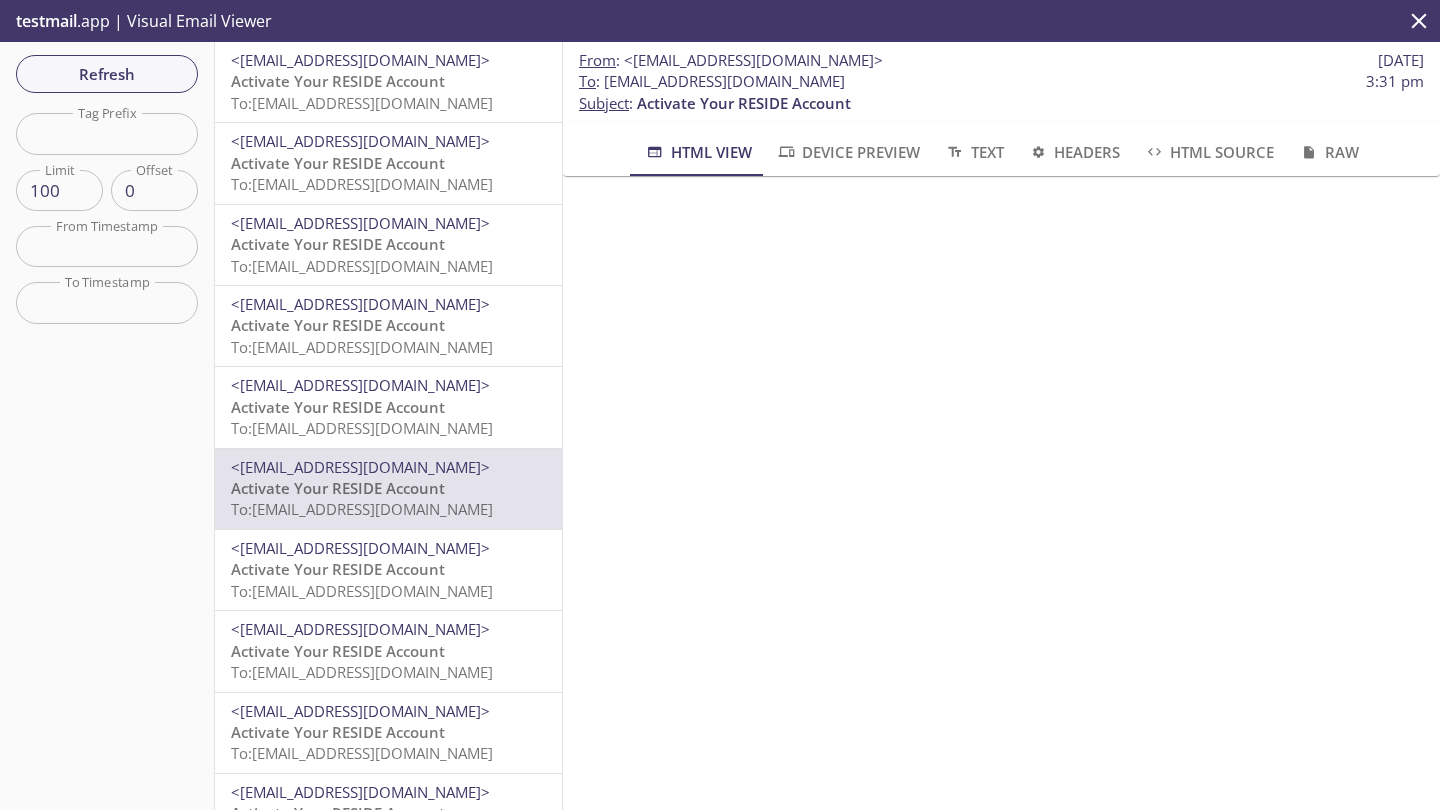 click on "<[EMAIL_ADDRESS][DOMAIN_NAME]>" at bounding box center [360, 548] 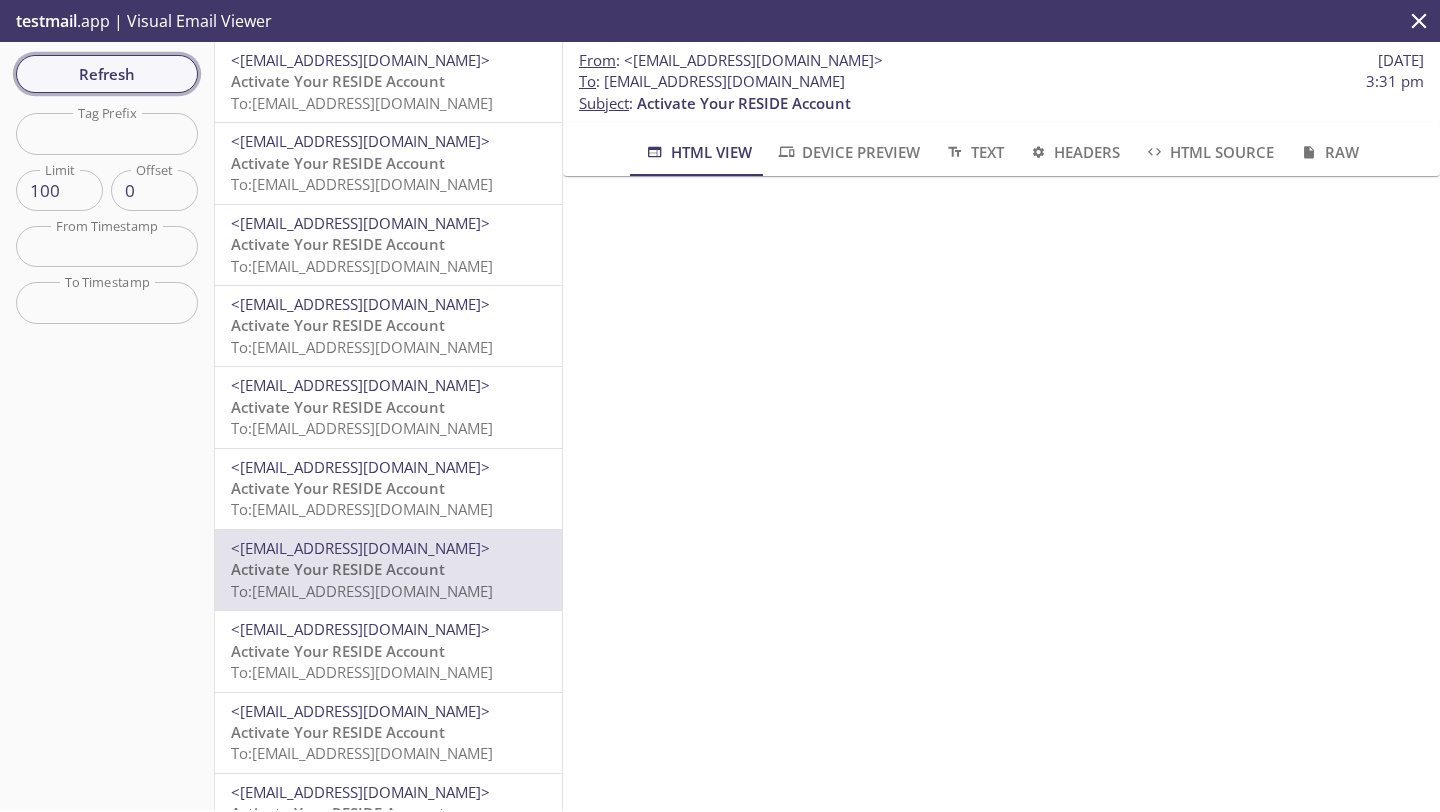 click on "Refresh" at bounding box center [107, 74] 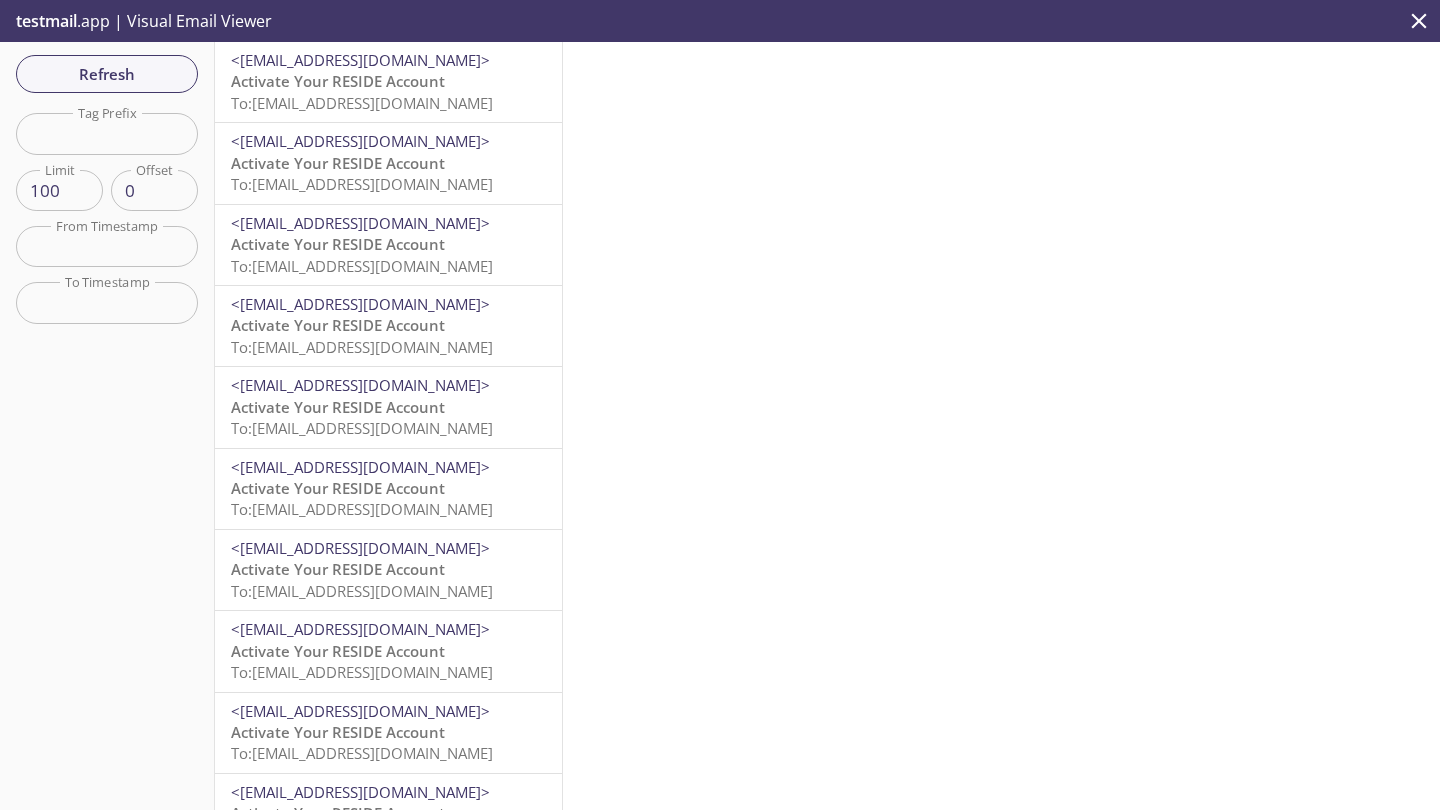 click on "Activate Your RESIDE Account To:  [EMAIL_ADDRESS][DOMAIN_NAME]" at bounding box center (388, 174) 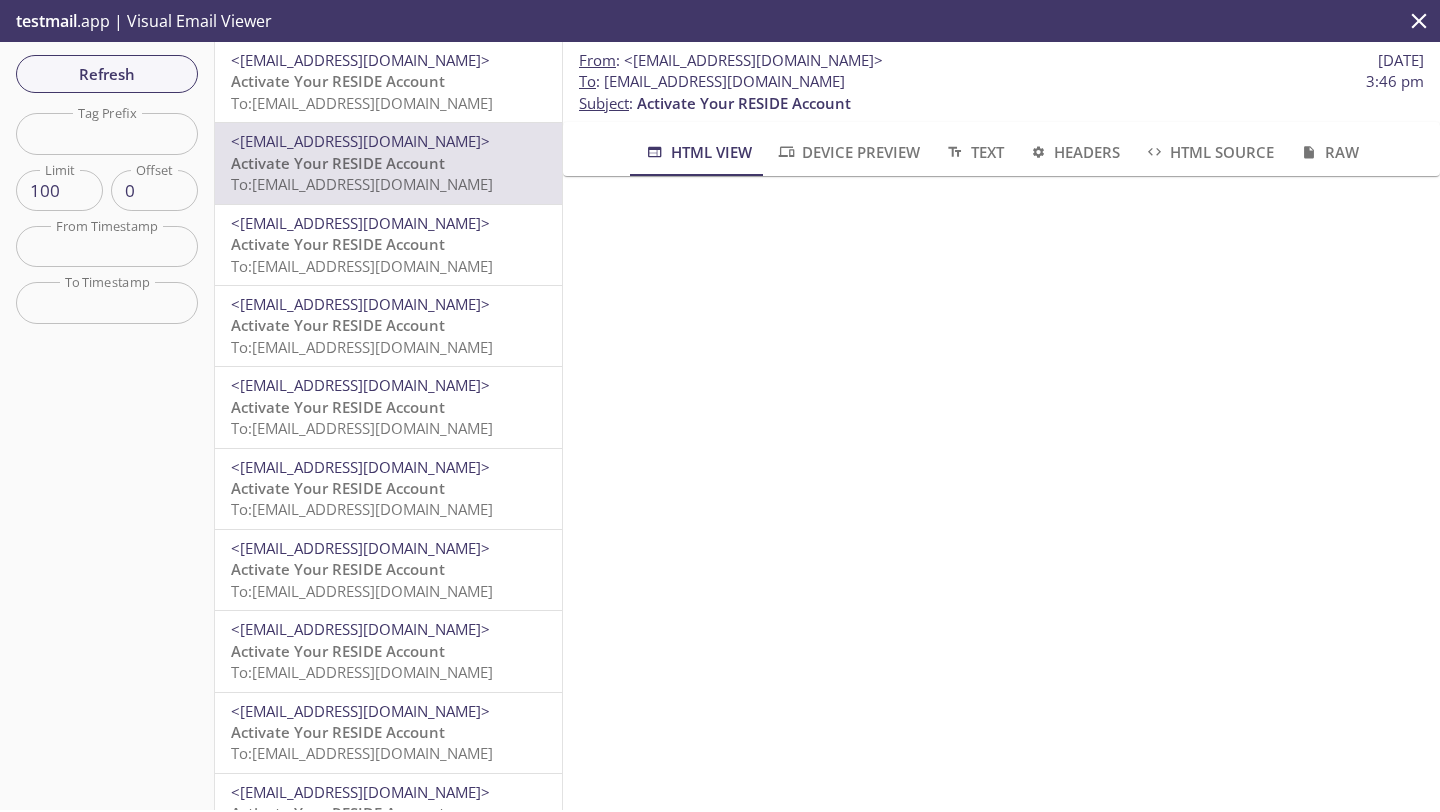 click on "To:  [EMAIL_ADDRESS][DOMAIN_NAME]" at bounding box center [362, 103] 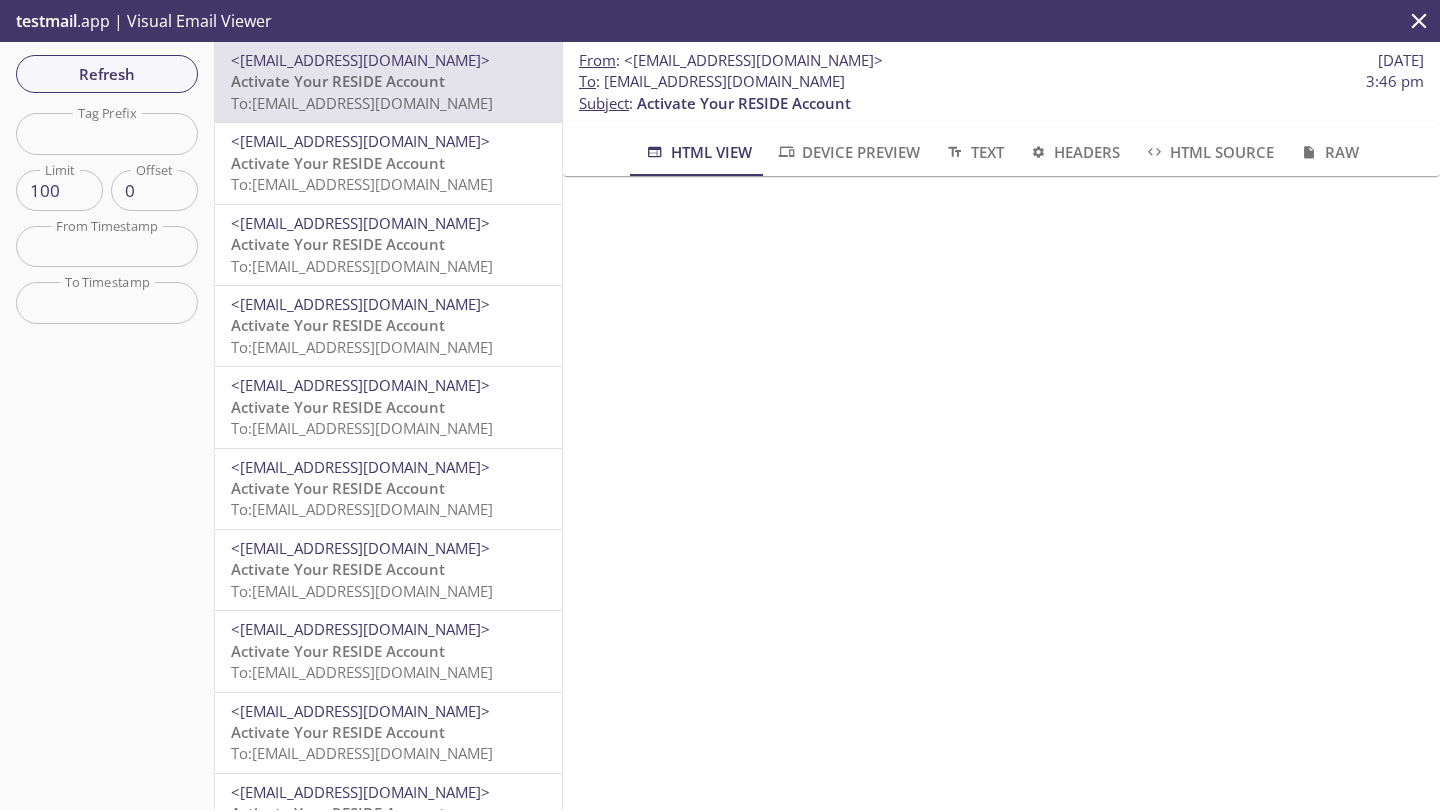 click on "Activate Your RESIDE Account To:  [EMAIL_ADDRESS][DOMAIN_NAME]" at bounding box center (388, 174) 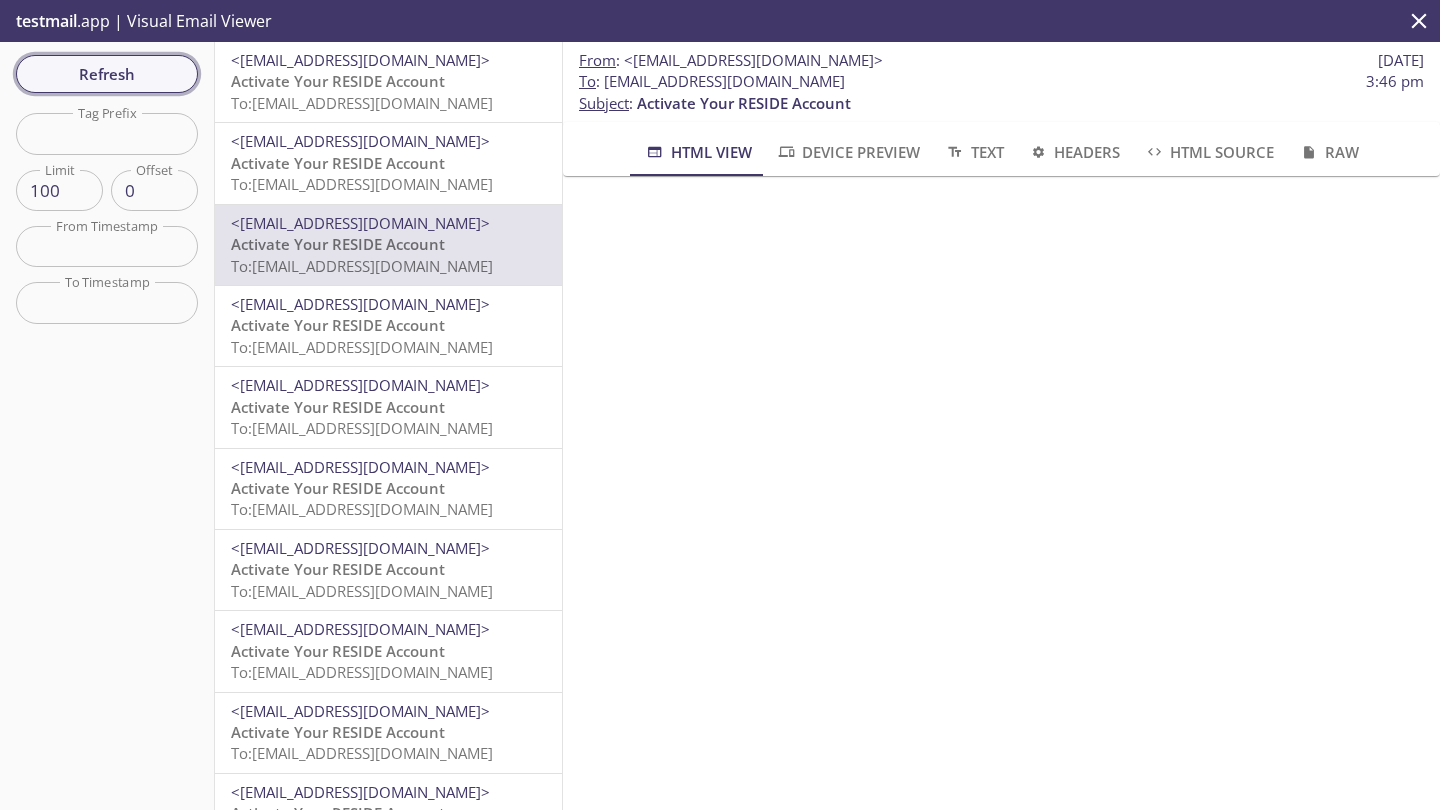 click on "Refresh" at bounding box center [107, 74] 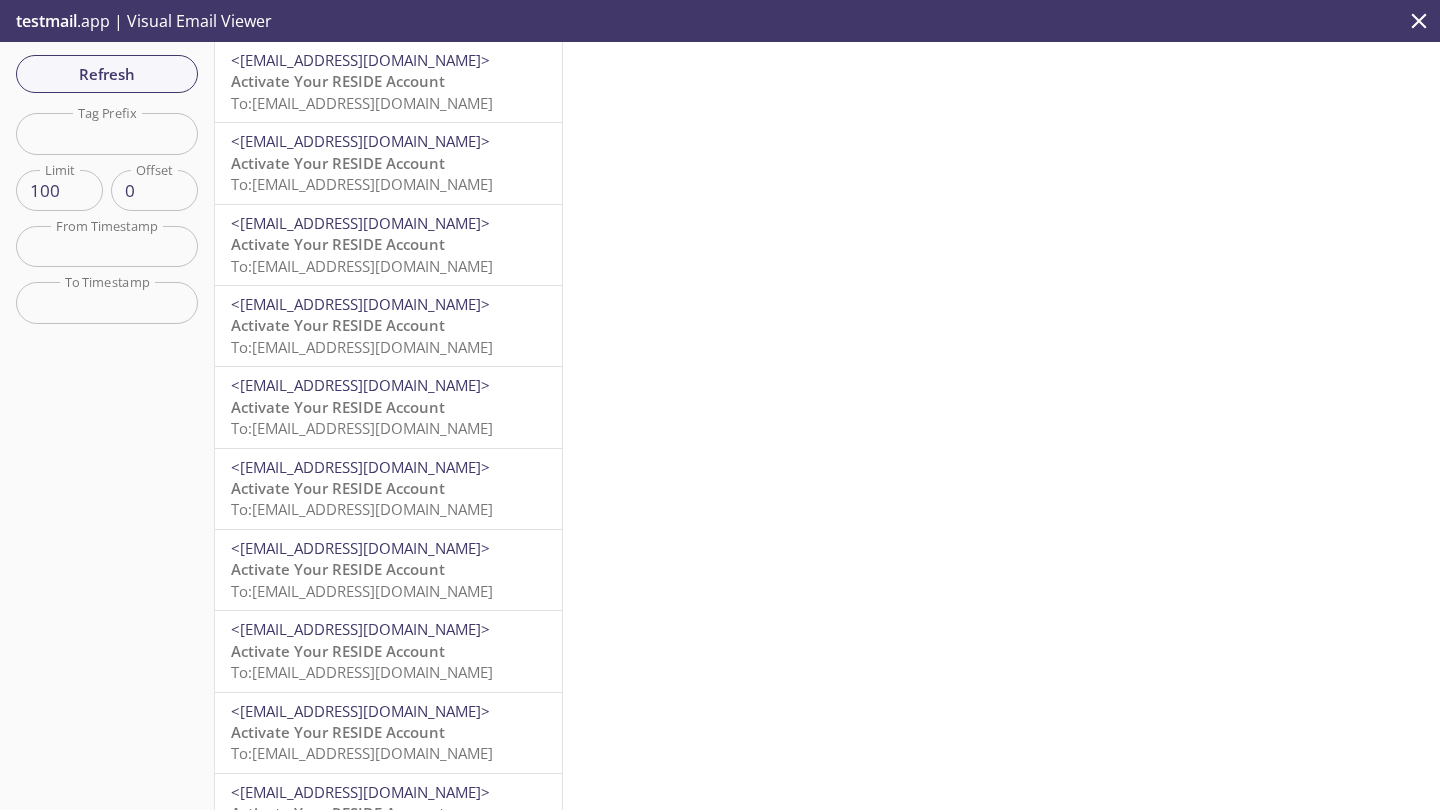 click on "Activate Your RESIDE Account To:  [EMAIL_ADDRESS][DOMAIN_NAME]" at bounding box center (388, 174) 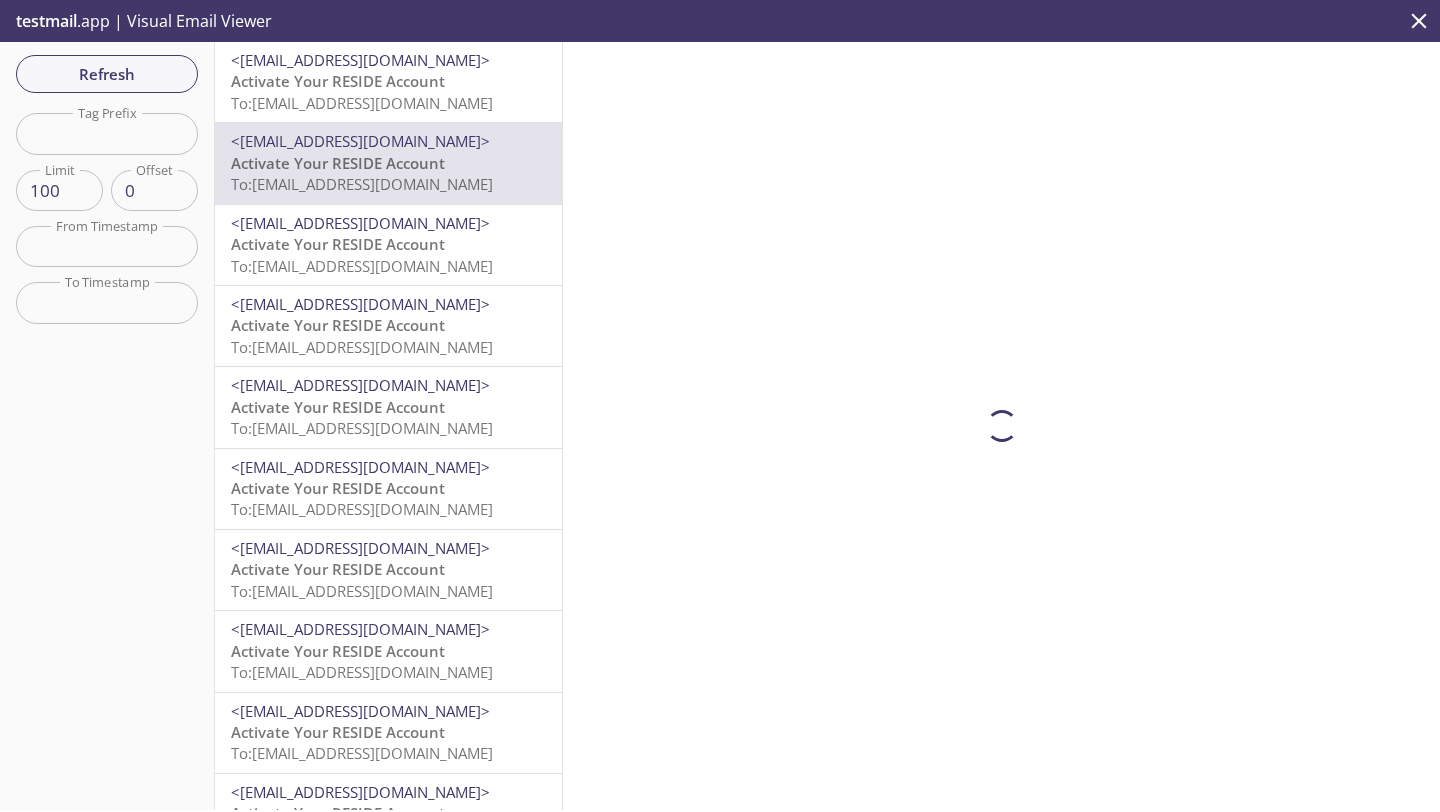 click on "Activate Your RESIDE Account To:  [EMAIL_ADDRESS][DOMAIN_NAME]" at bounding box center [388, 92] 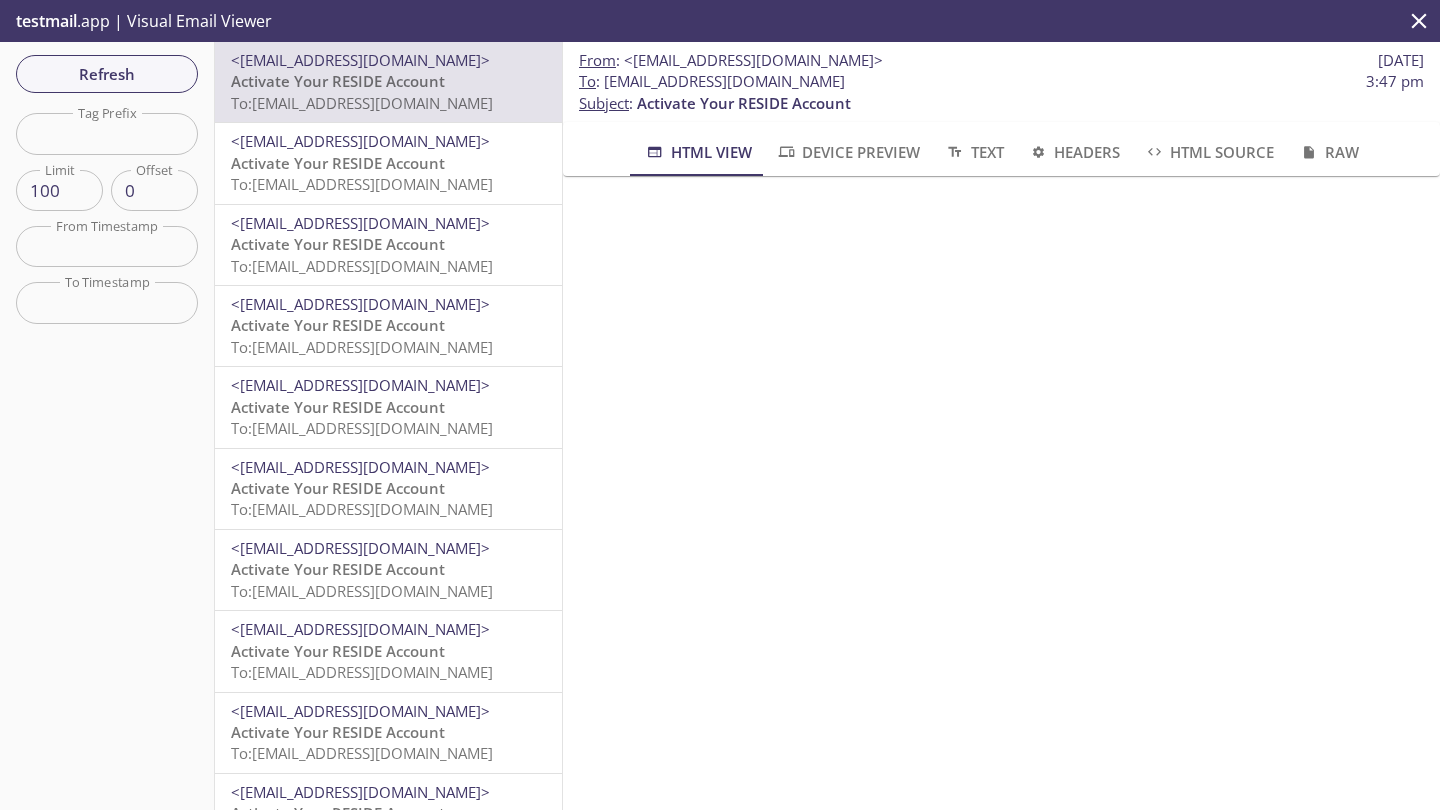 click on "Activate Your RESIDE Account" at bounding box center (338, 244) 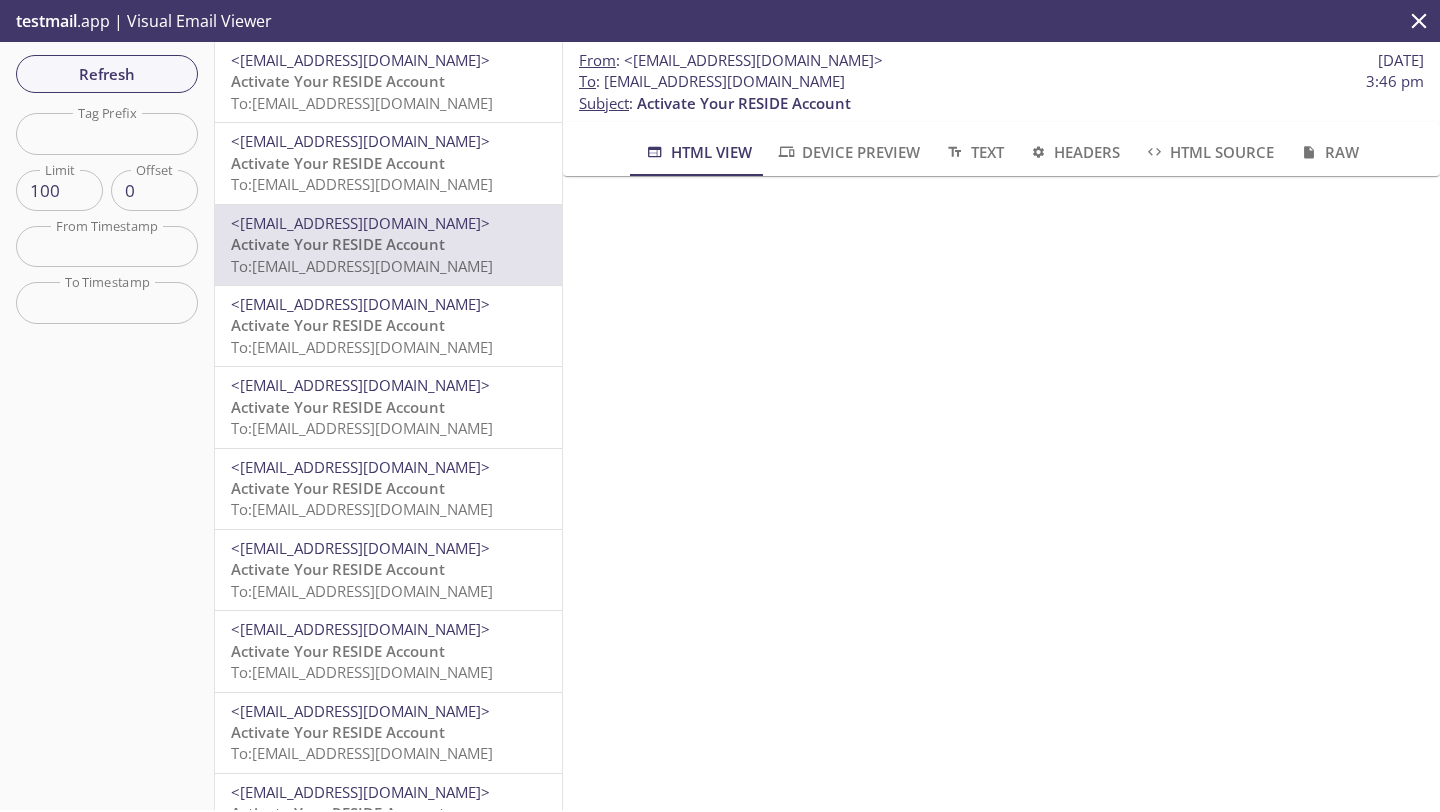 click on "Activate Your RESIDE Account To:  [EMAIL_ADDRESS][DOMAIN_NAME]" at bounding box center (388, 174) 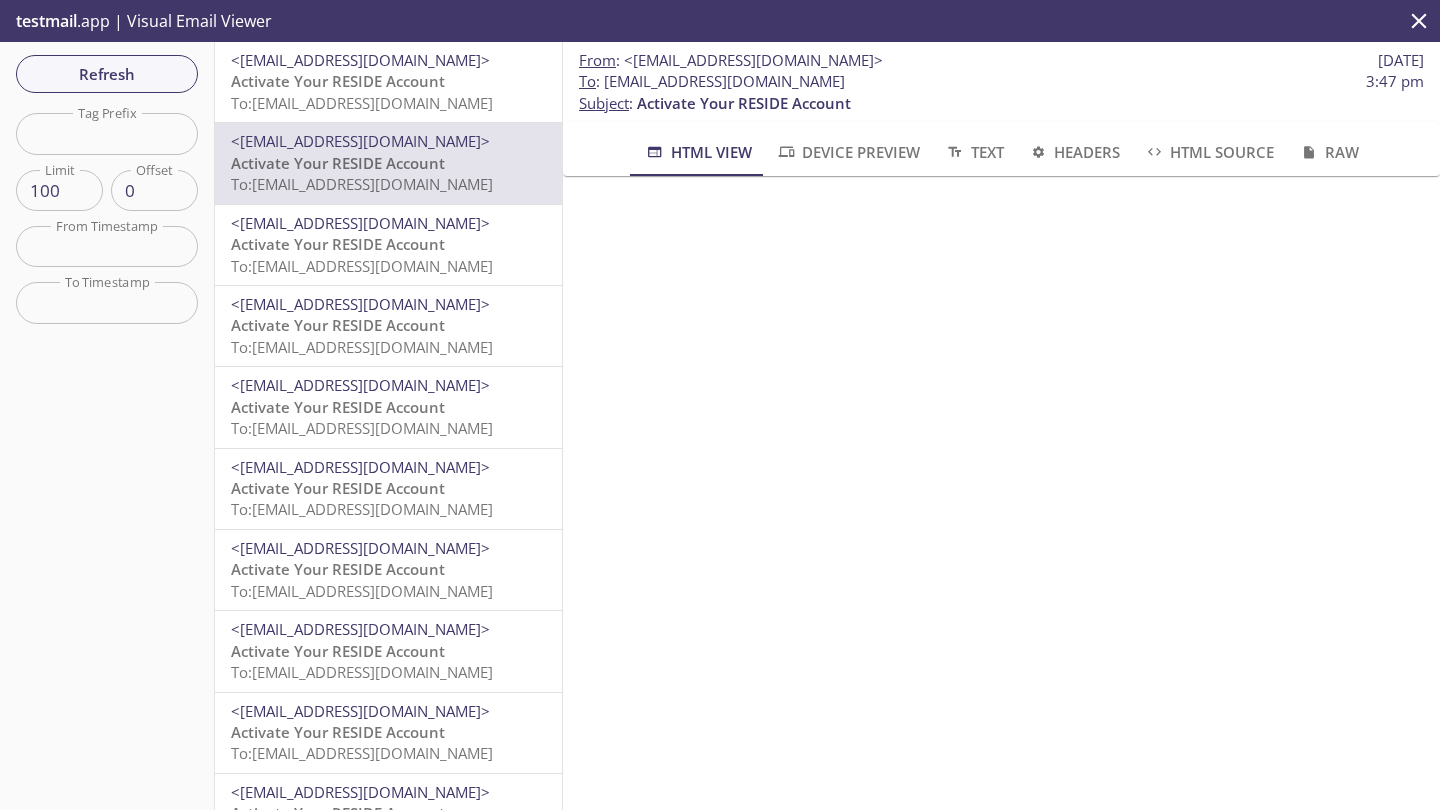 click on "Activate Your RESIDE Account To:  [EMAIL_ADDRESS][DOMAIN_NAME]" at bounding box center (388, 92) 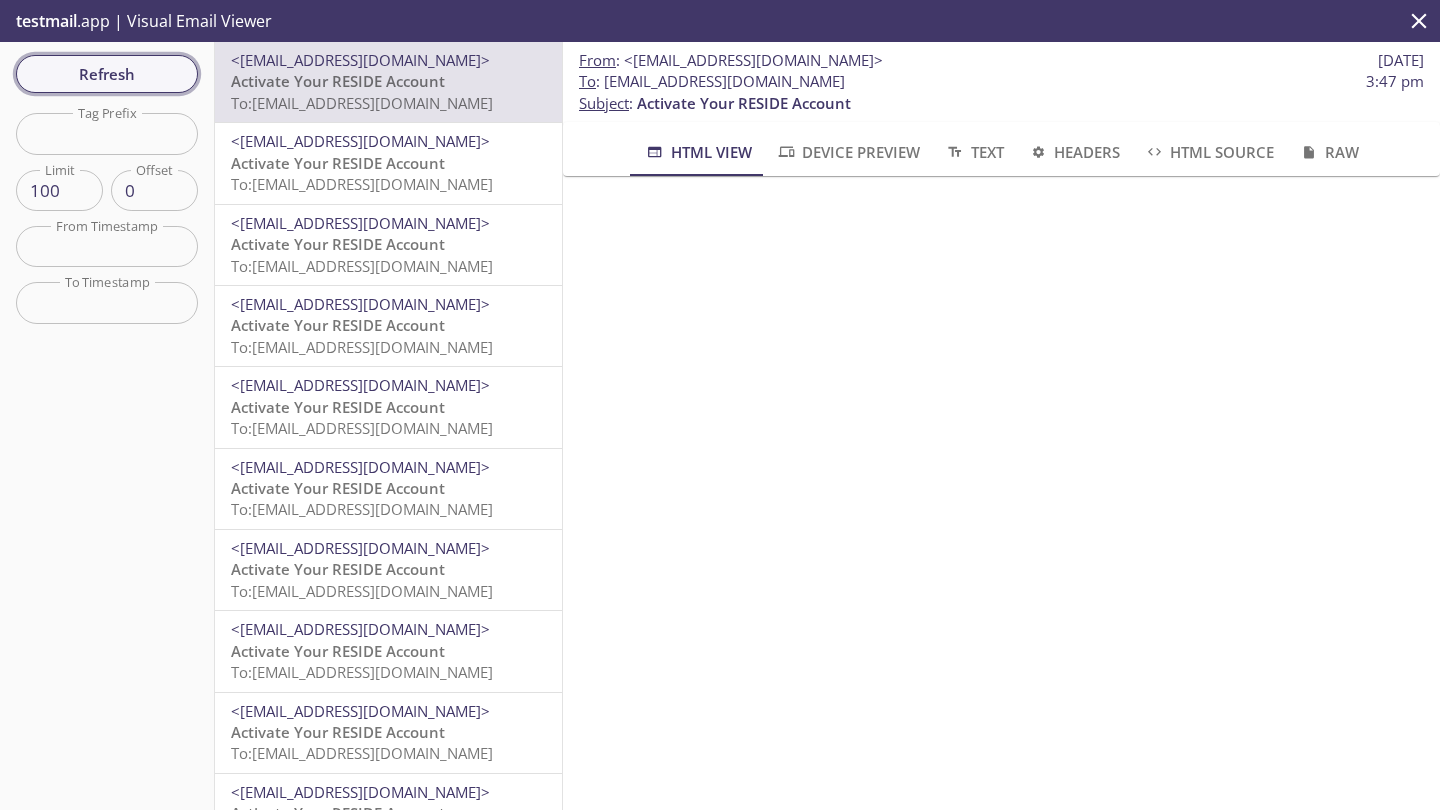 click on "Refresh" at bounding box center (107, 74) 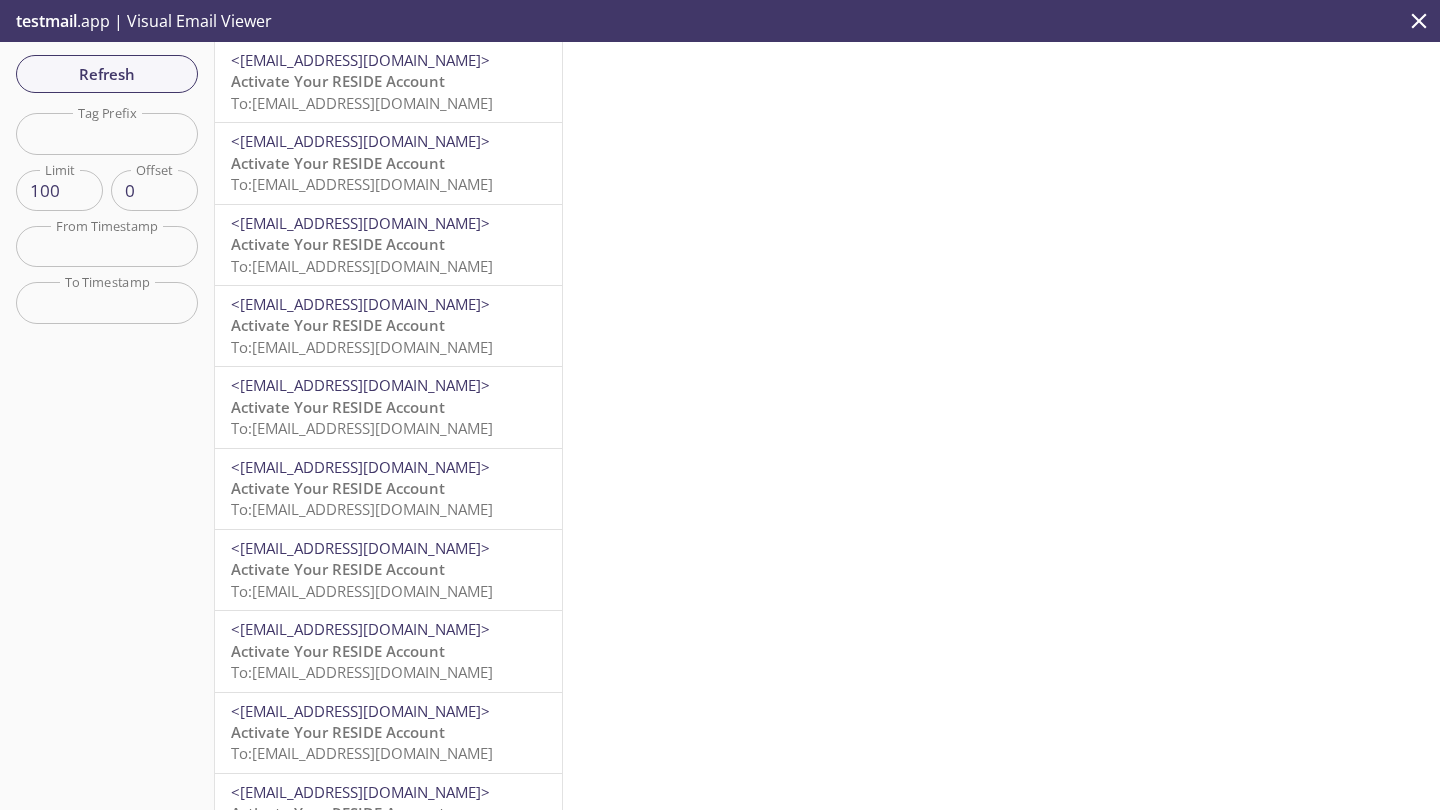 click on "Activate Your RESIDE Account To:  [EMAIL_ADDRESS][DOMAIN_NAME]" at bounding box center [388, 336] 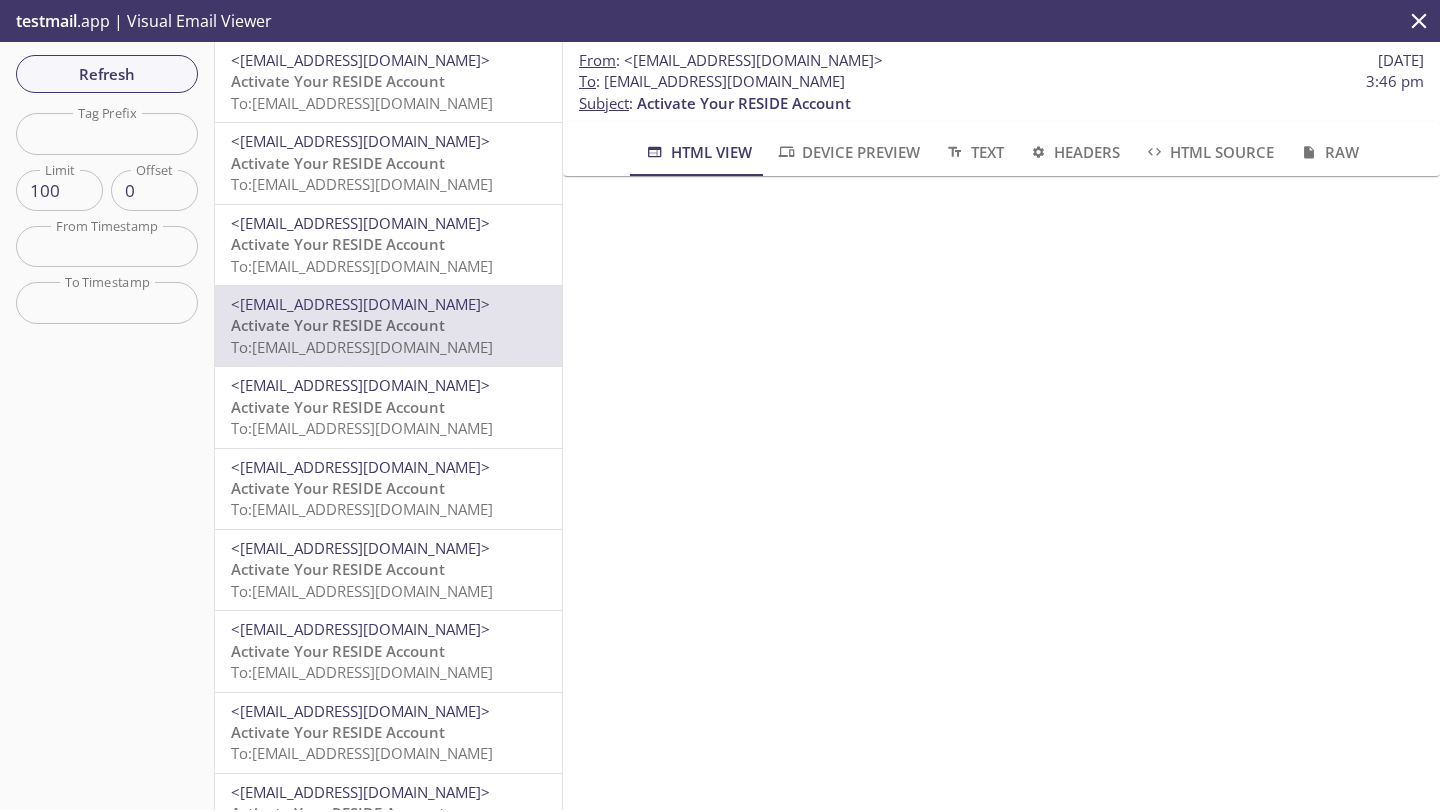 click on "<[EMAIL_ADDRESS][DOMAIN_NAME]>" at bounding box center (360, 385) 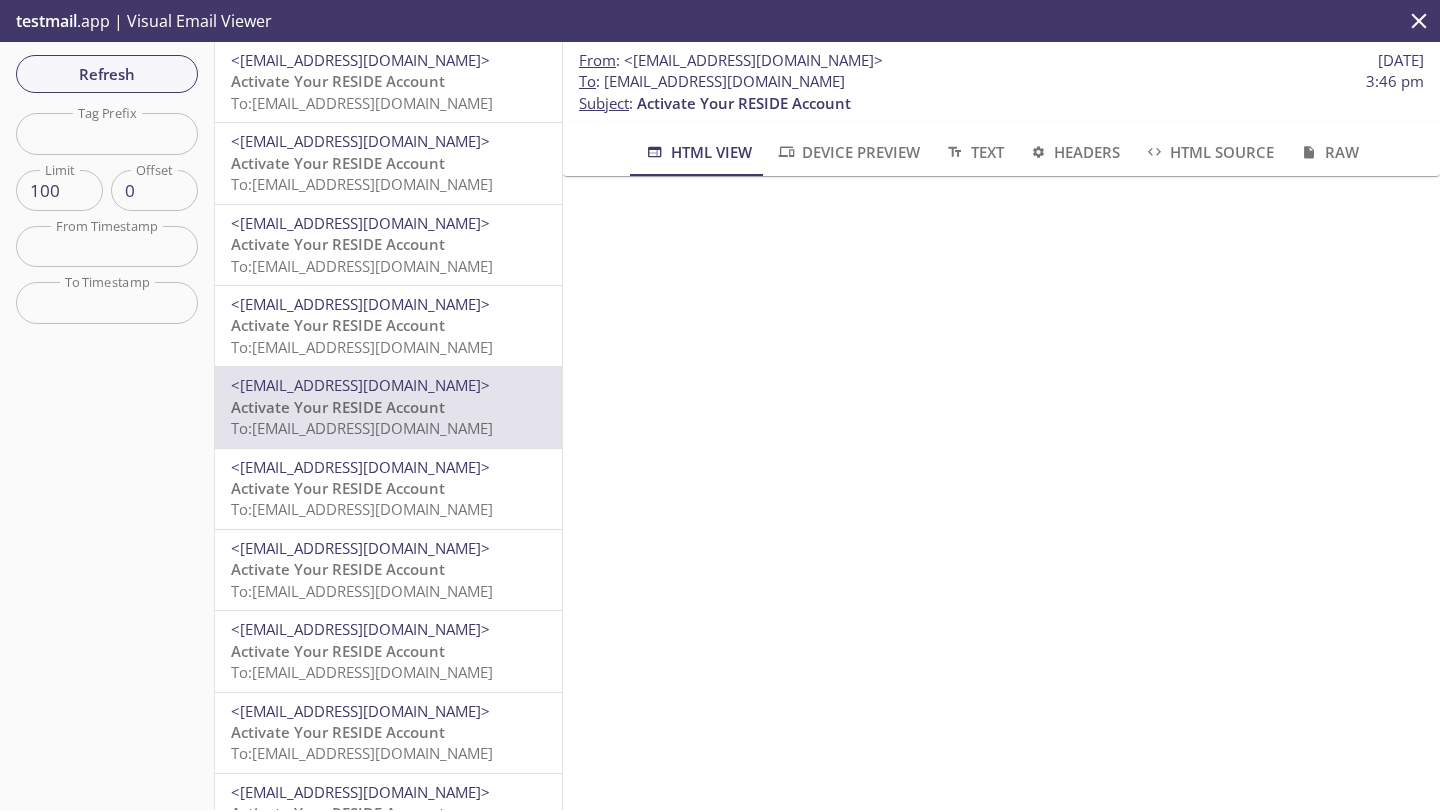 click on "Activate Your RESIDE Account" at bounding box center [338, 325] 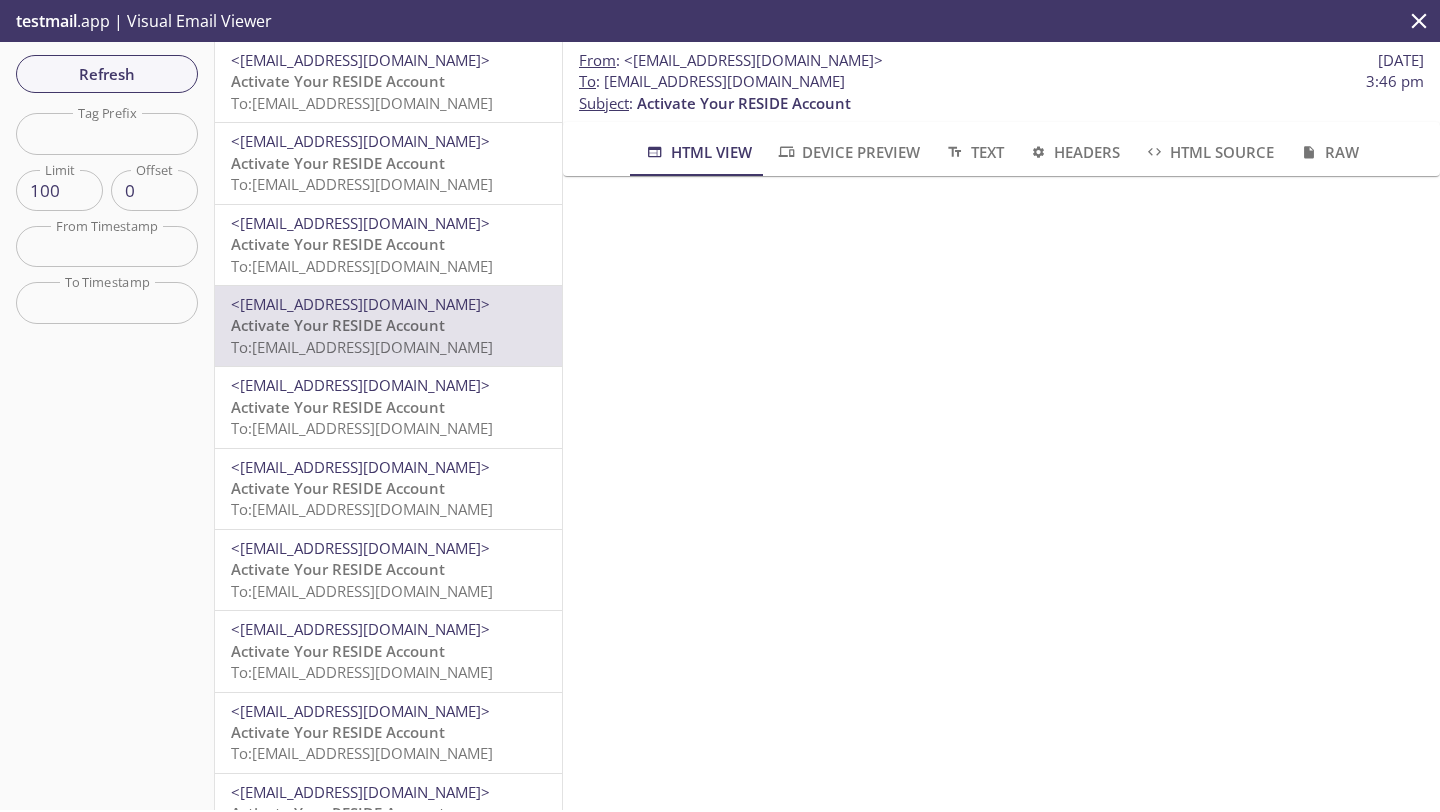 click on "Activate Your RESIDE Account To:  [EMAIL_ADDRESS][DOMAIN_NAME]" at bounding box center [388, 255] 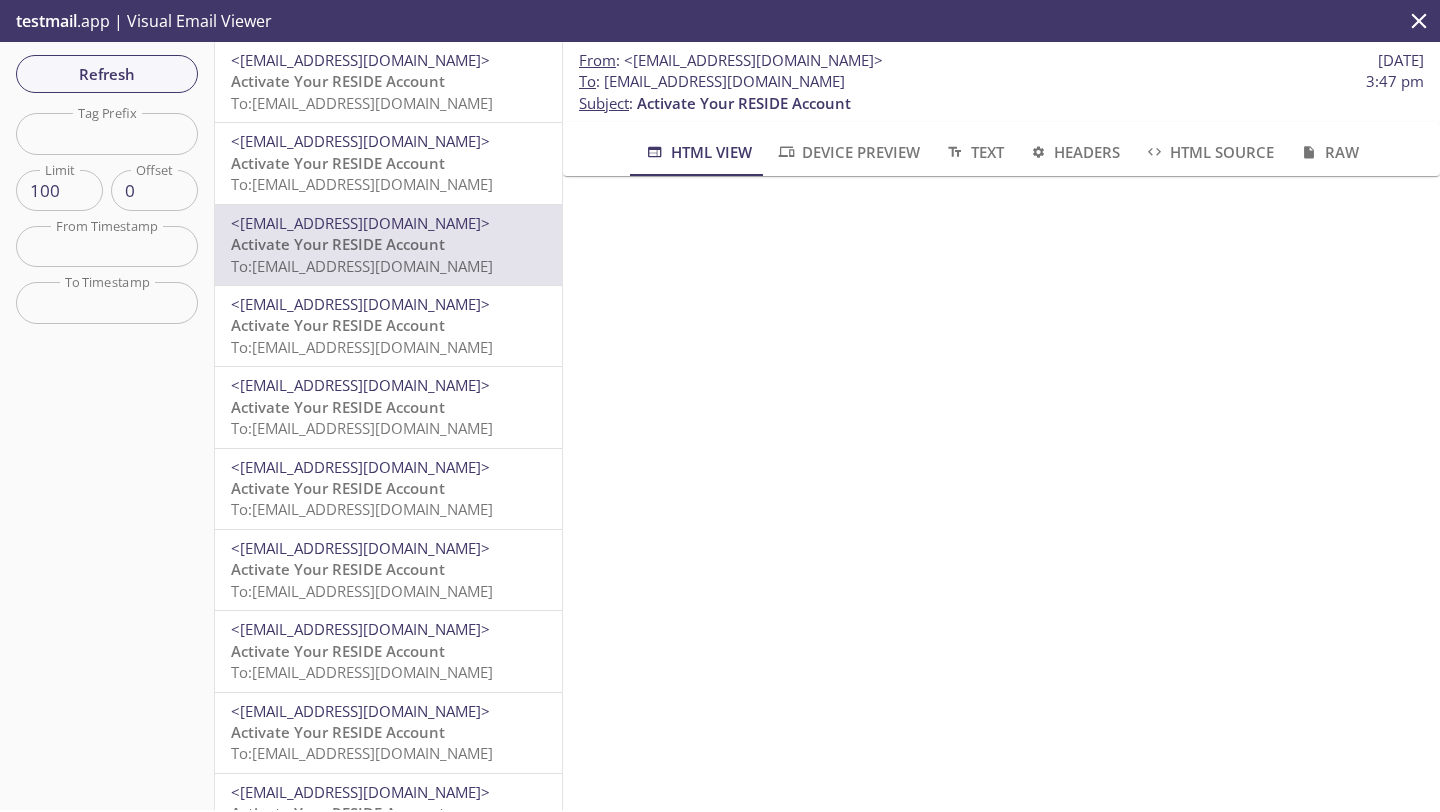 click on "To:  [EMAIL_ADDRESS][DOMAIN_NAME]" at bounding box center (362, 184) 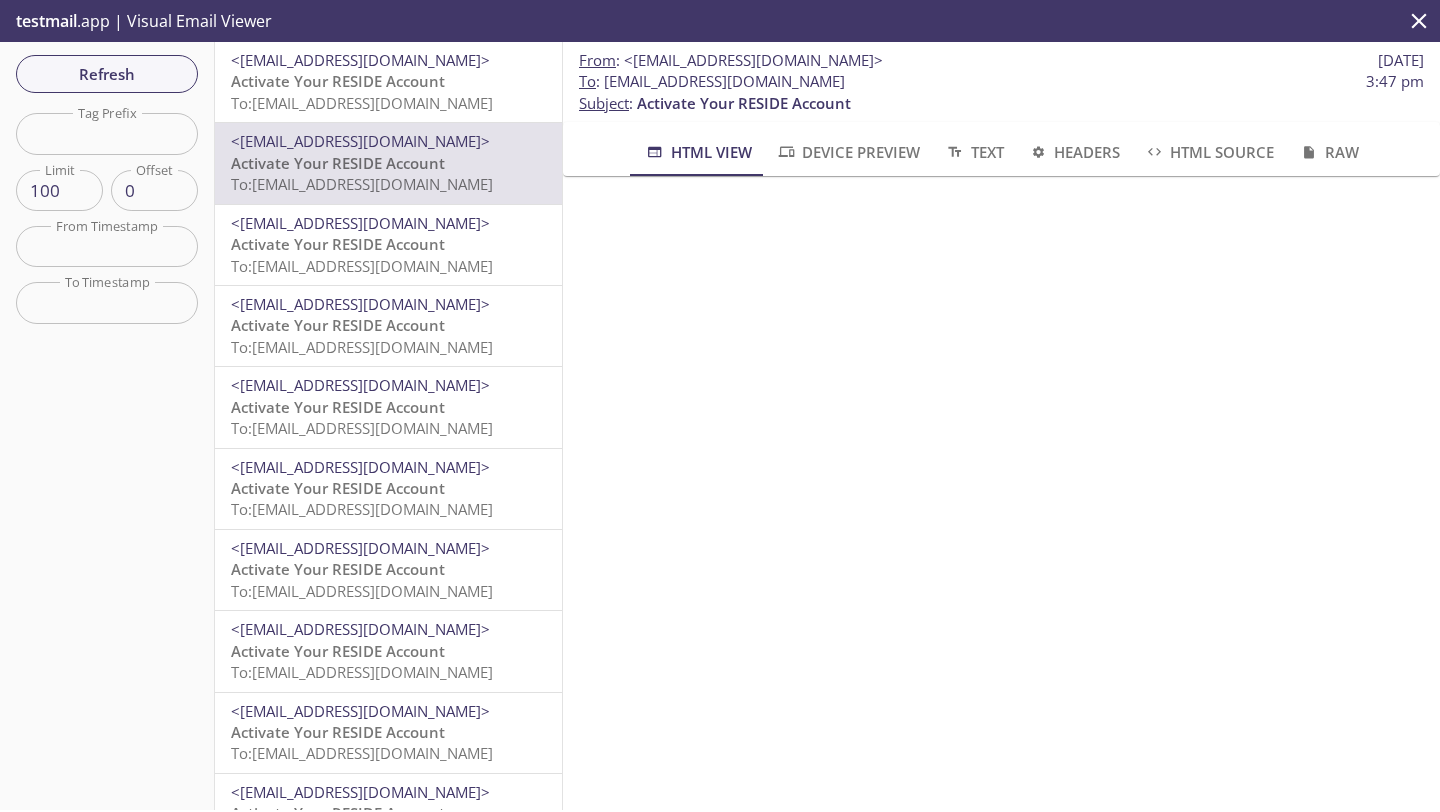 click on "Activate Your RESIDE Account" at bounding box center [338, 81] 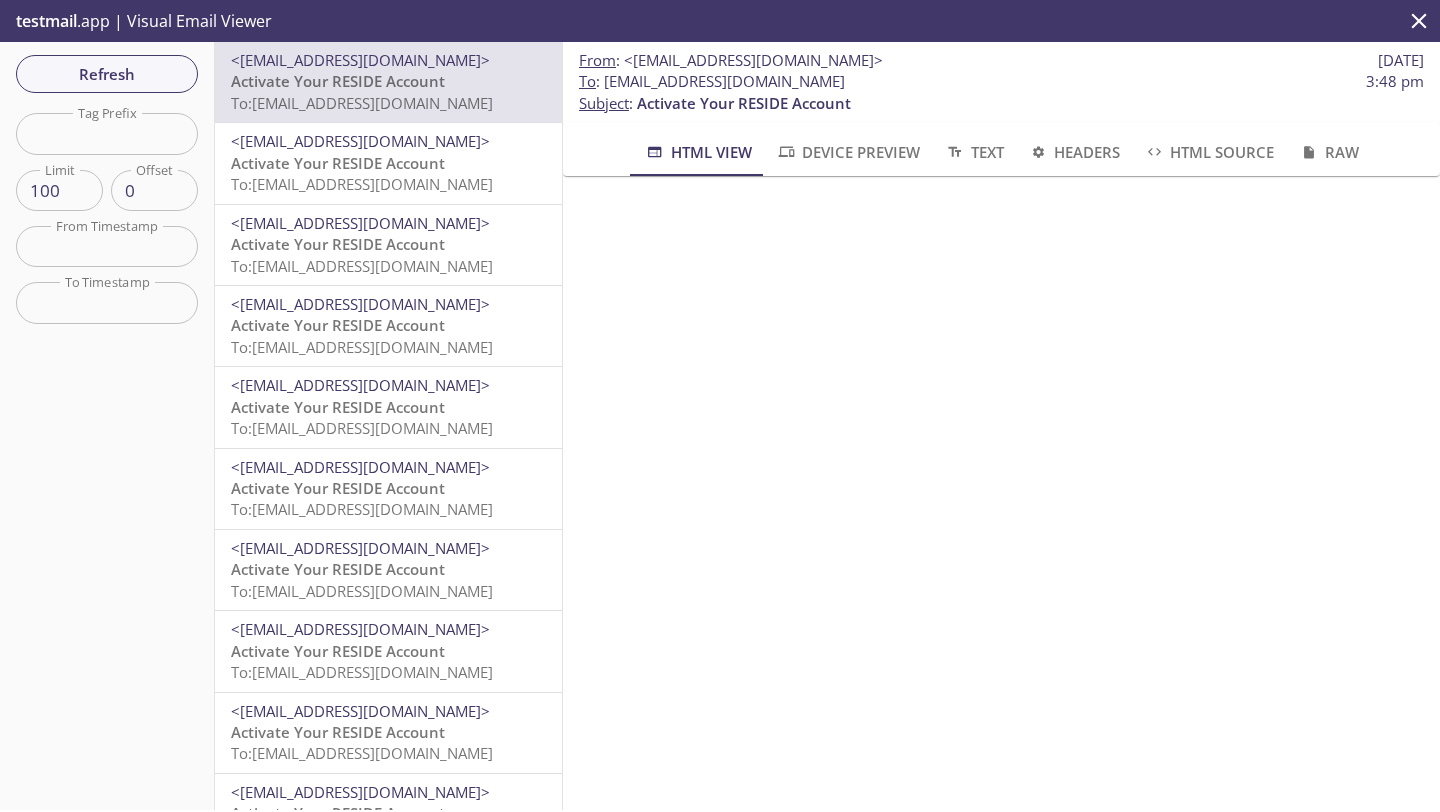 click on "Activate Your RESIDE Account To:  [EMAIL_ADDRESS][DOMAIN_NAME]" at bounding box center (388, 174) 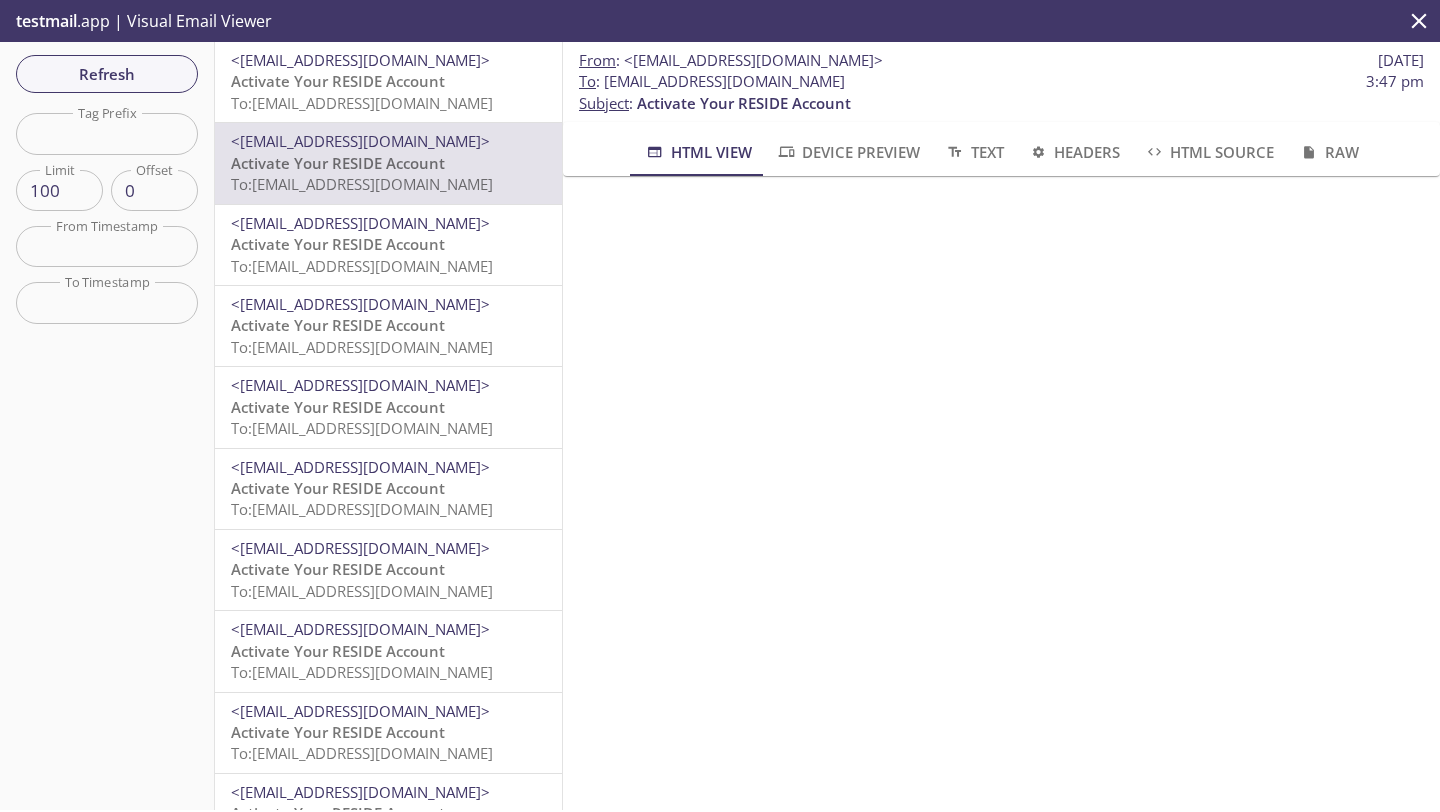 click on "<[EMAIL_ADDRESS][DOMAIN_NAME]>" at bounding box center [360, 223] 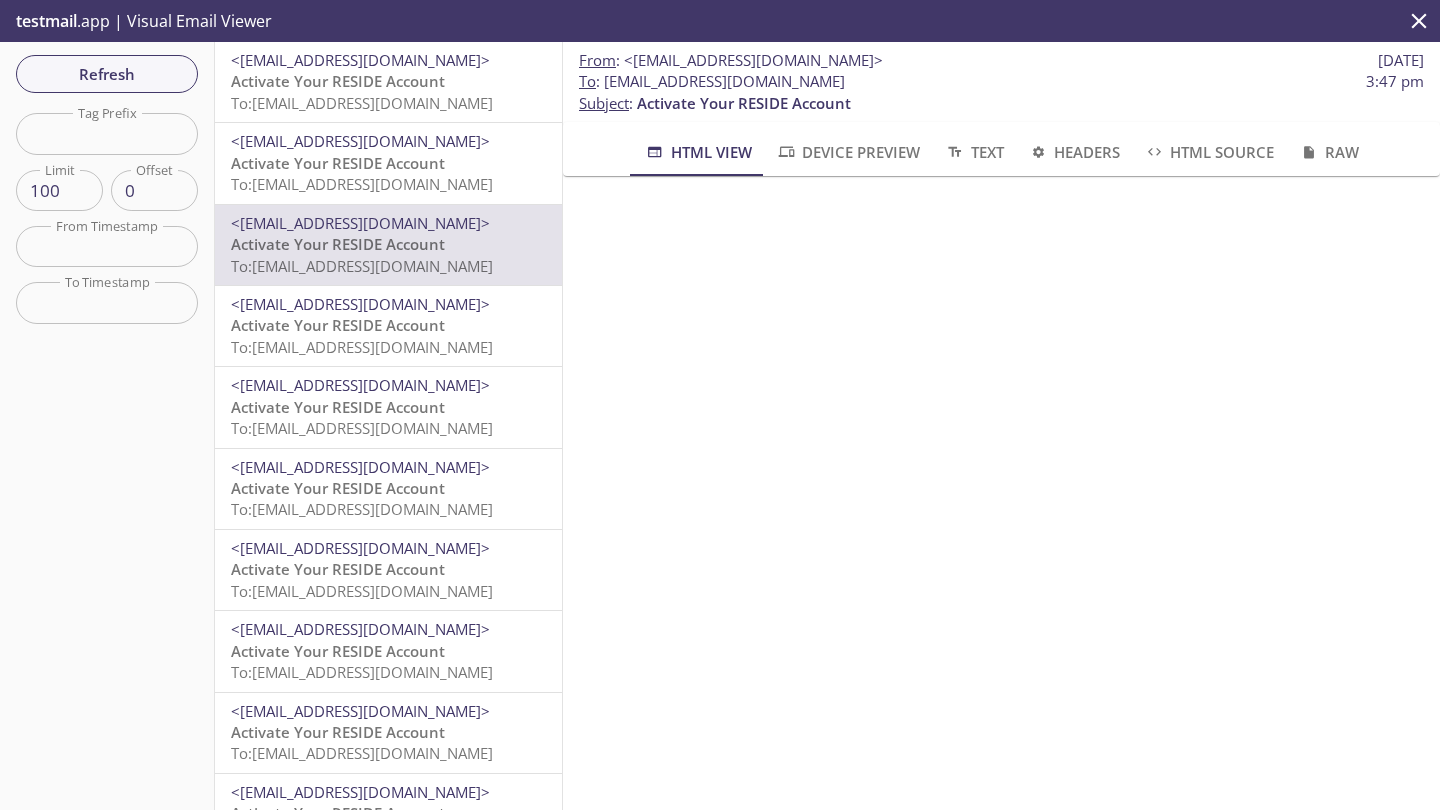 click on "<[EMAIL_ADDRESS][DOMAIN_NAME]> Activate Your RESIDE Account To:  [EMAIL_ADDRESS][DOMAIN_NAME]" at bounding box center [388, 245] 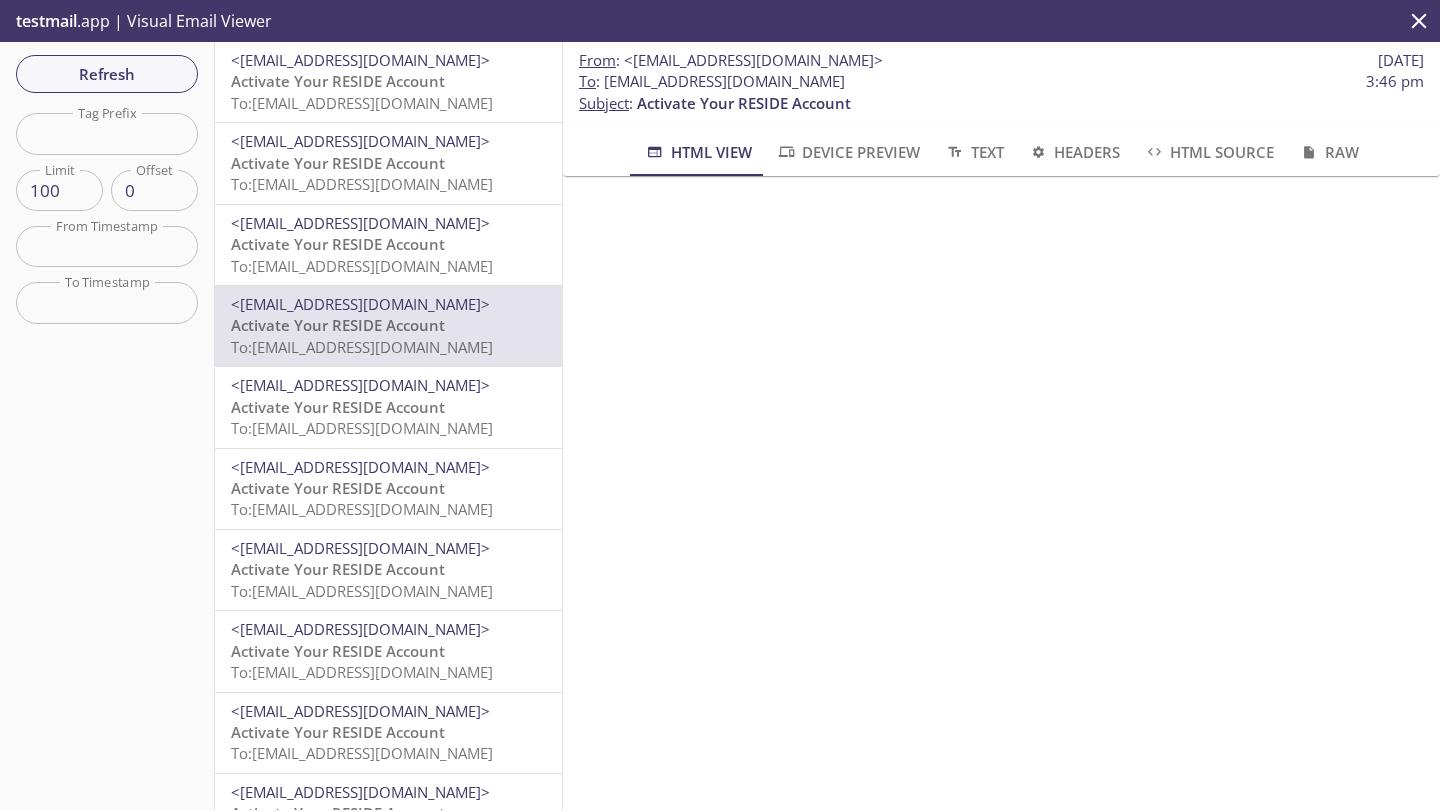 click on "<[EMAIL_ADDRESS][DOMAIN_NAME]>" at bounding box center [360, 385] 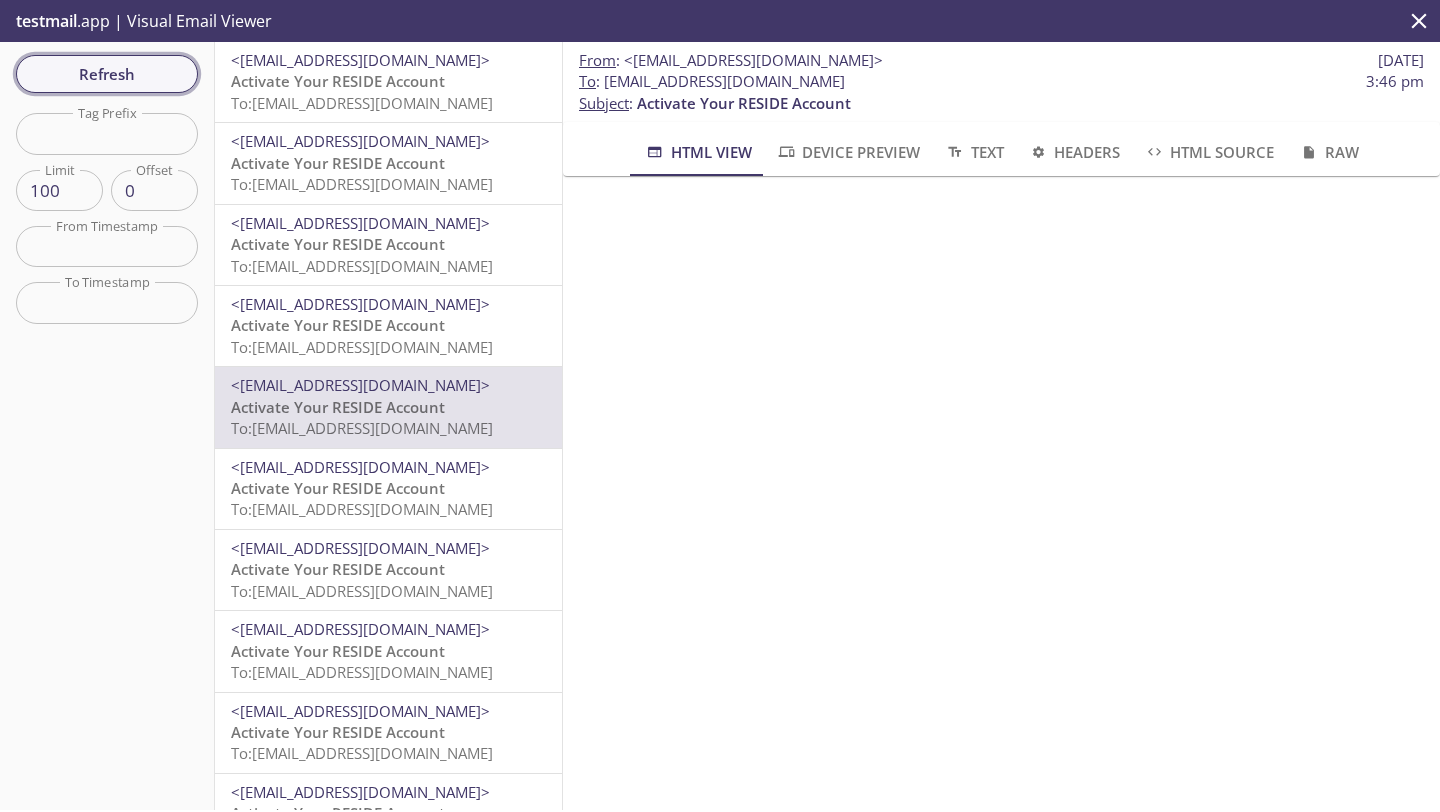 click on "Refresh" at bounding box center (107, 74) 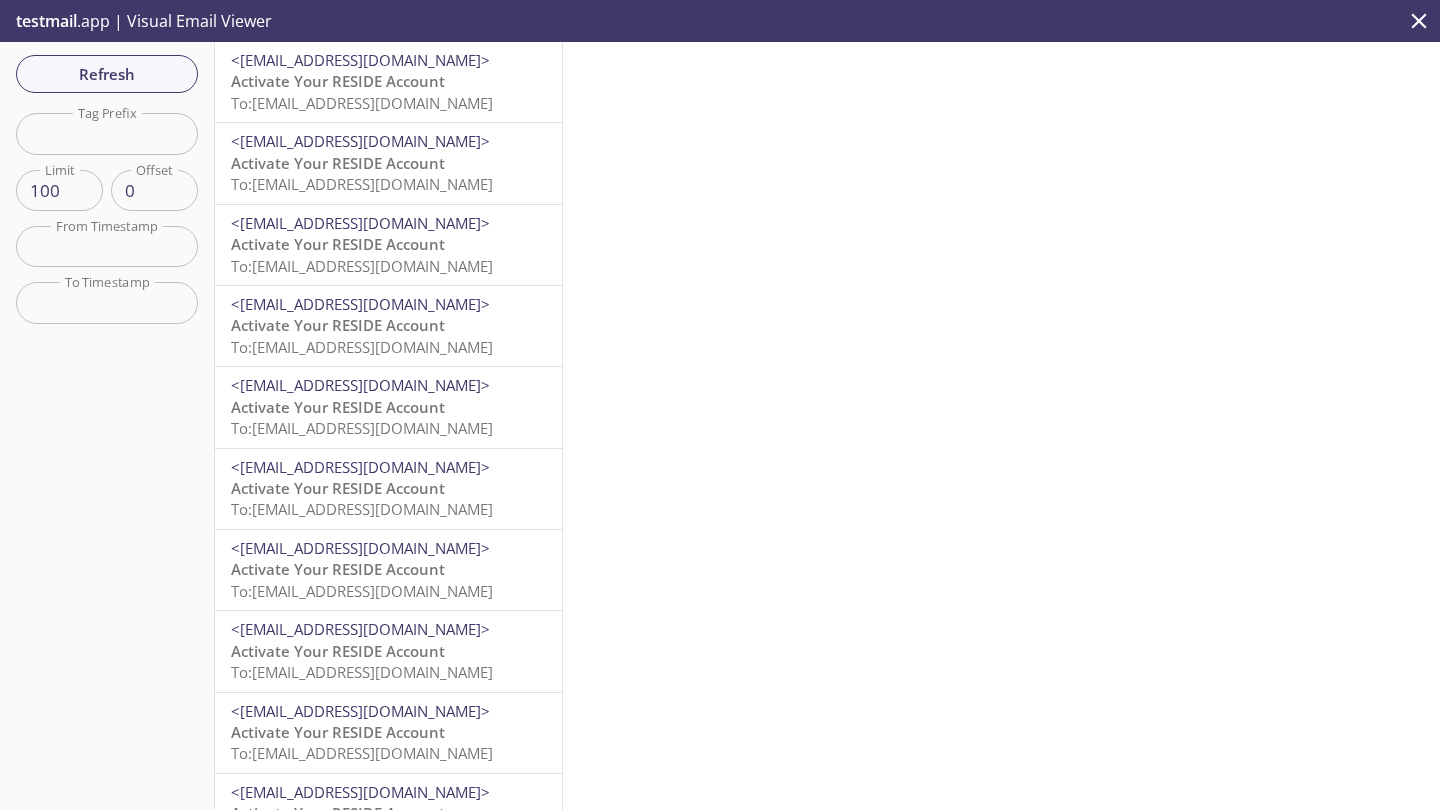 click on "To:  [EMAIL_ADDRESS][DOMAIN_NAME]" at bounding box center (362, 428) 